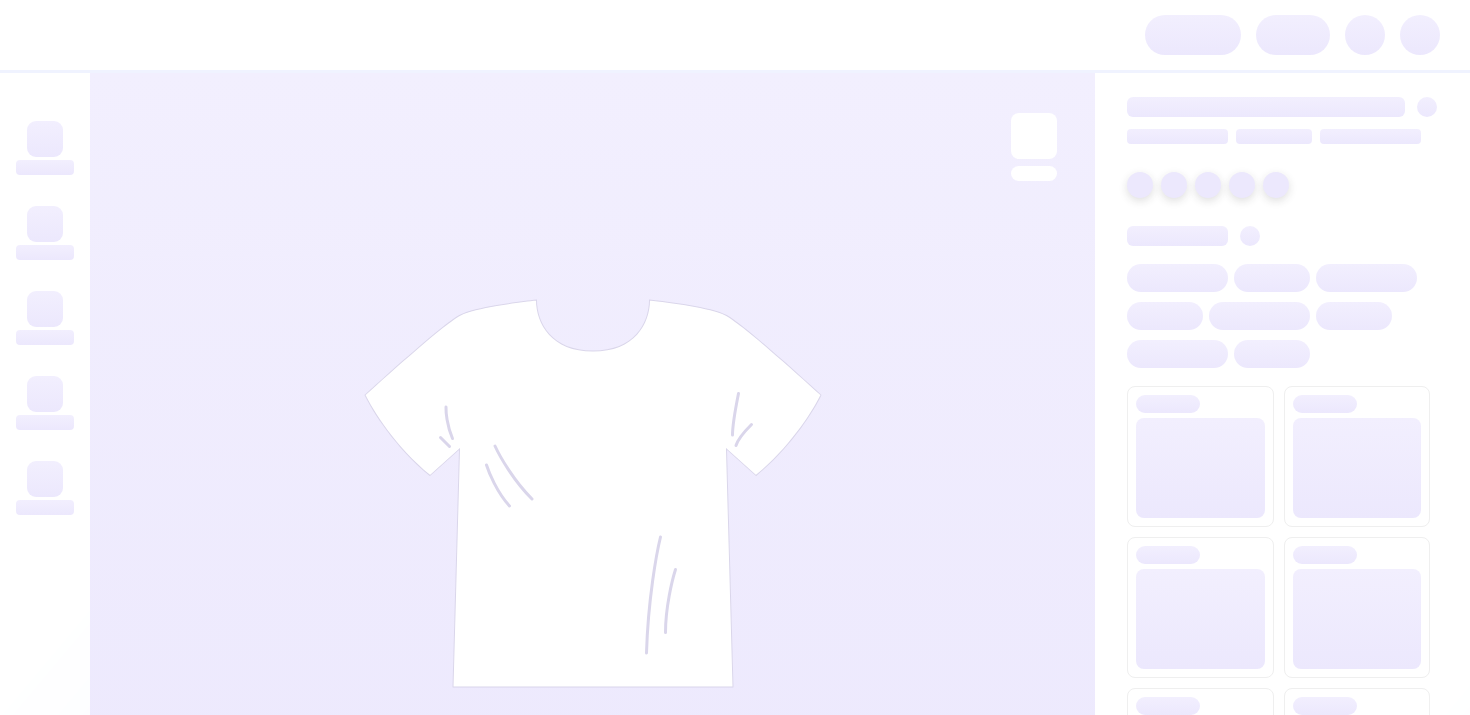 scroll, scrollTop: 0, scrollLeft: 0, axis: both 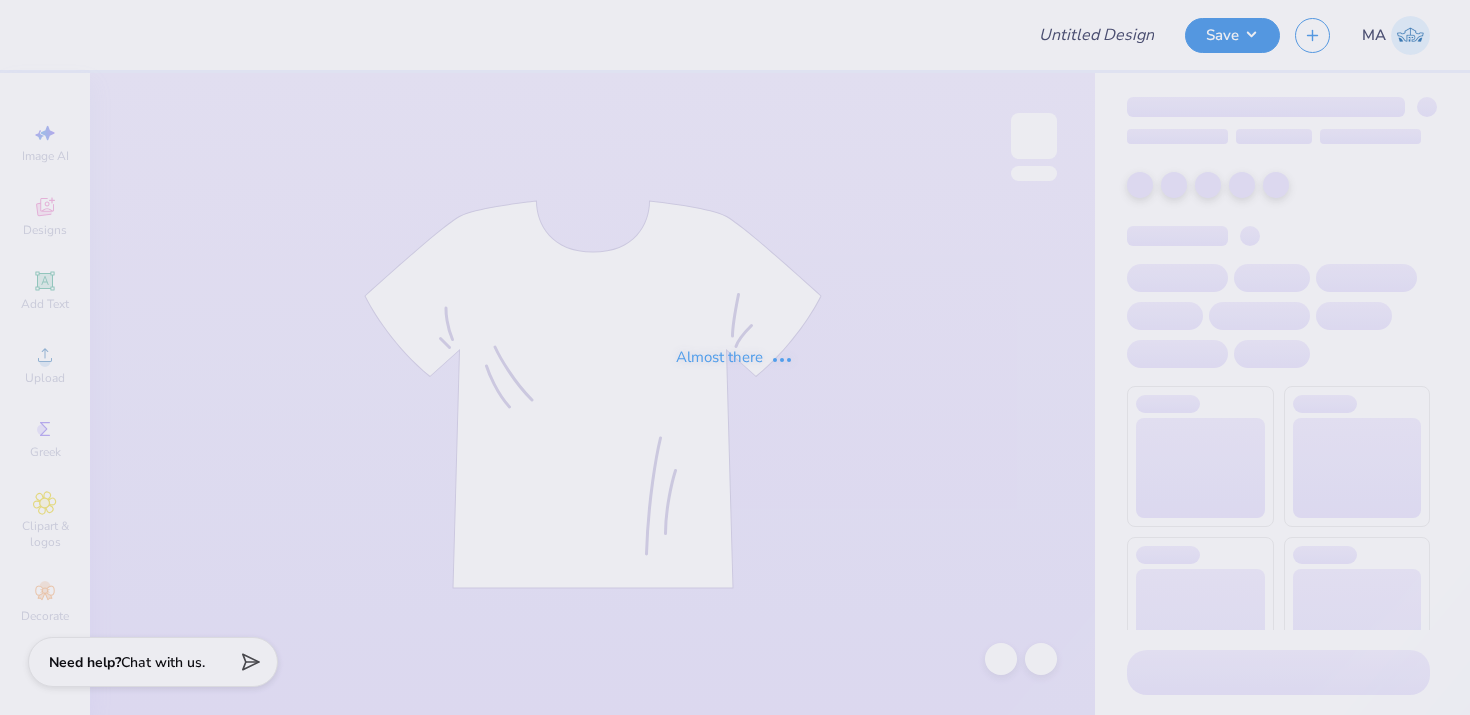 type on "[FIRST] [LAST] : [HOSPITAL]" 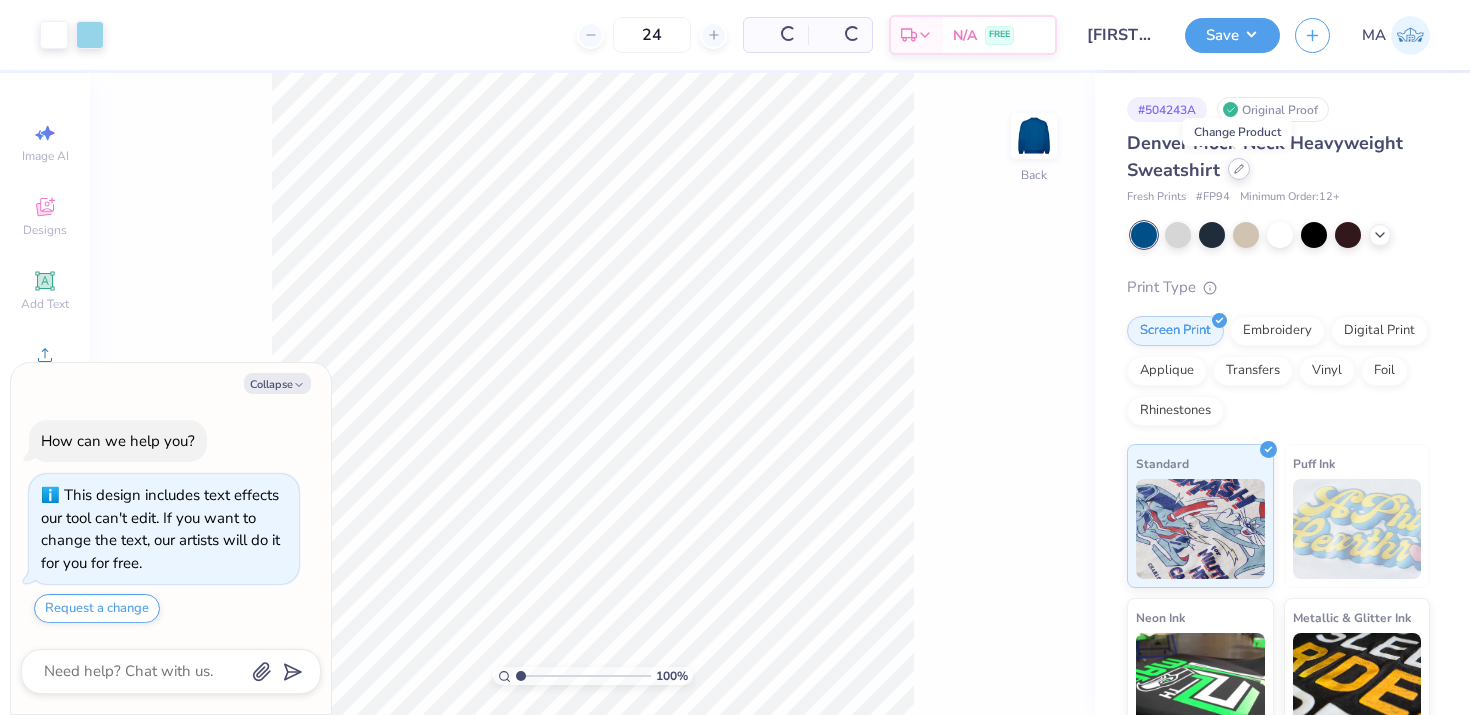 click at bounding box center (1239, 169) 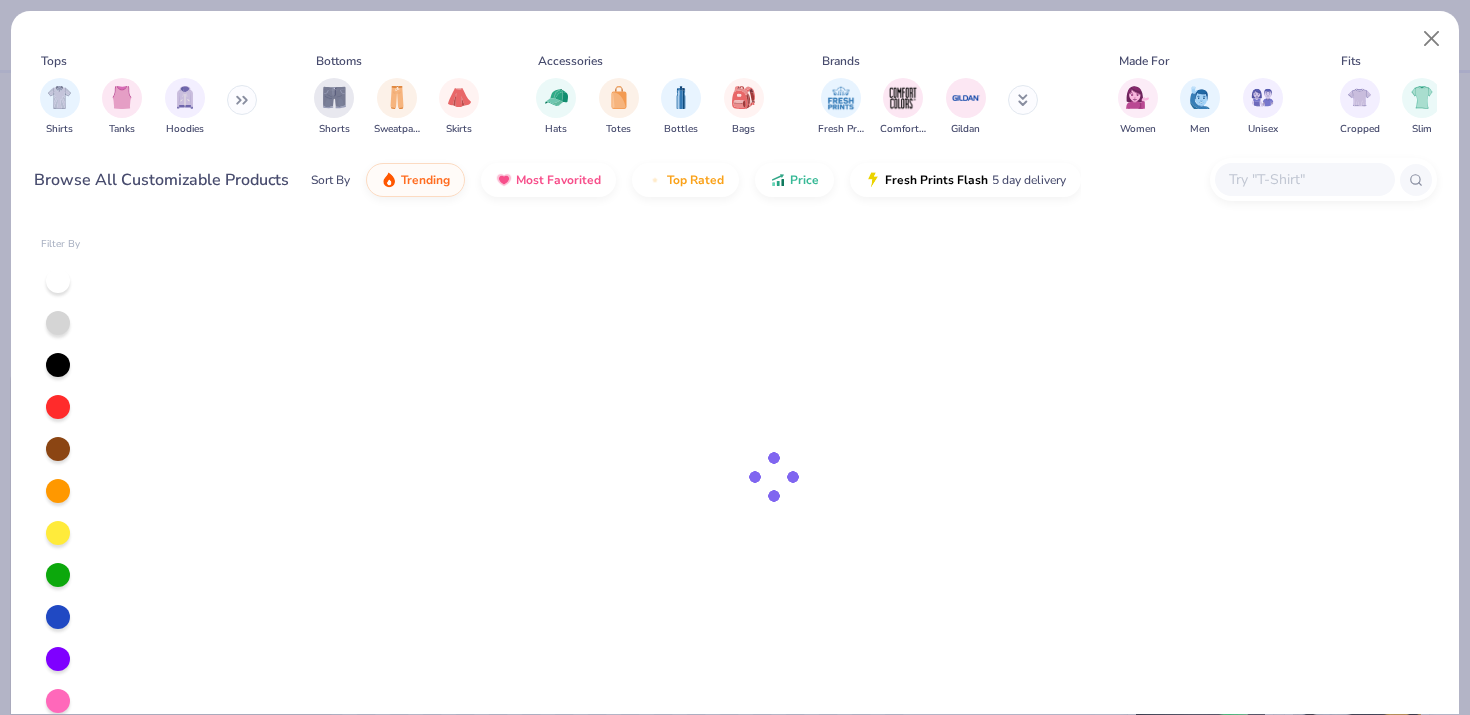 type on "x" 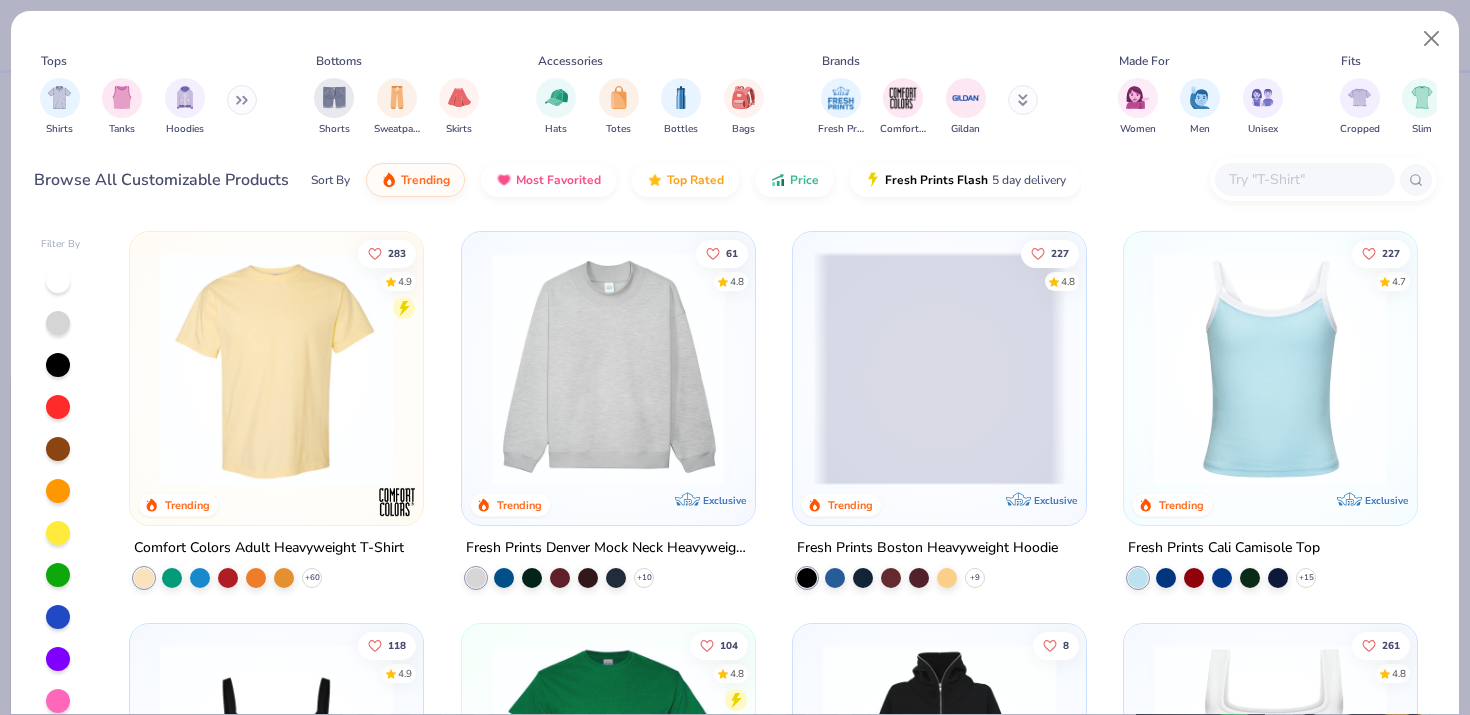 click at bounding box center (1304, 179) 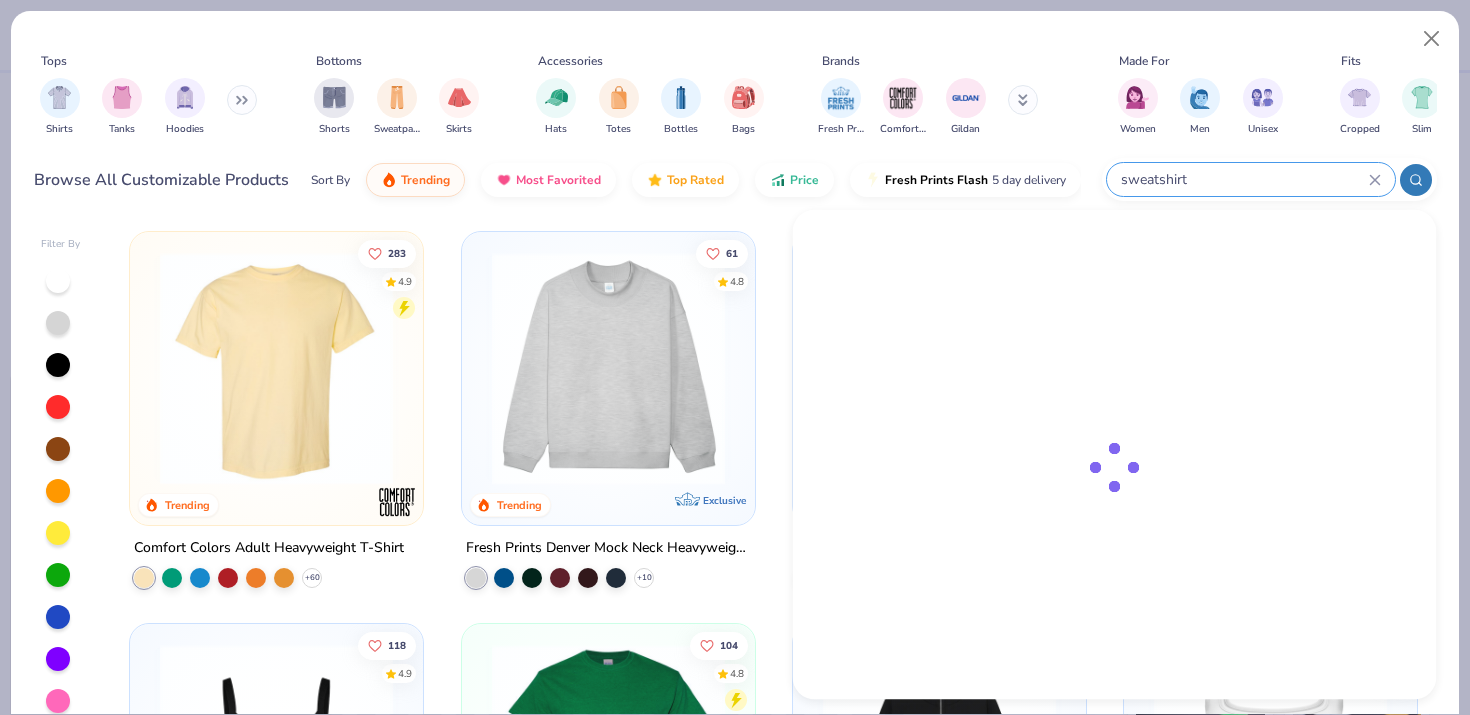 type on "sweatshirt" 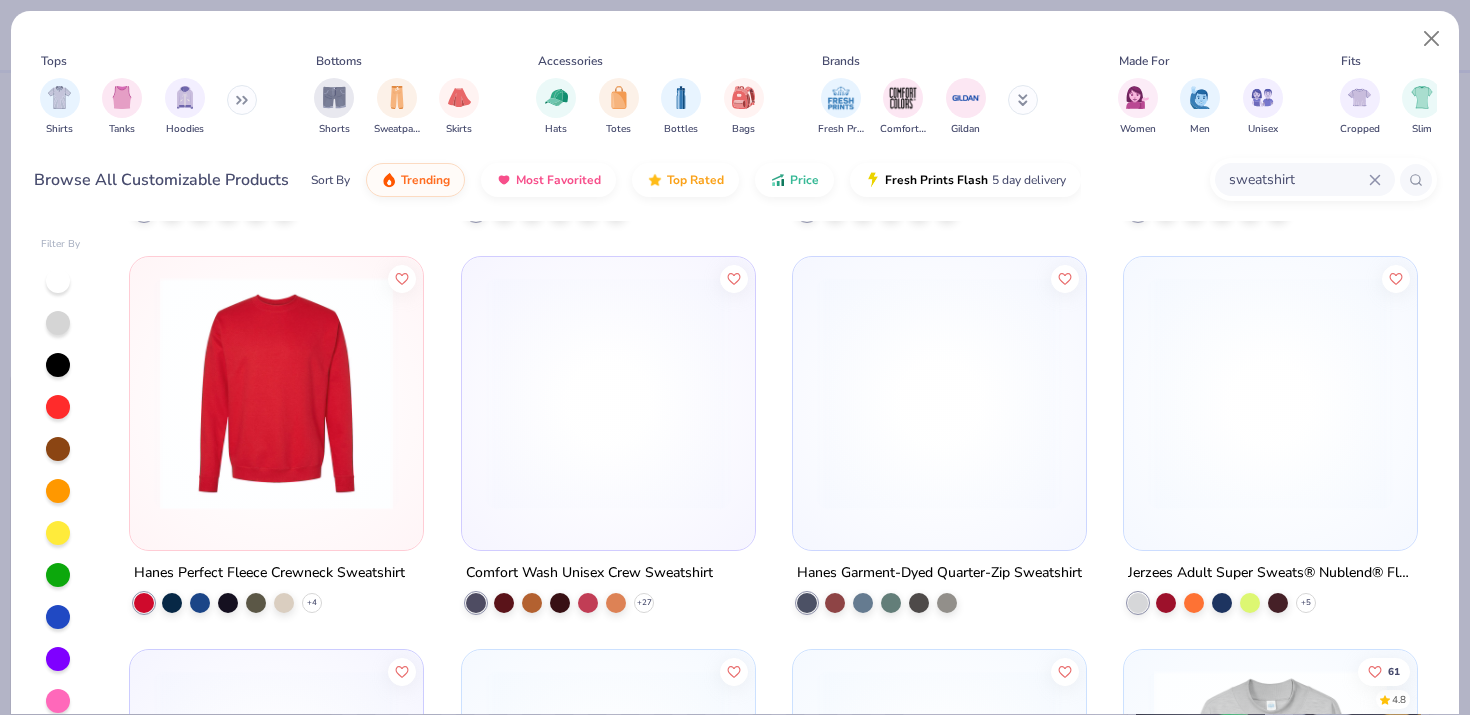 scroll, scrollTop: 369, scrollLeft: 0, axis: vertical 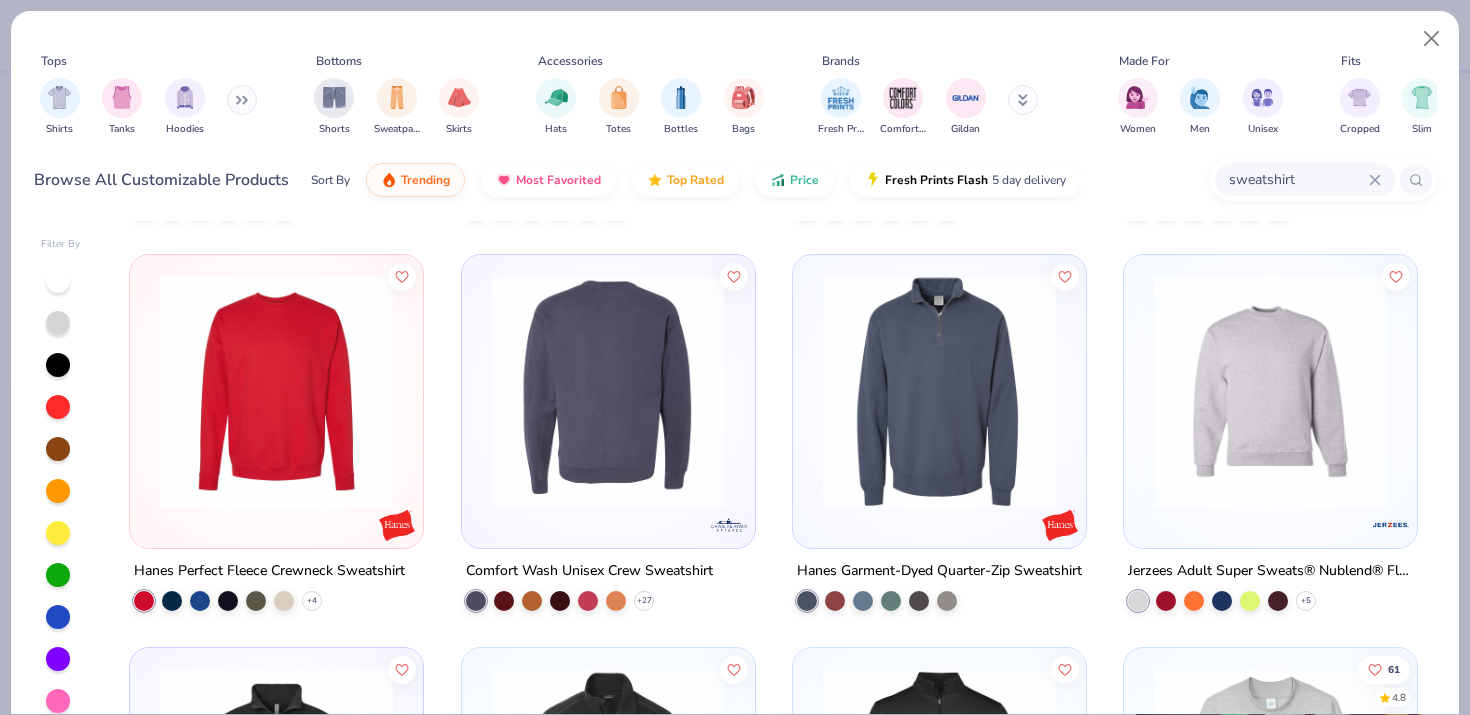 click at bounding box center [354, 391] 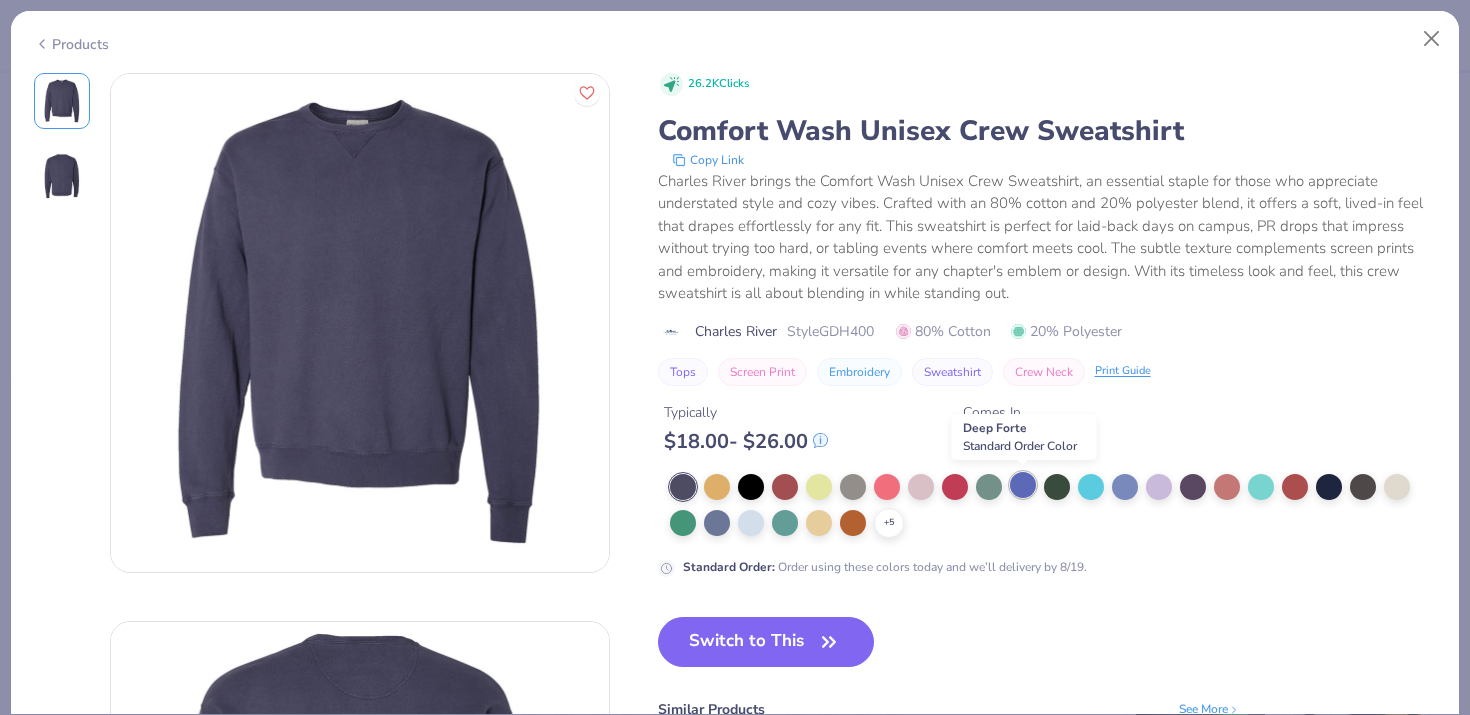 click at bounding box center [1023, 485] 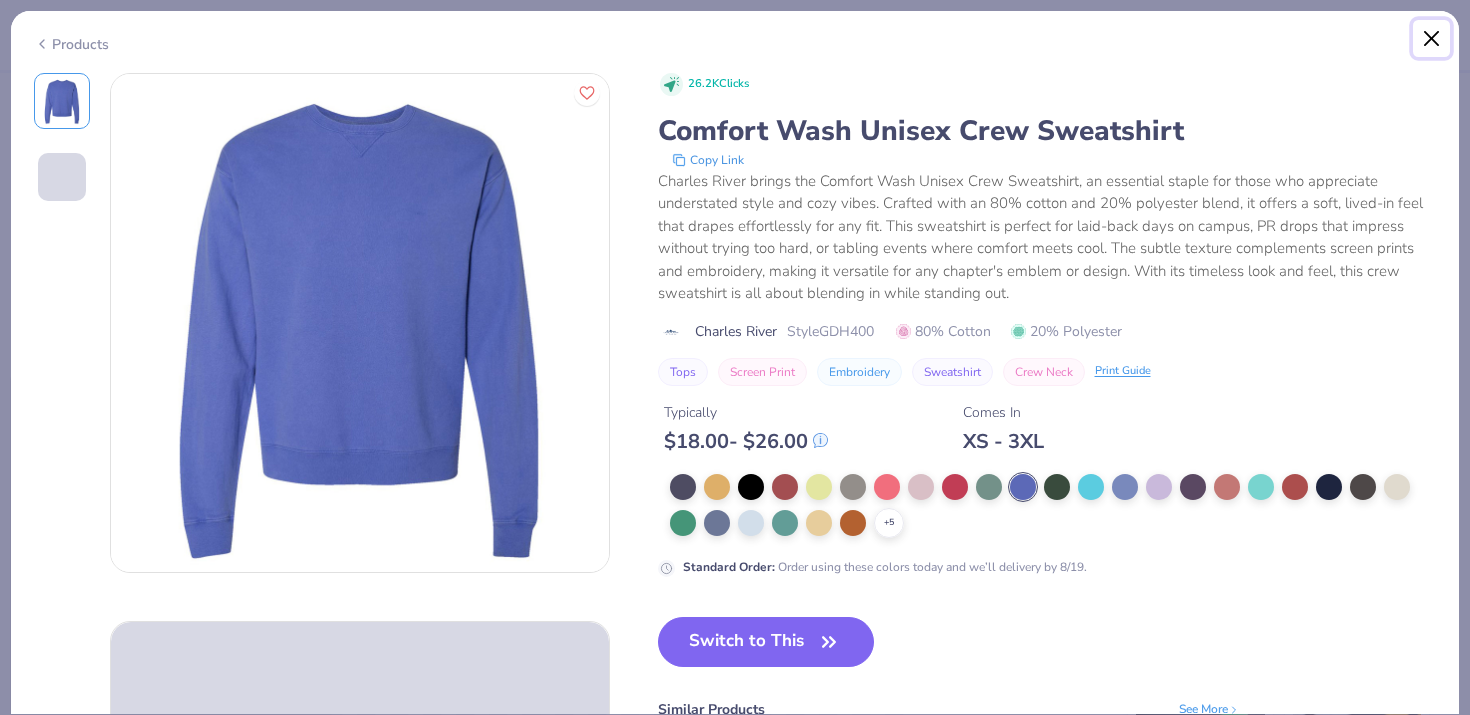 click at bounding box center [1432, 39] 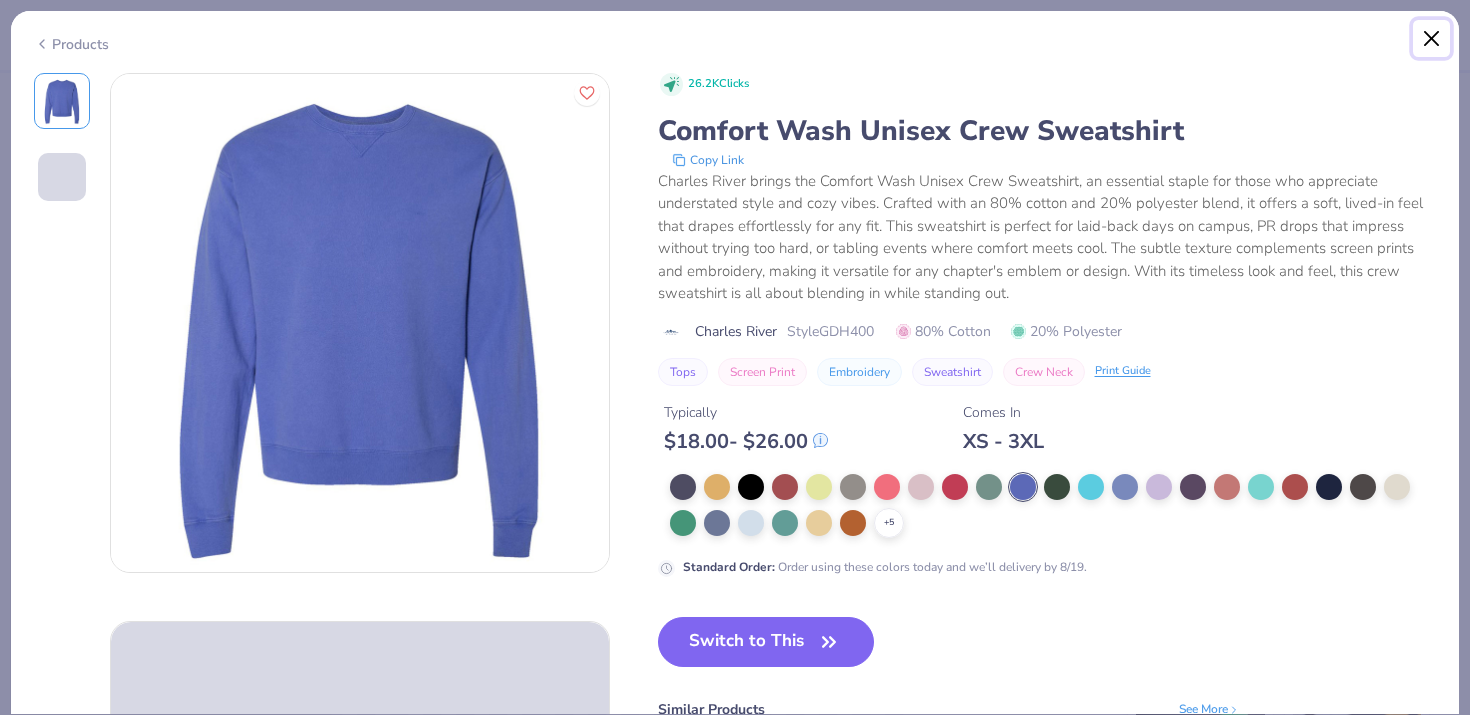type on "x" 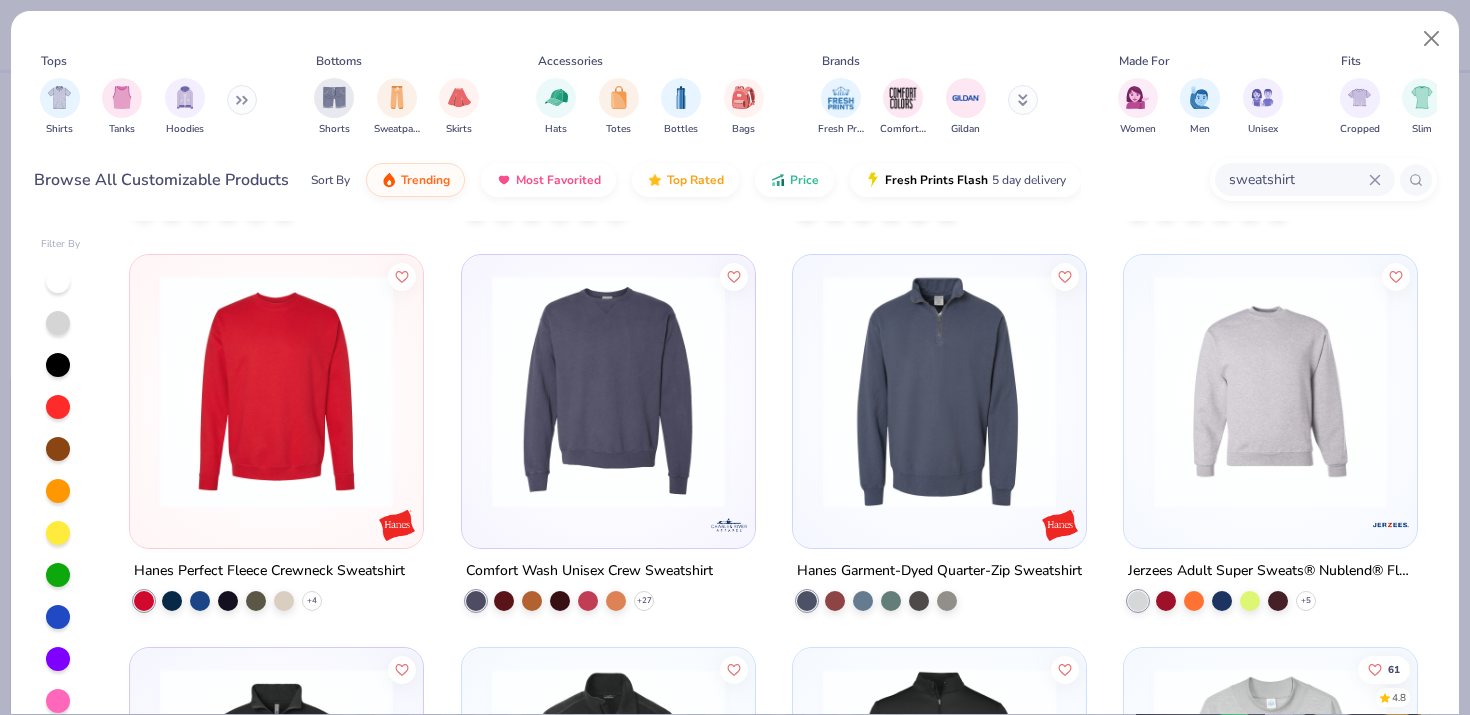 click 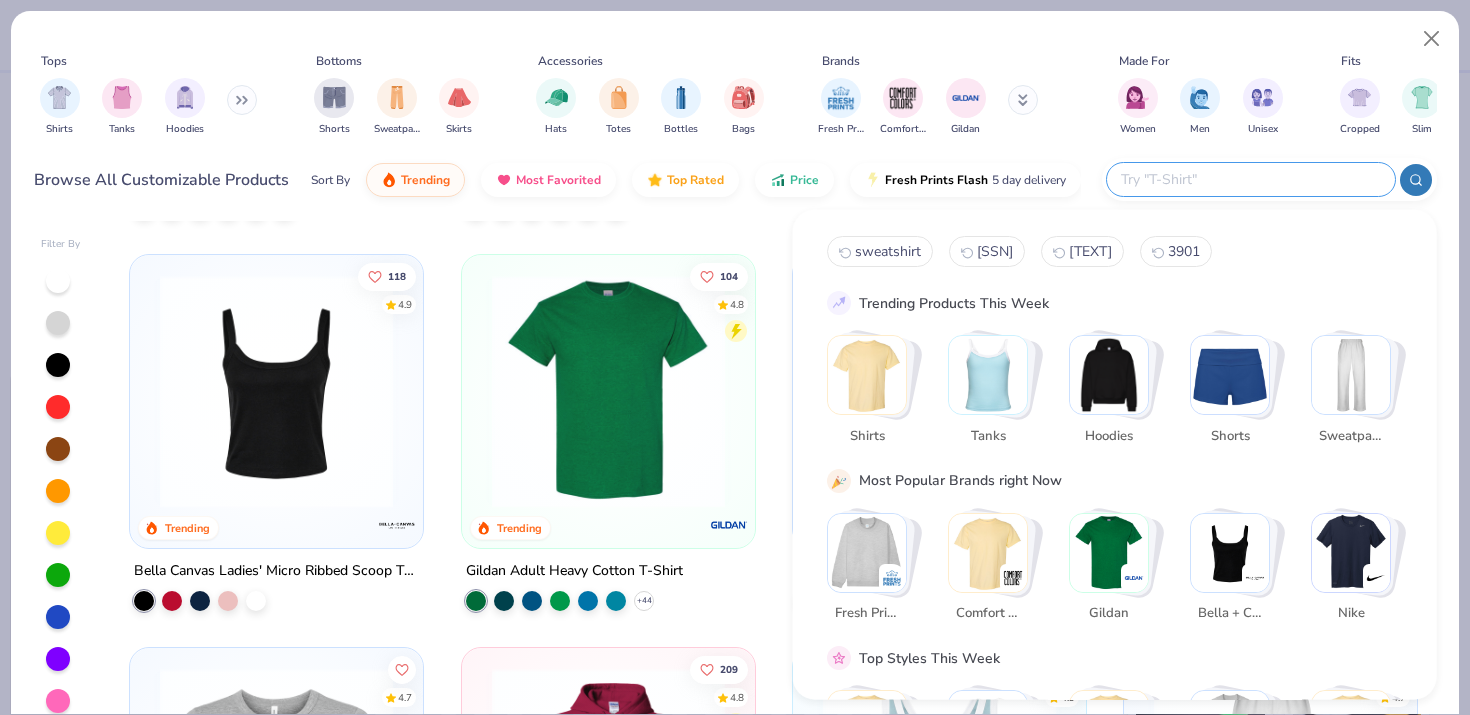 scroll, scrollTop: 0, scrollLeft: 0, axis: both 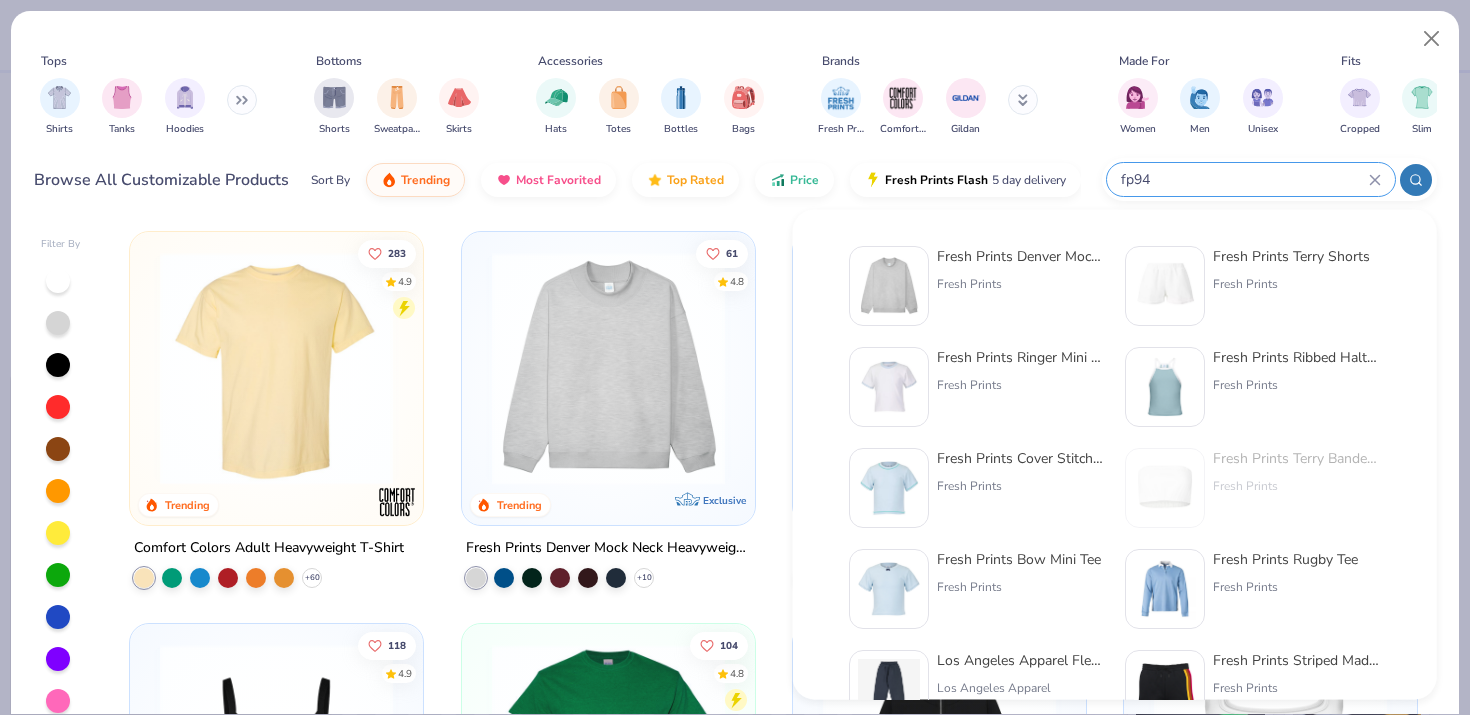 type on "fp94" 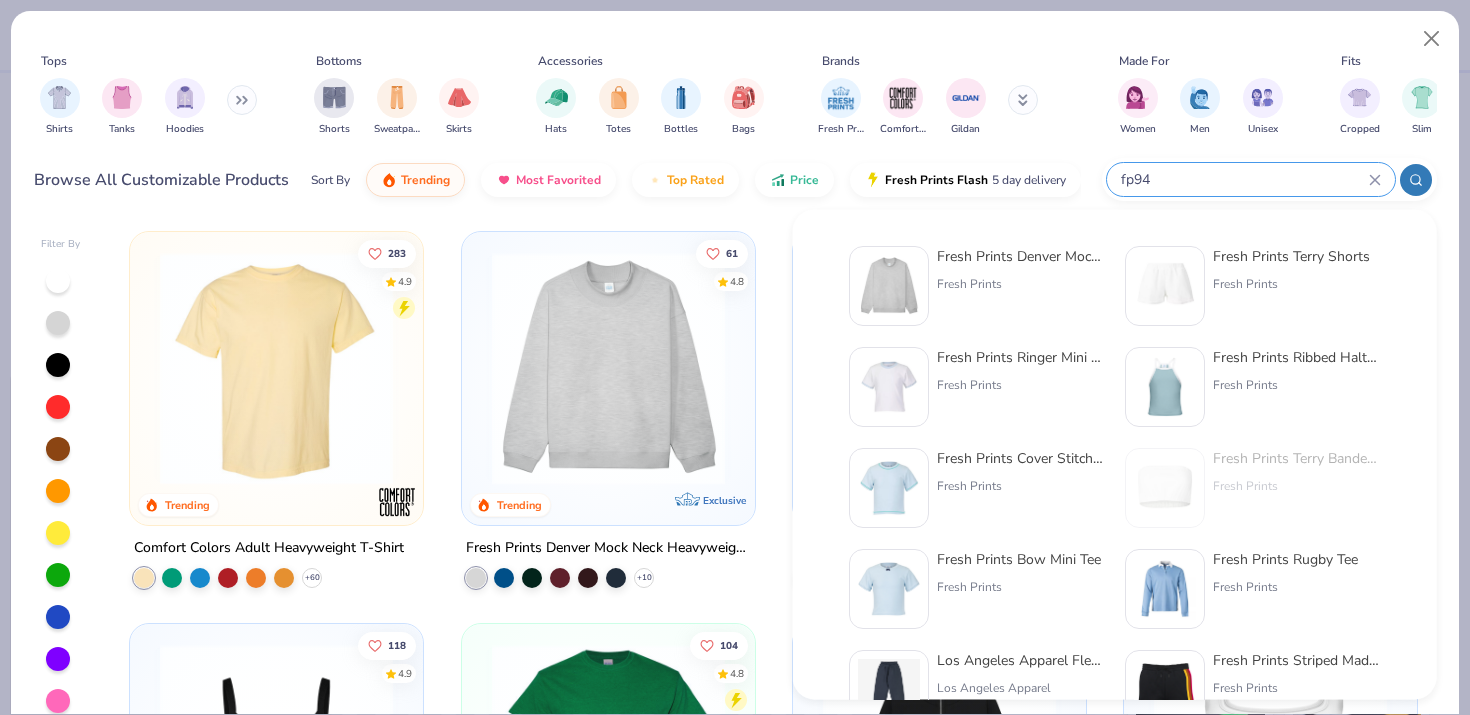 click at bounding box center [889, 286] 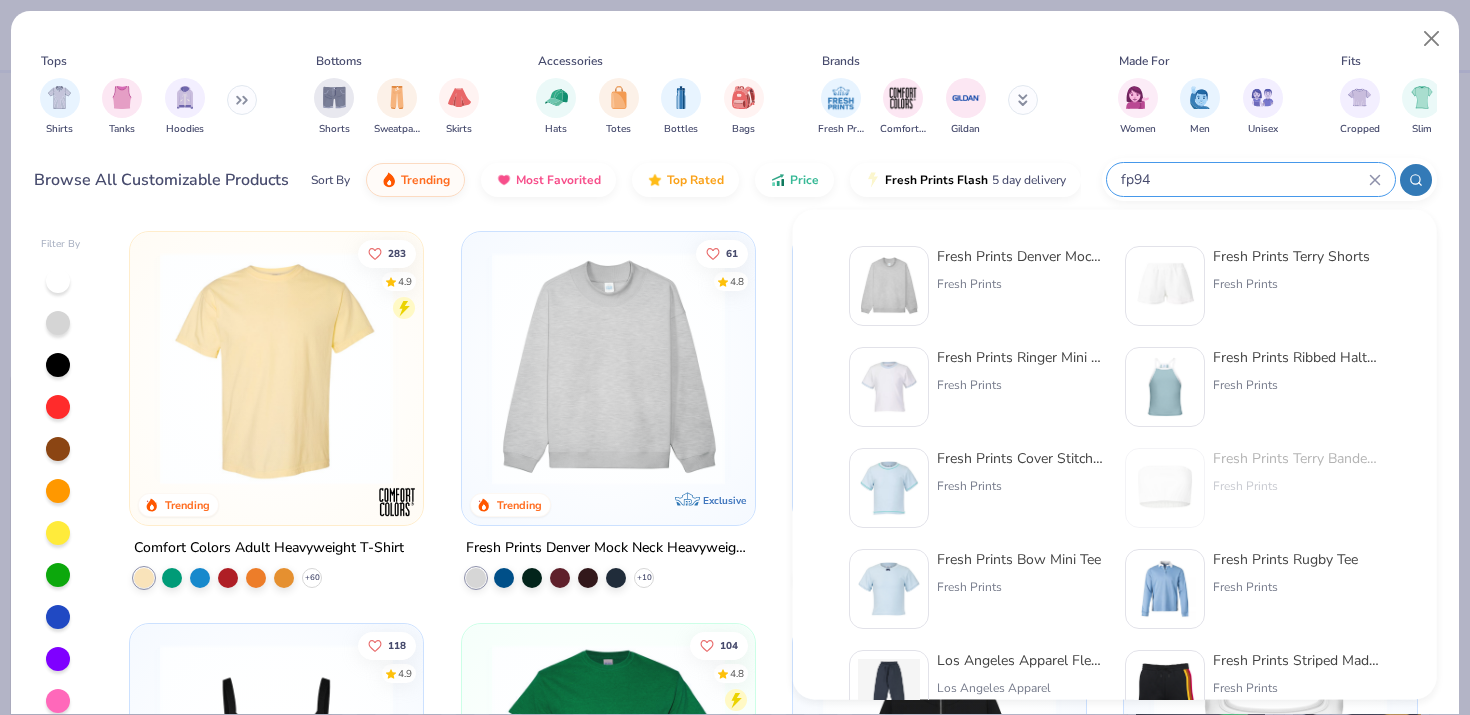 type 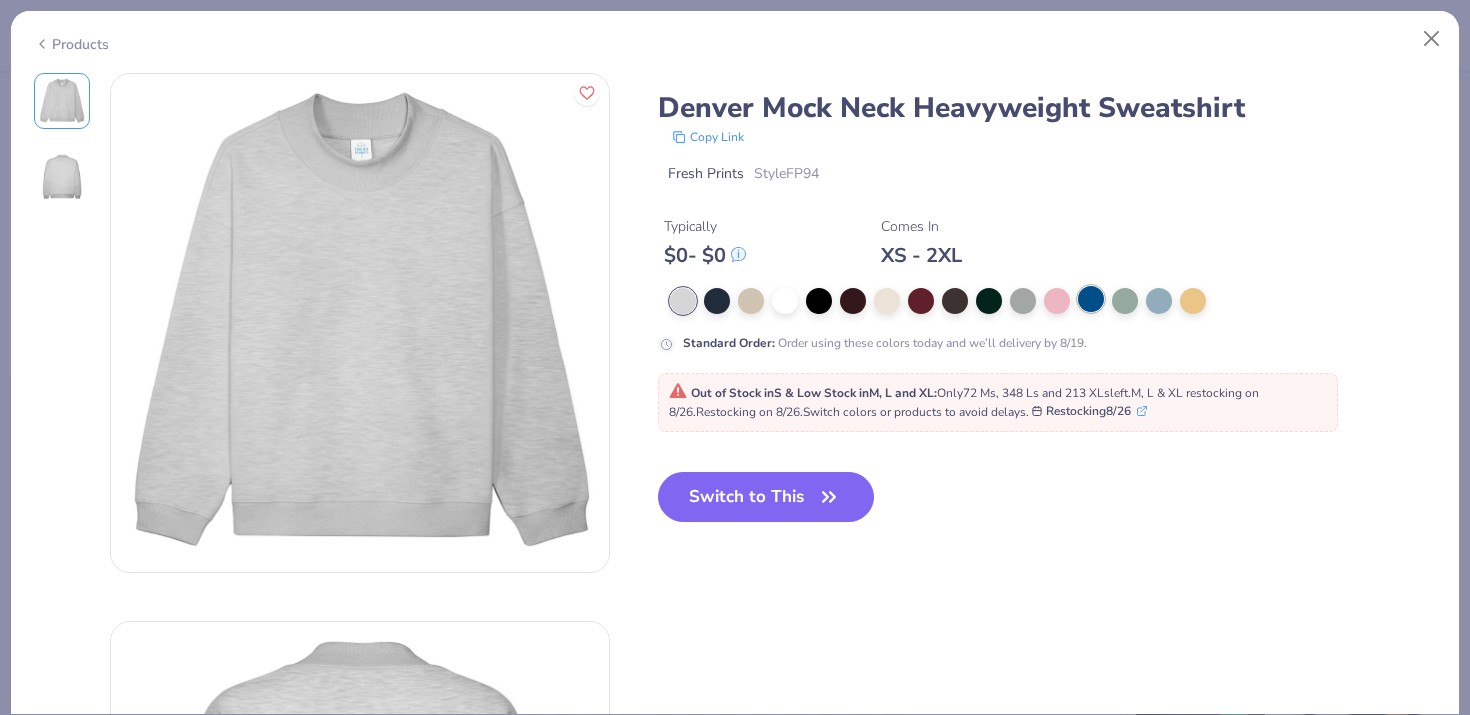click at bounding box center (1091, 299) 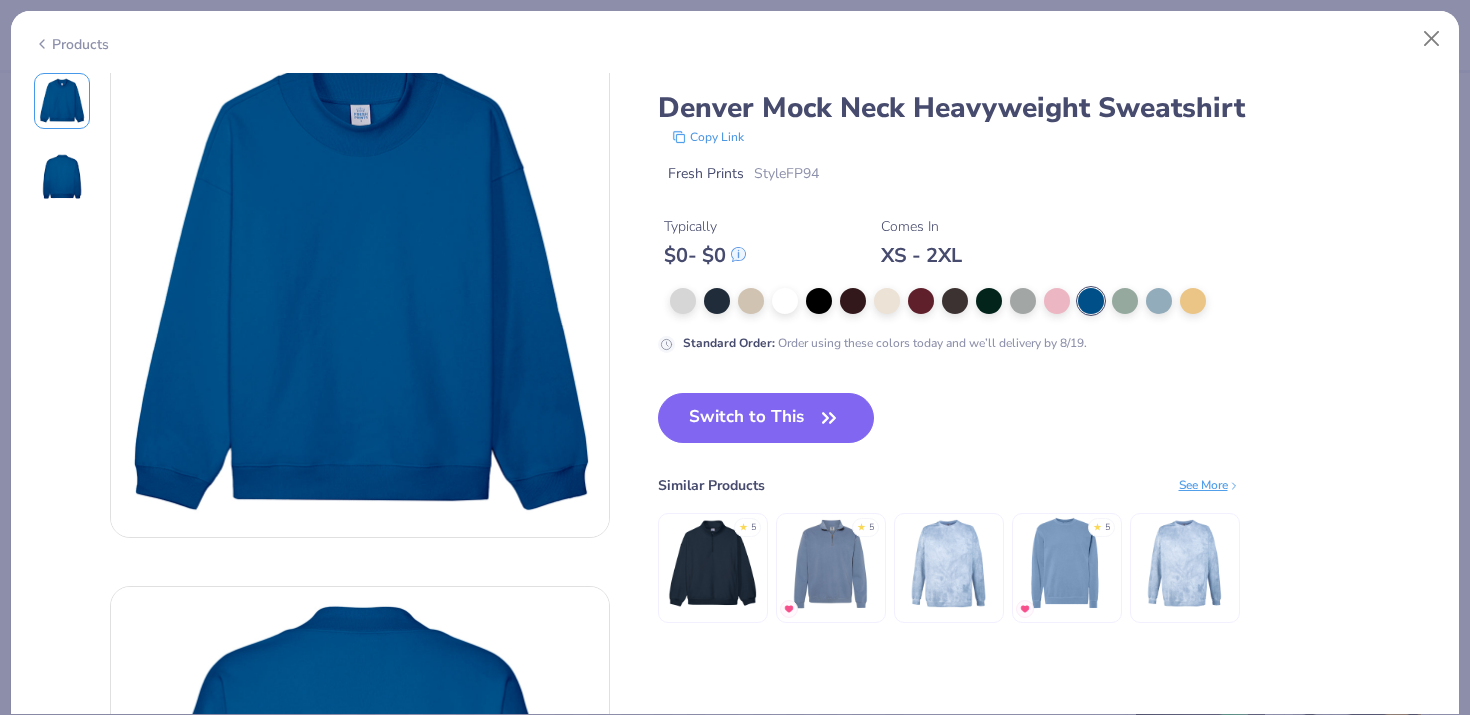scroll, scrollTop: 40, scrollLeft: 0, axis: vertical 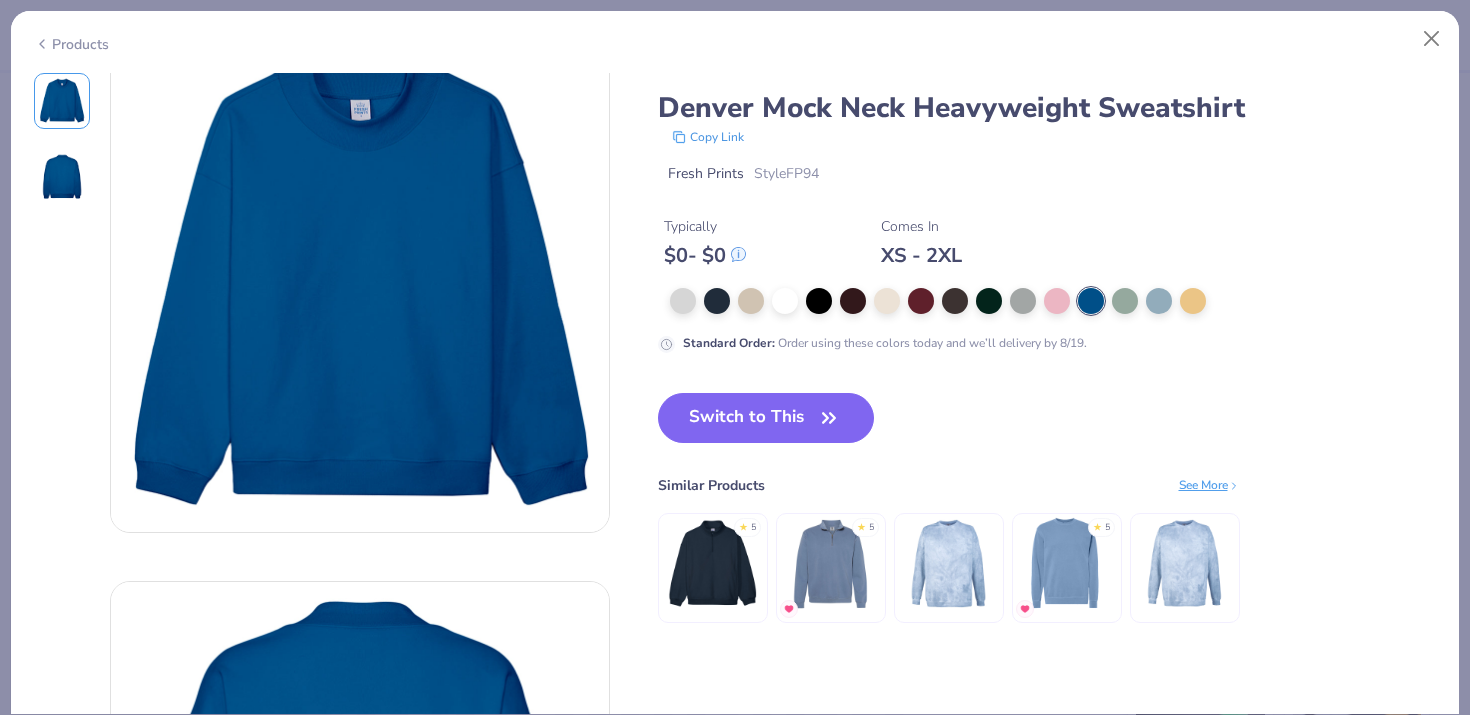 click on "See More" at bounding box center (1209, 485) 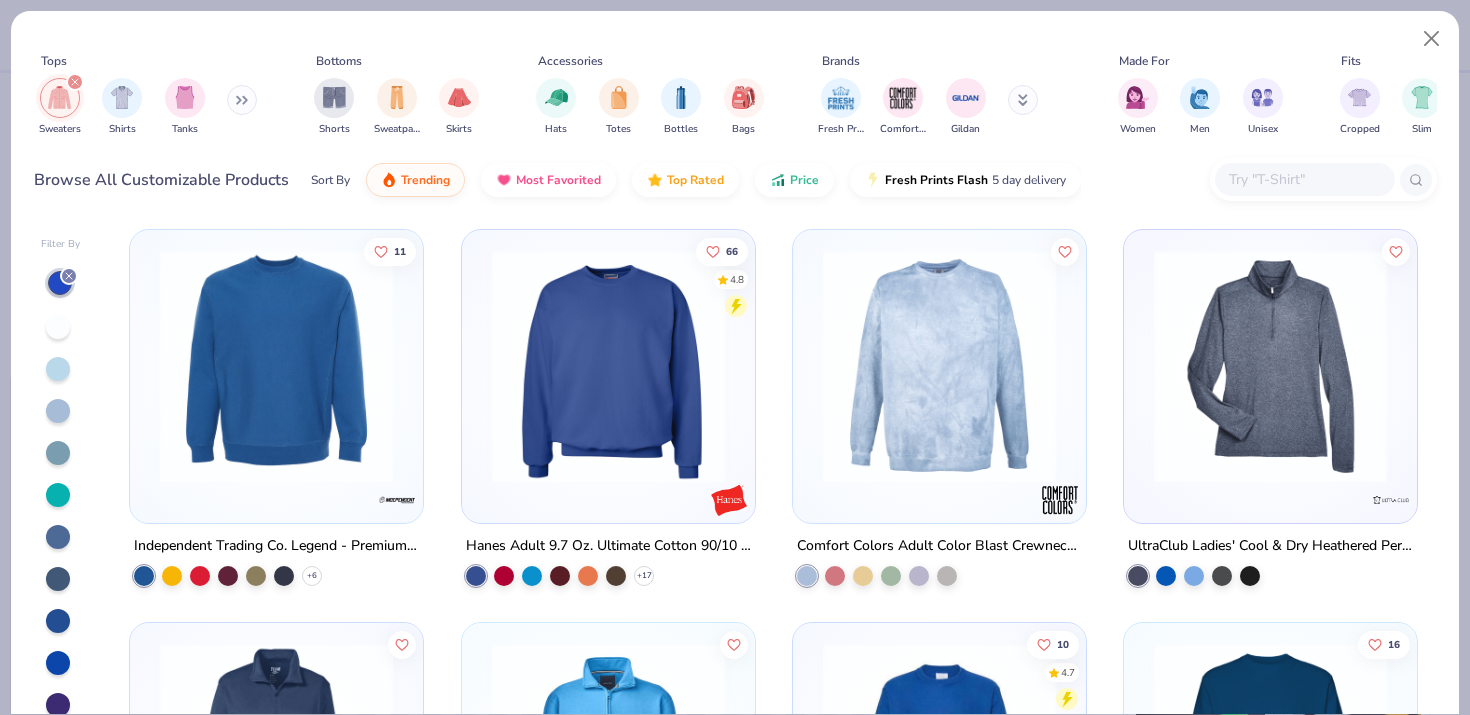 scroll, scrollTop: 1895, scrollLeft: 0, axis: vertical 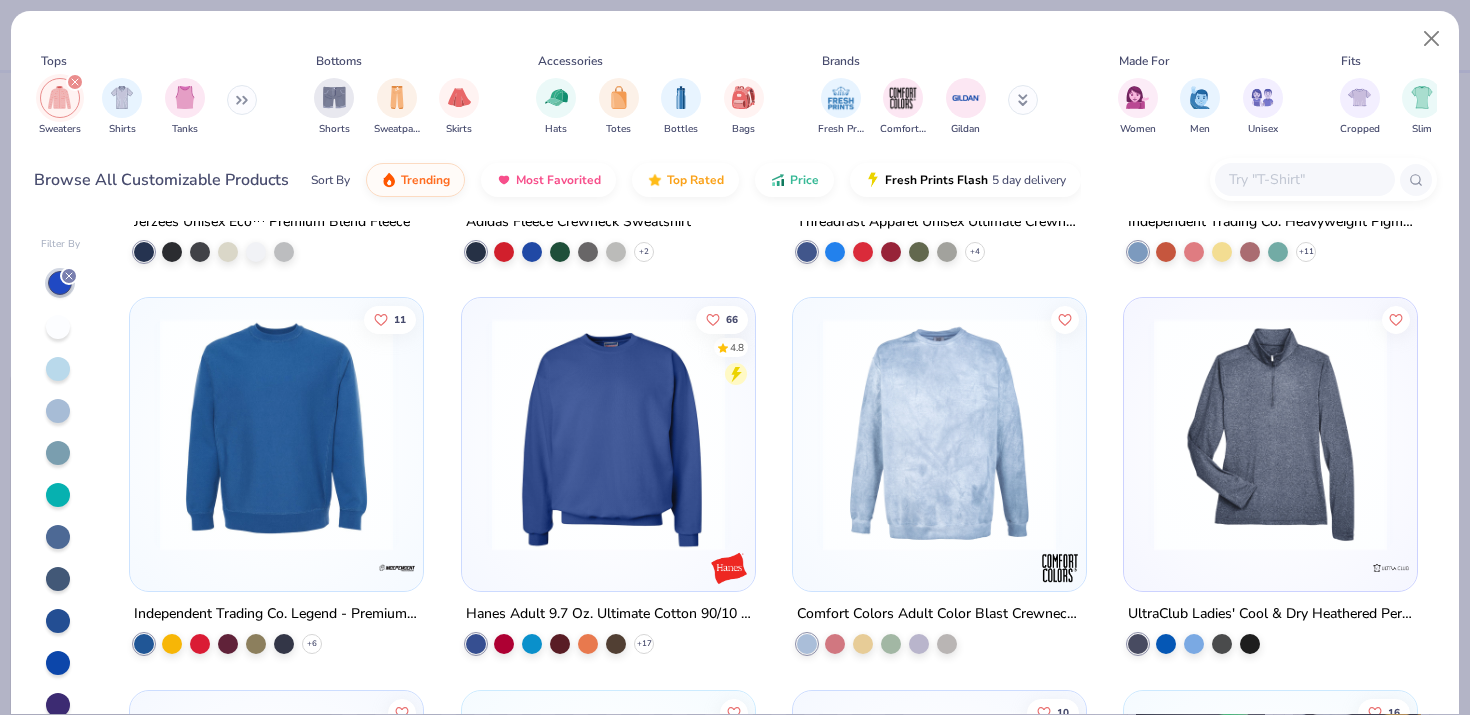 click at bounding box center (276, 434) 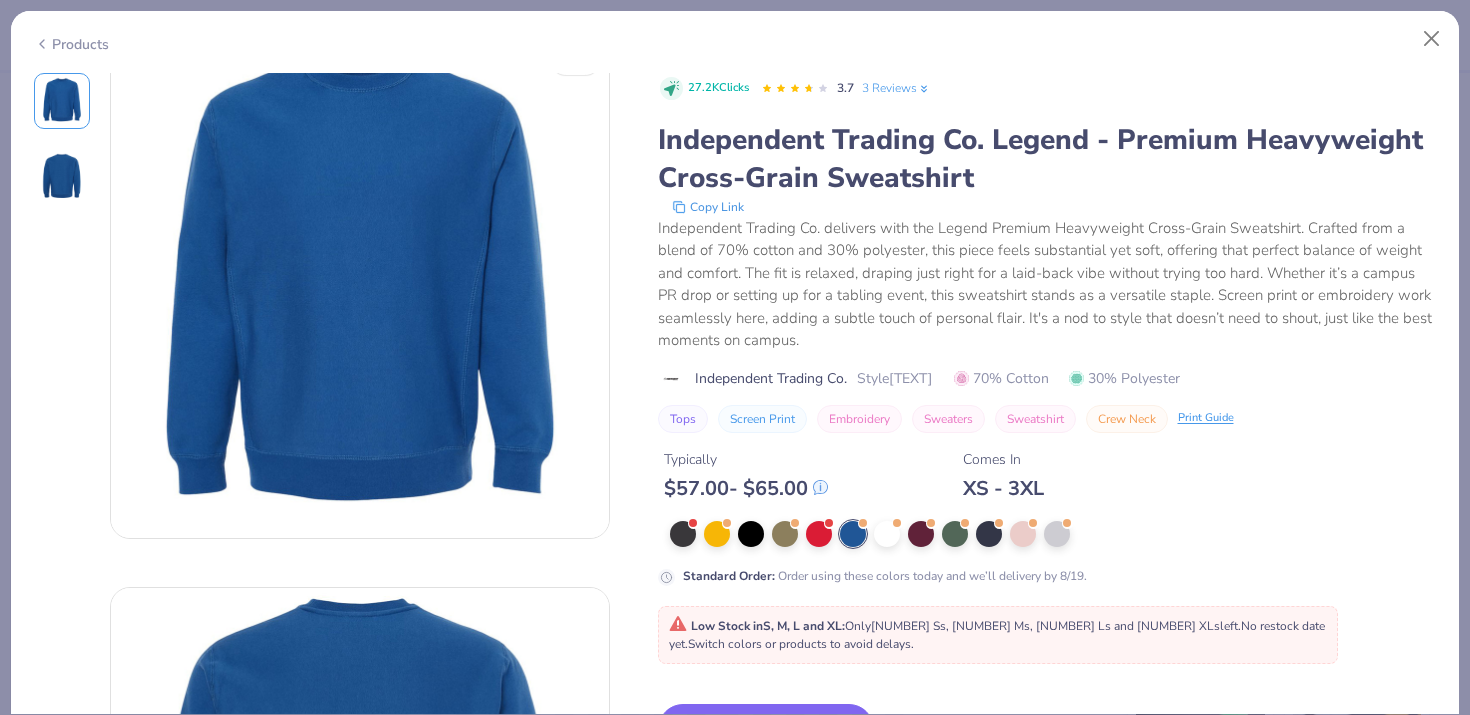 scroll, scrollTop: 0, scrollLeft: 0, axis: both 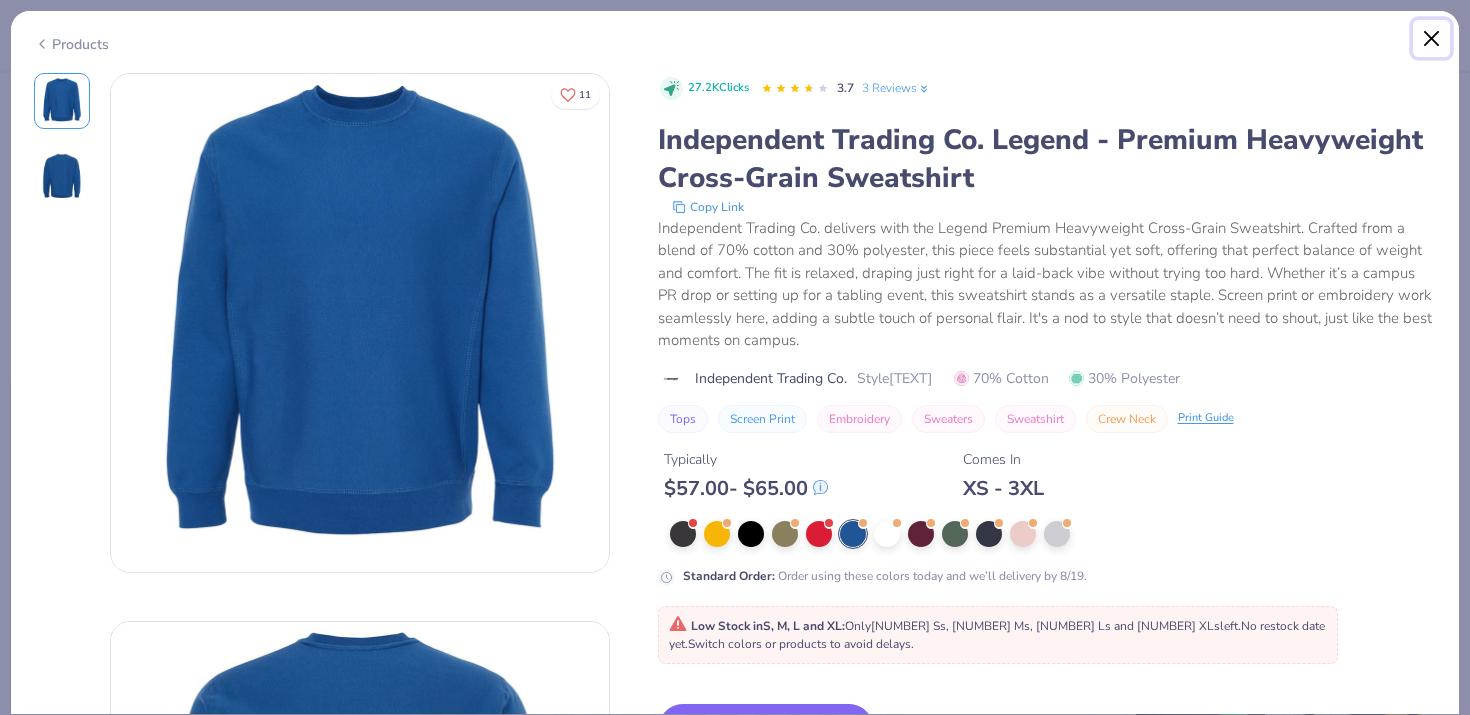 click at bounding box center (1432, 39) 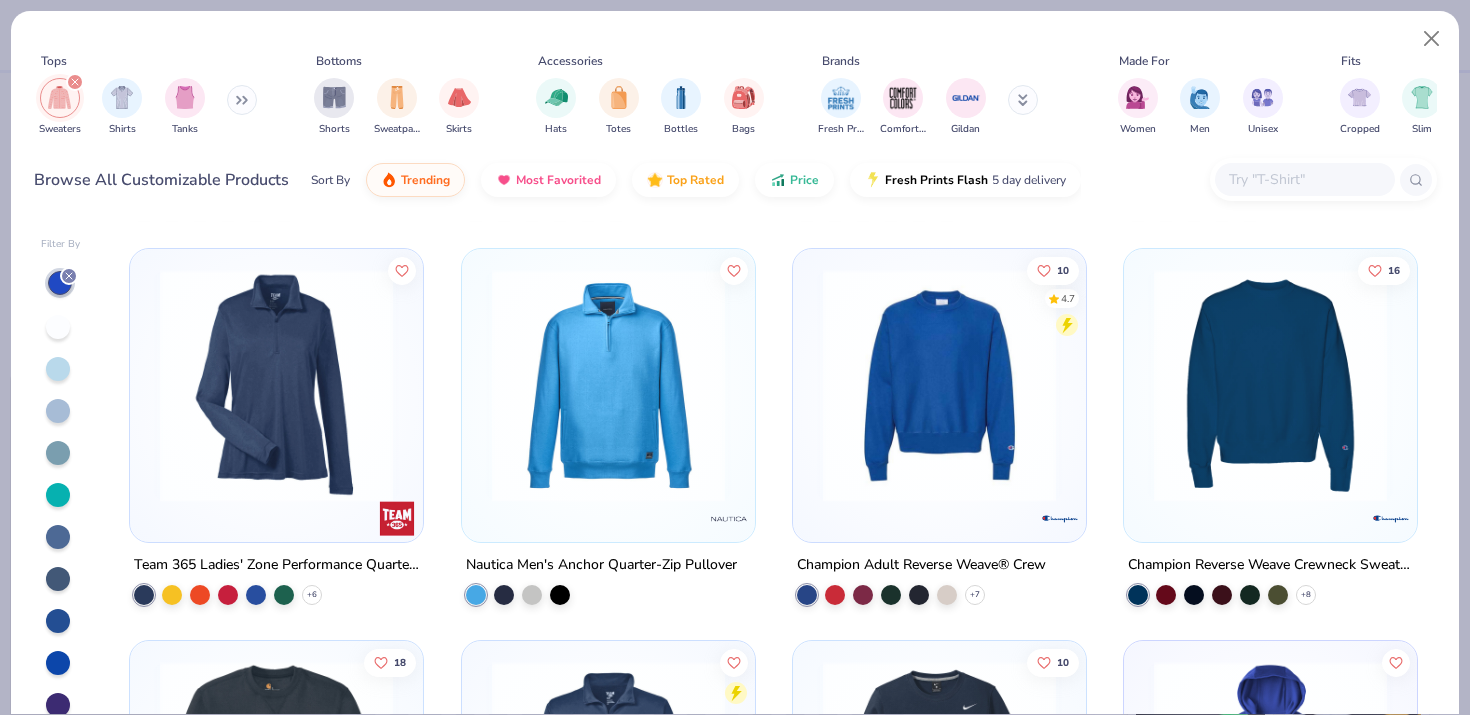 scroll, scrollTop: 2346, scrollLeft: 0, axis: vertical 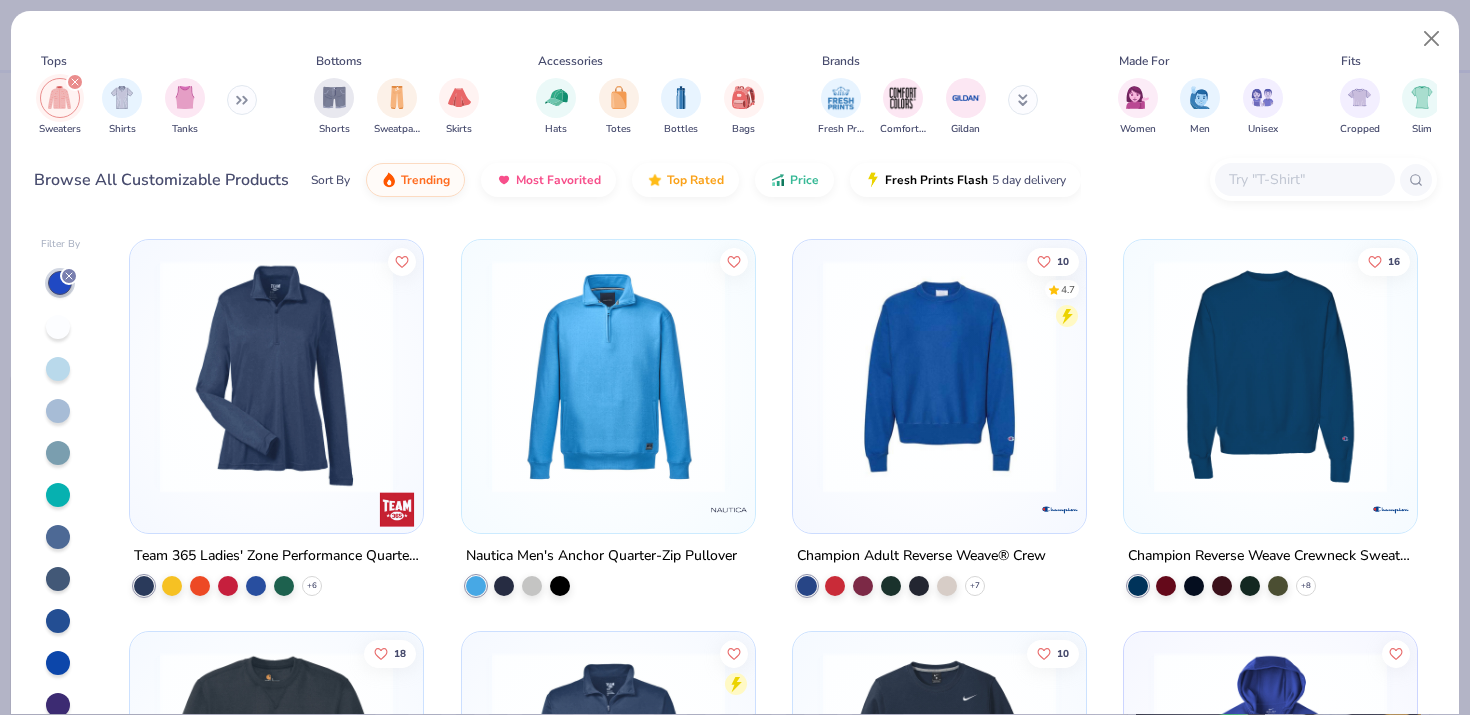 click at bounding box center (939, 375) 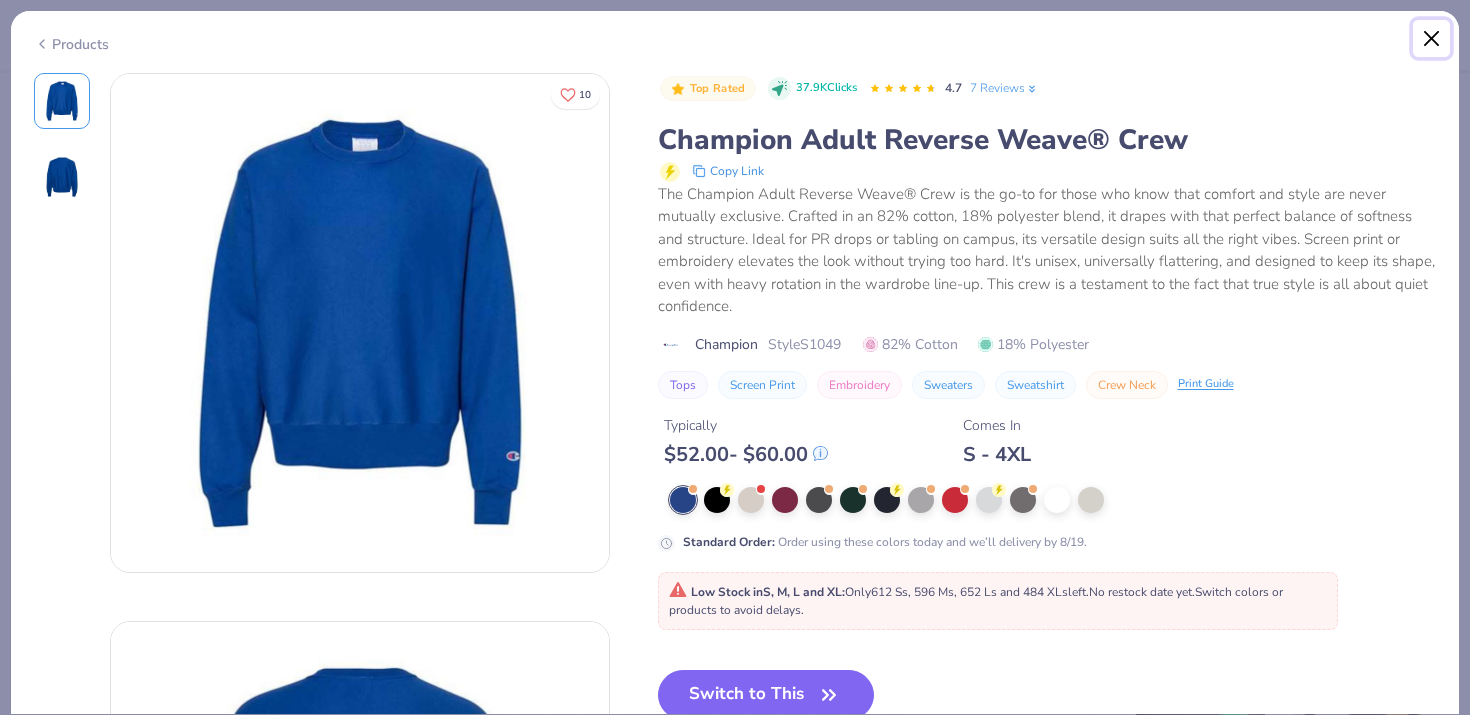 click at bounding box center (1432, 39) 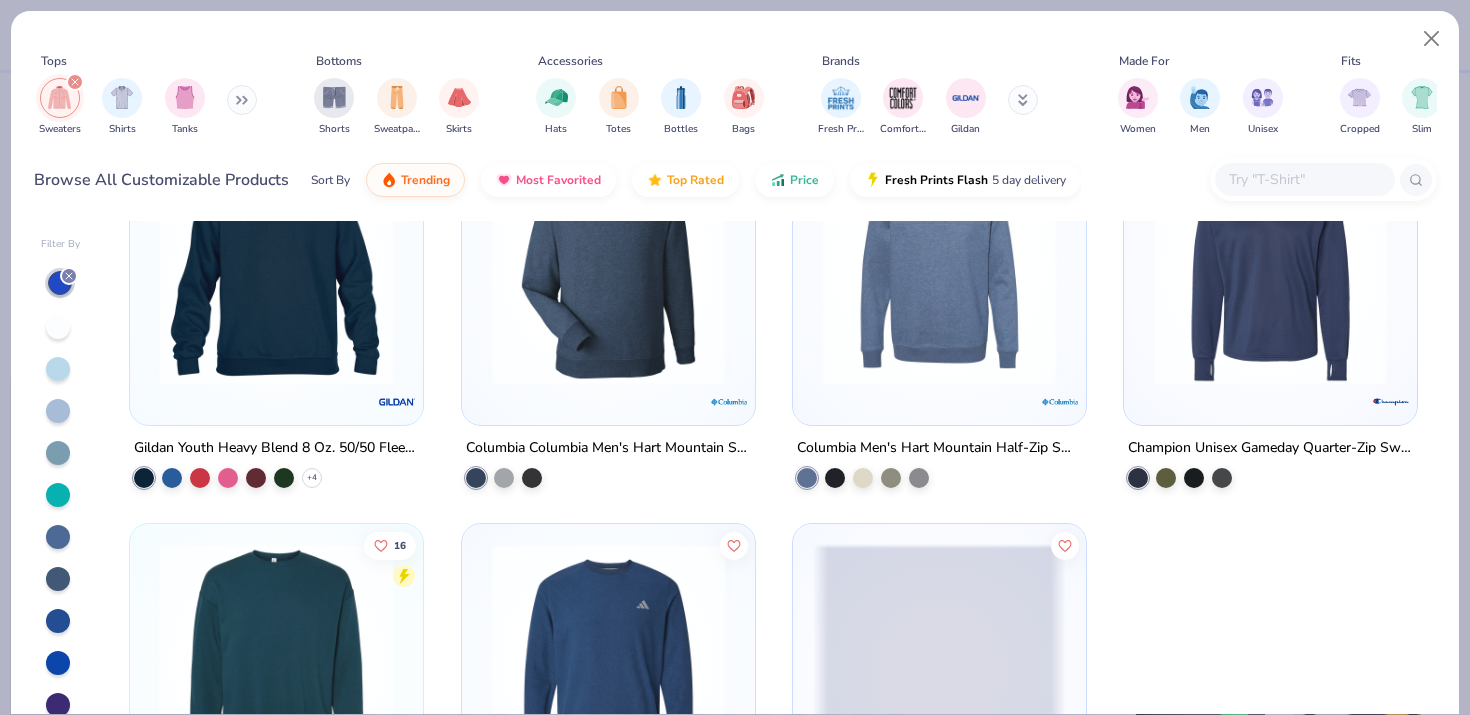 scroll, scrollTop: 3330, scrollLeft: 0, axis: vertical 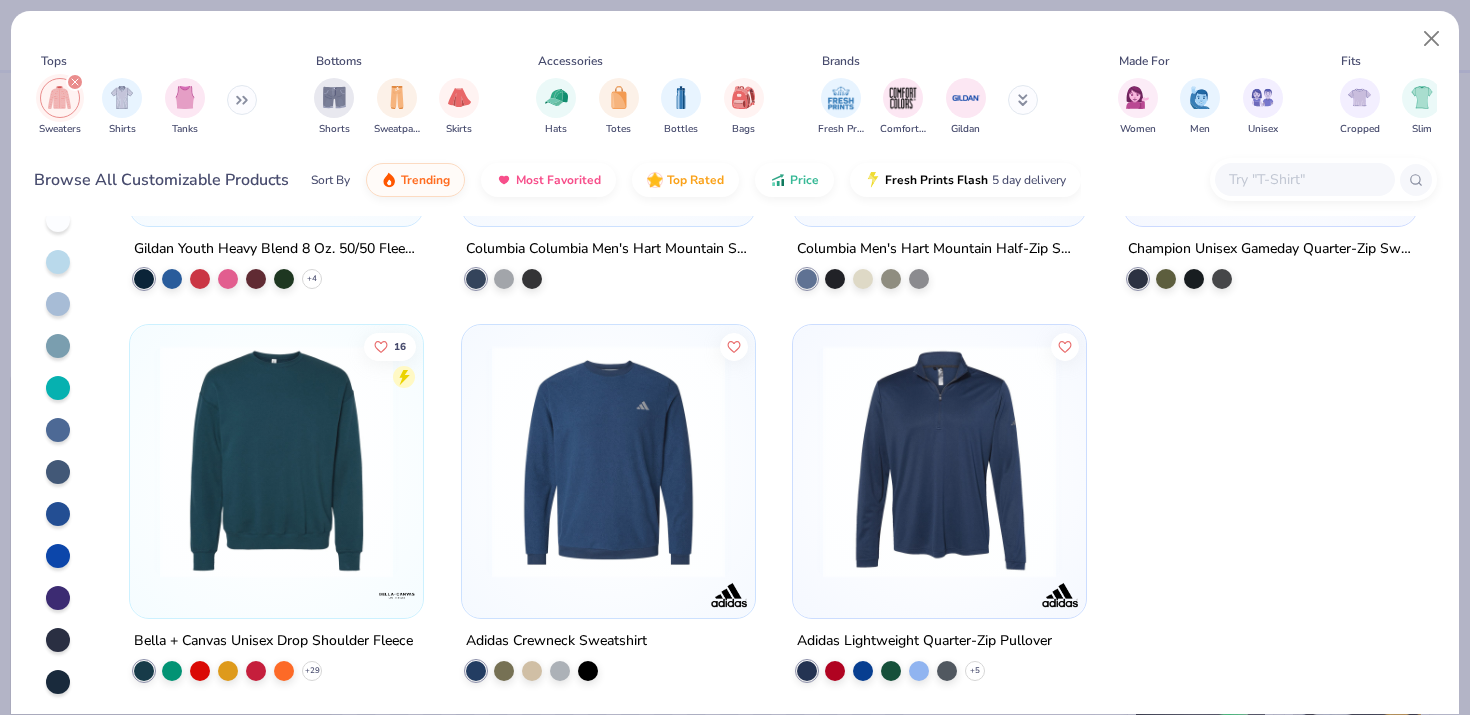 click at bounding box center (276, 461) 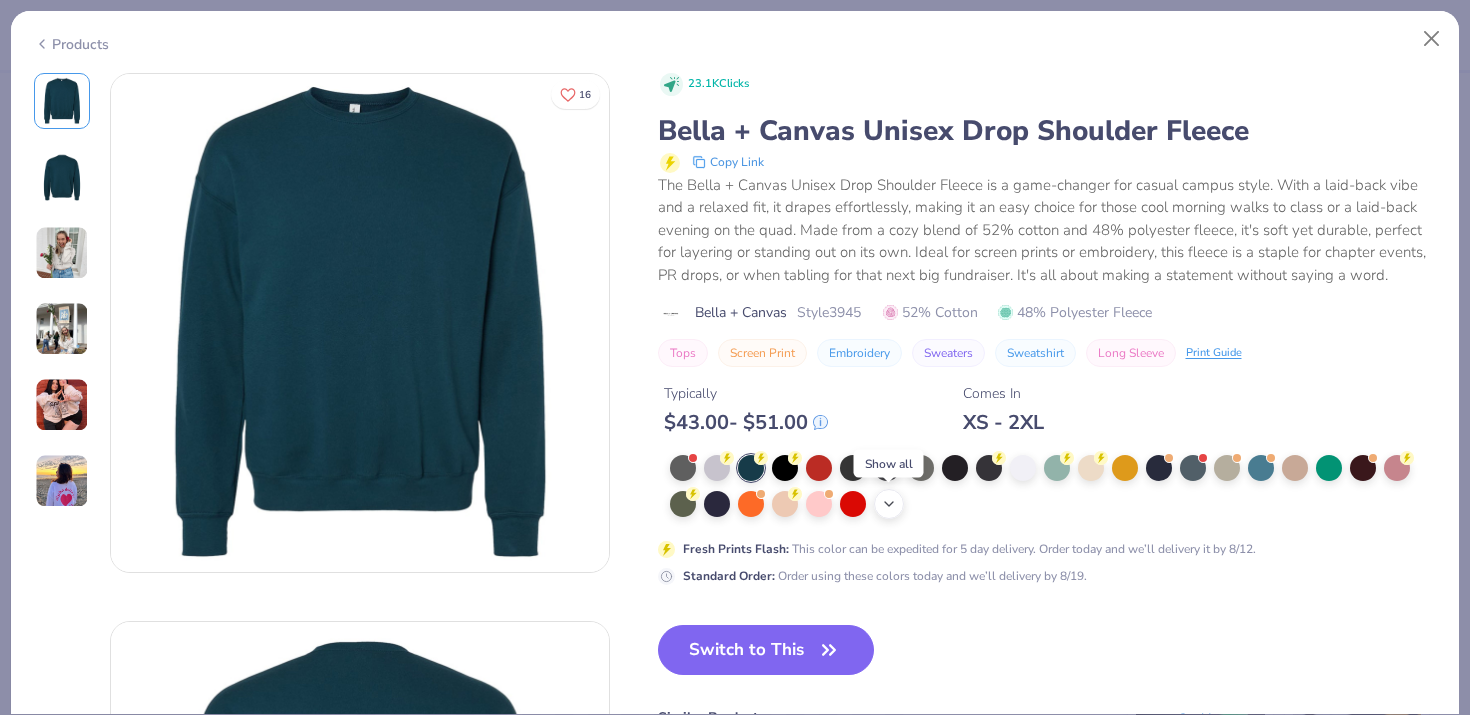 click 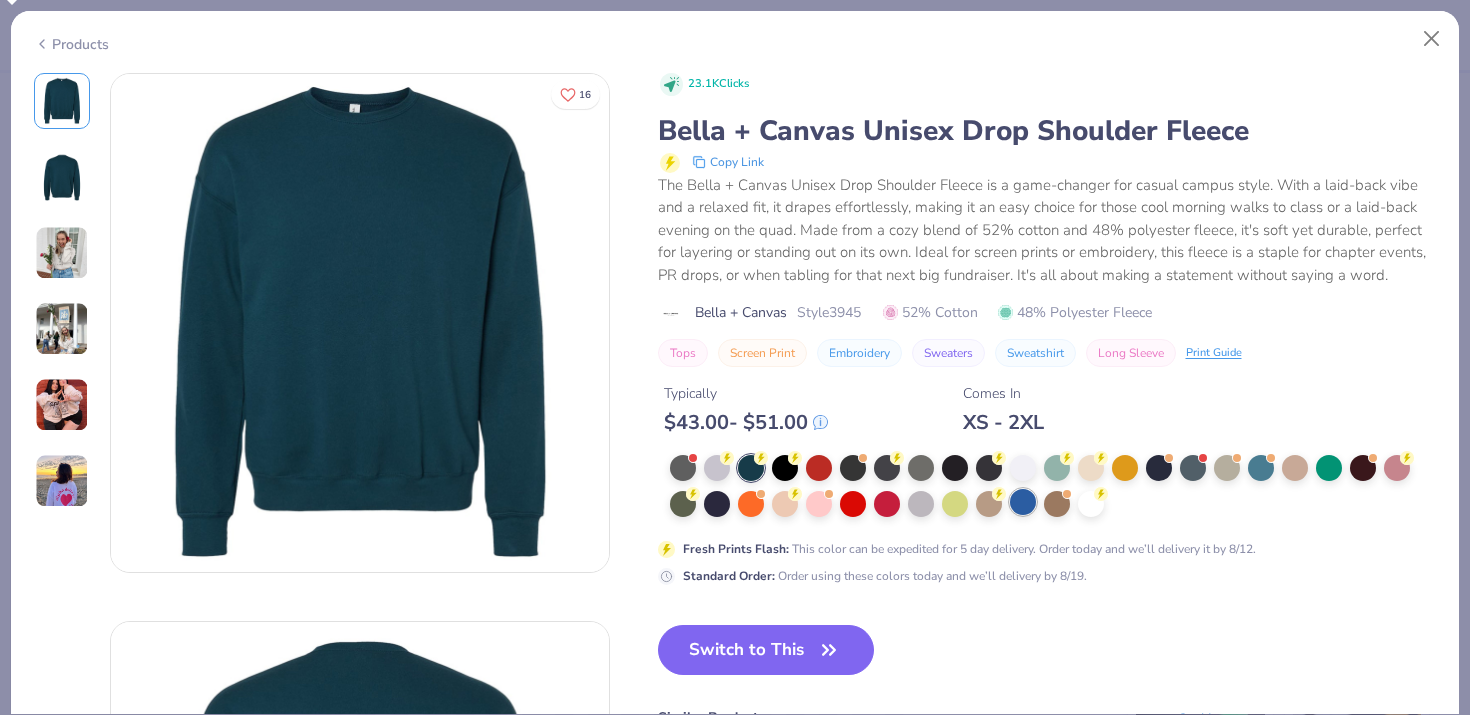 click at bounding box center (1023, 502) 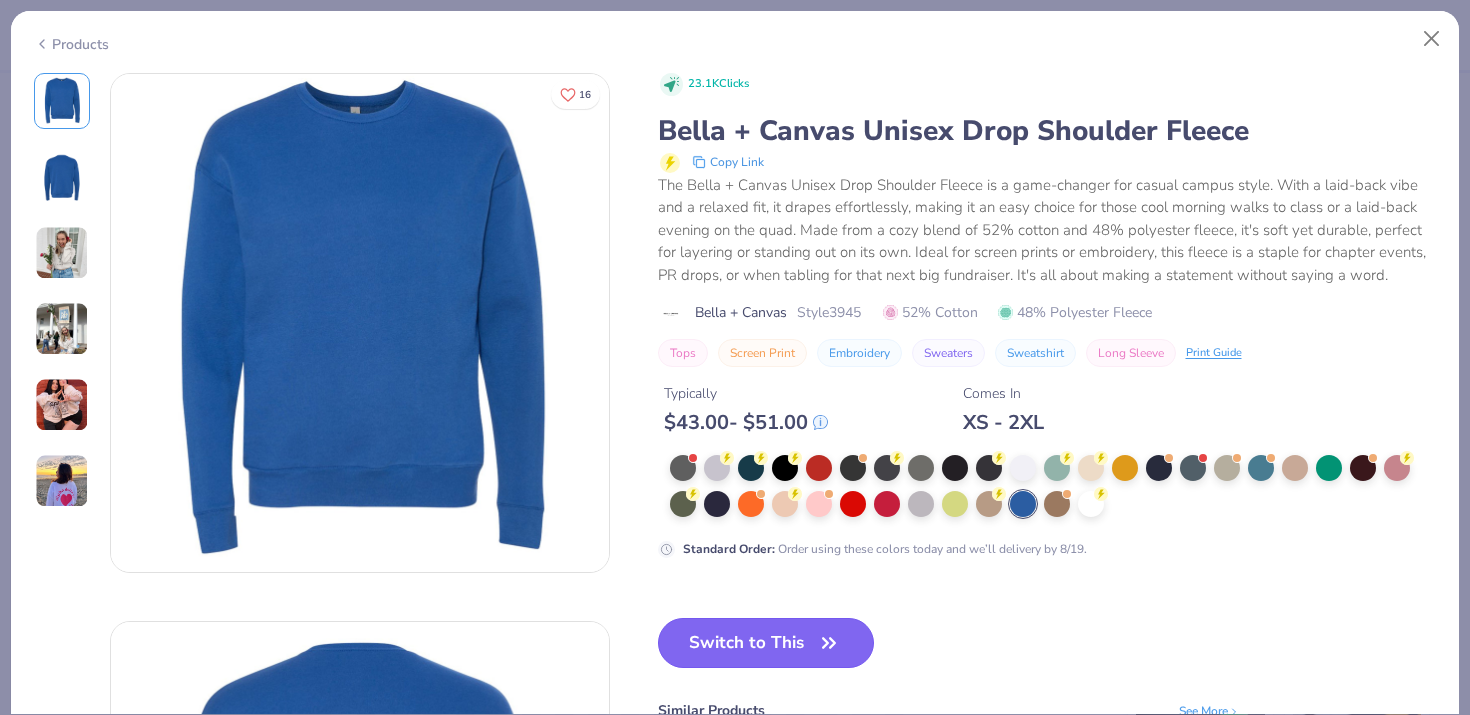 click on "Switch to This" at bounding box center [766, 643] 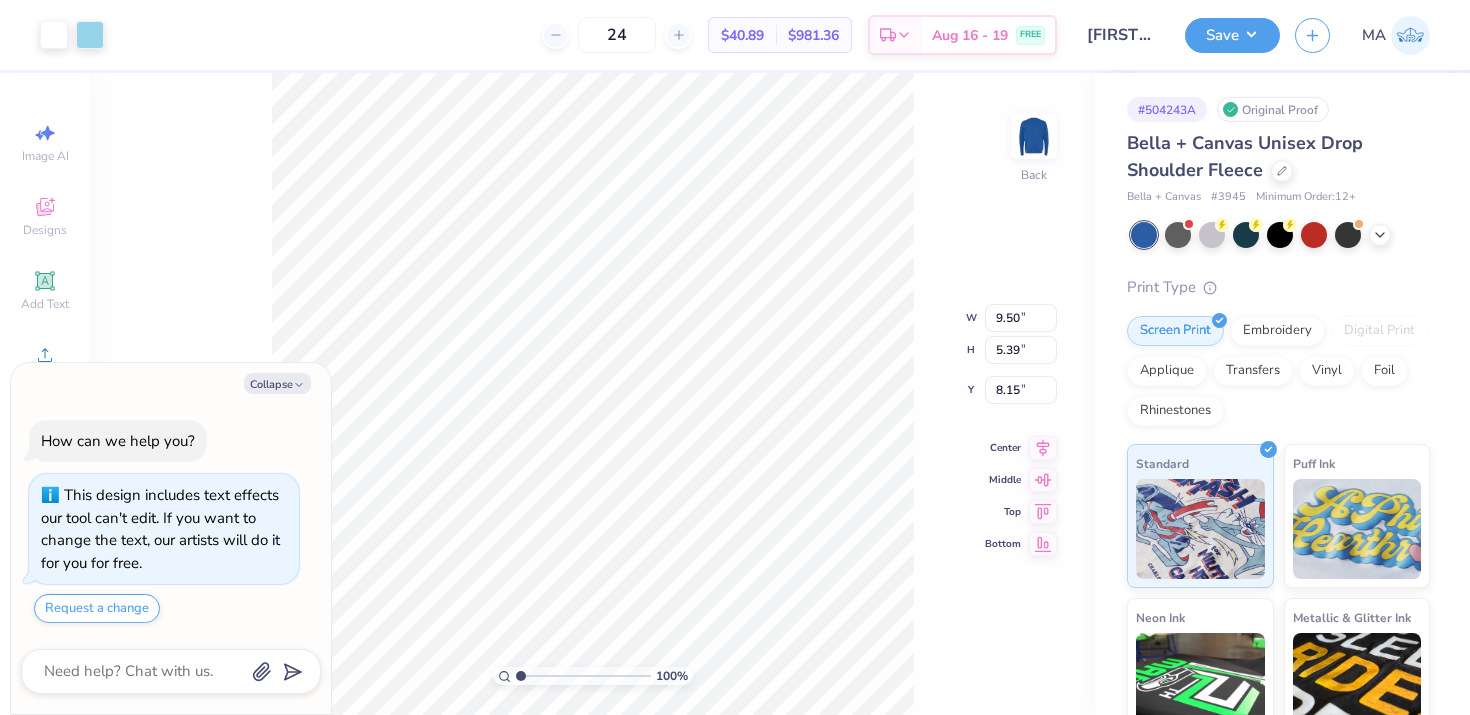 type on "x" 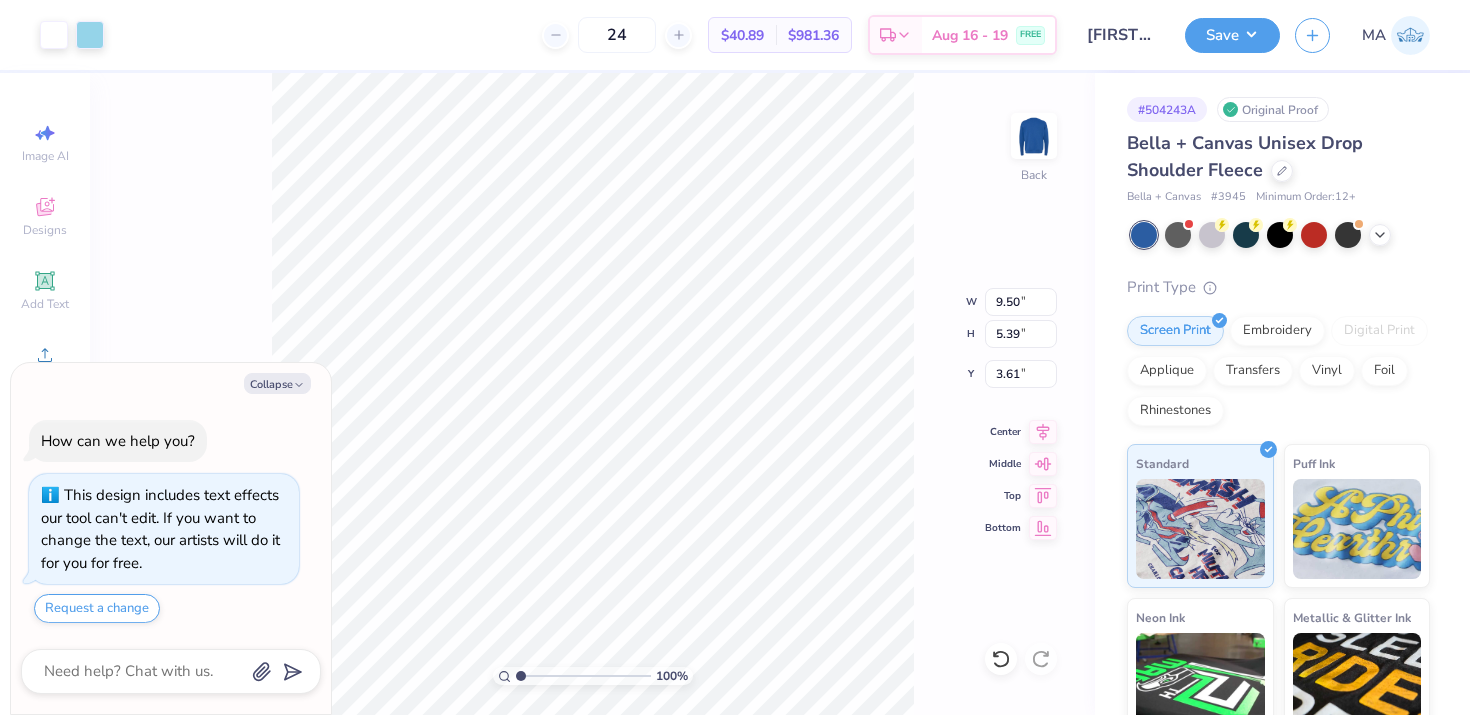 type on "x" 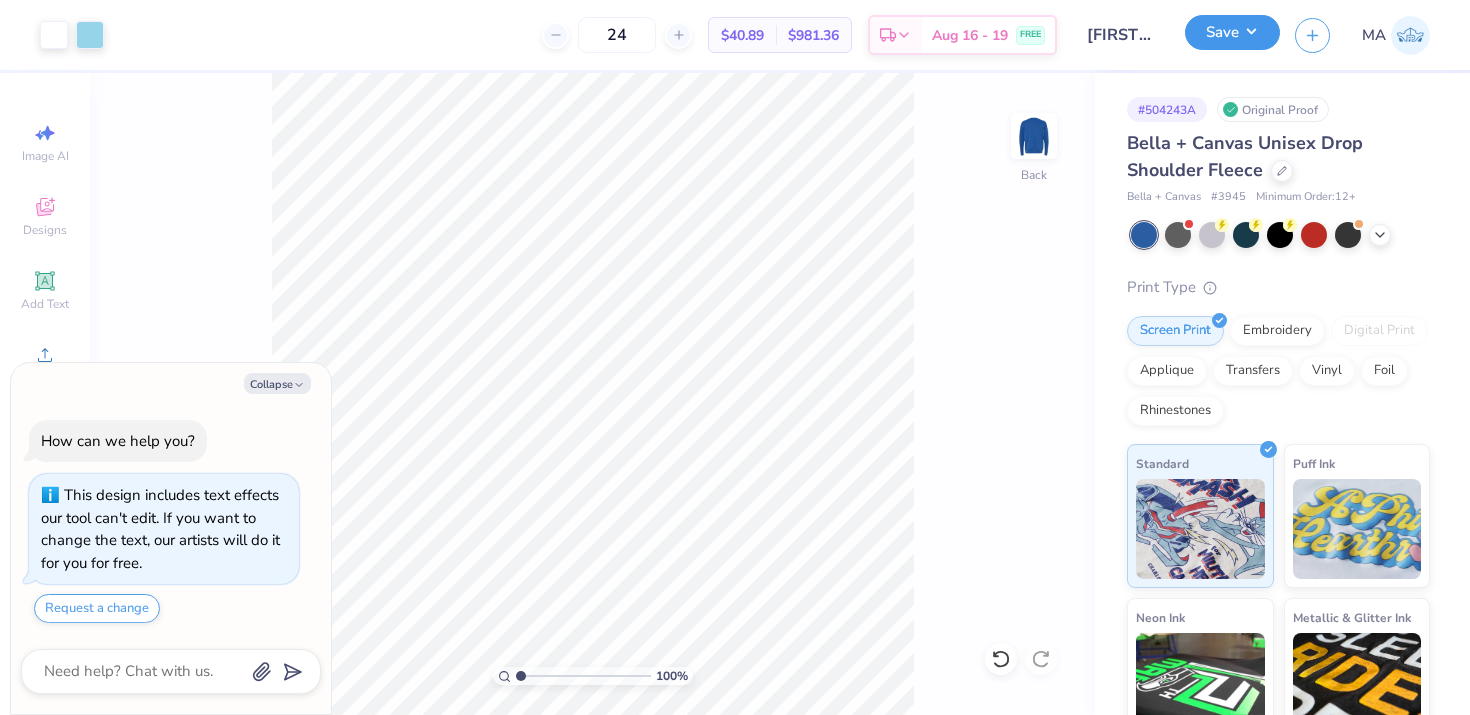 click on "Save" at bounding box center [1232, 32] 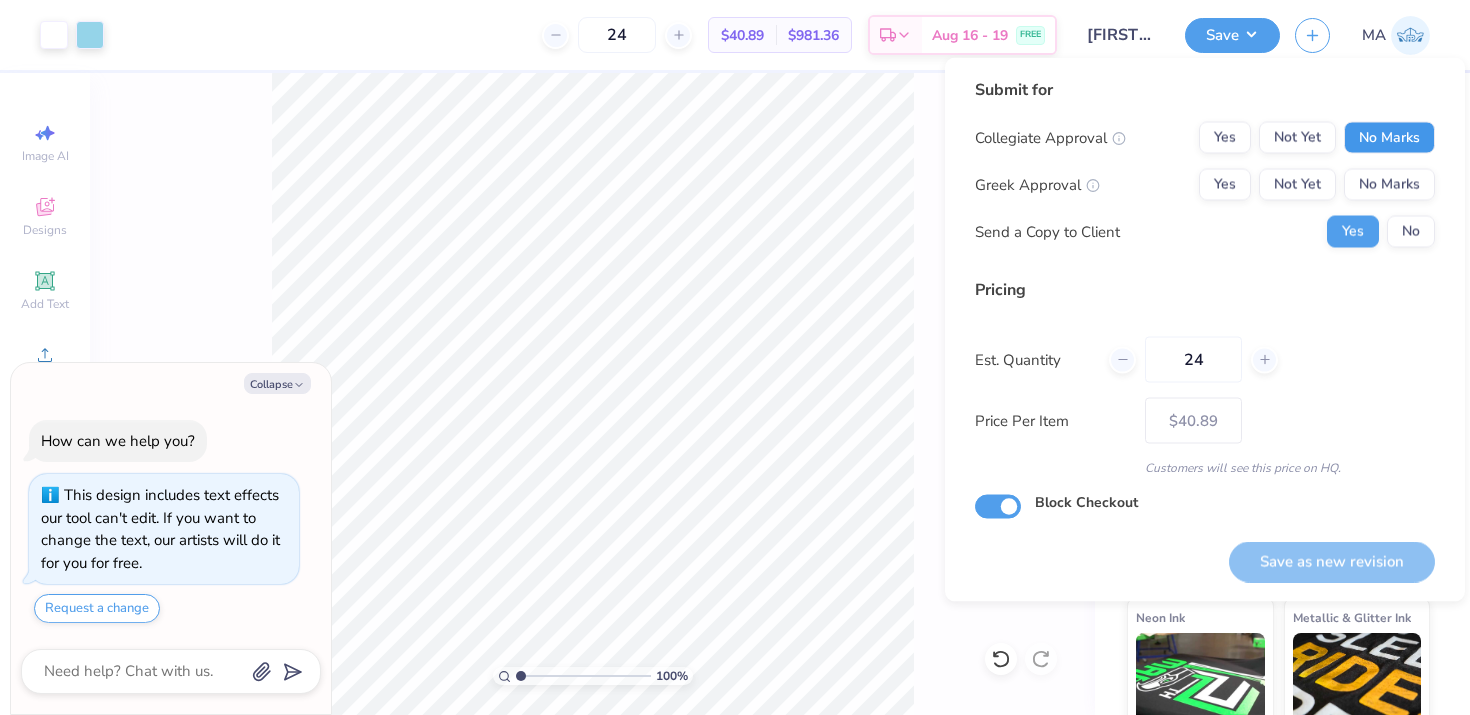 click on "No Marks" at bounding box center (1389, 138) 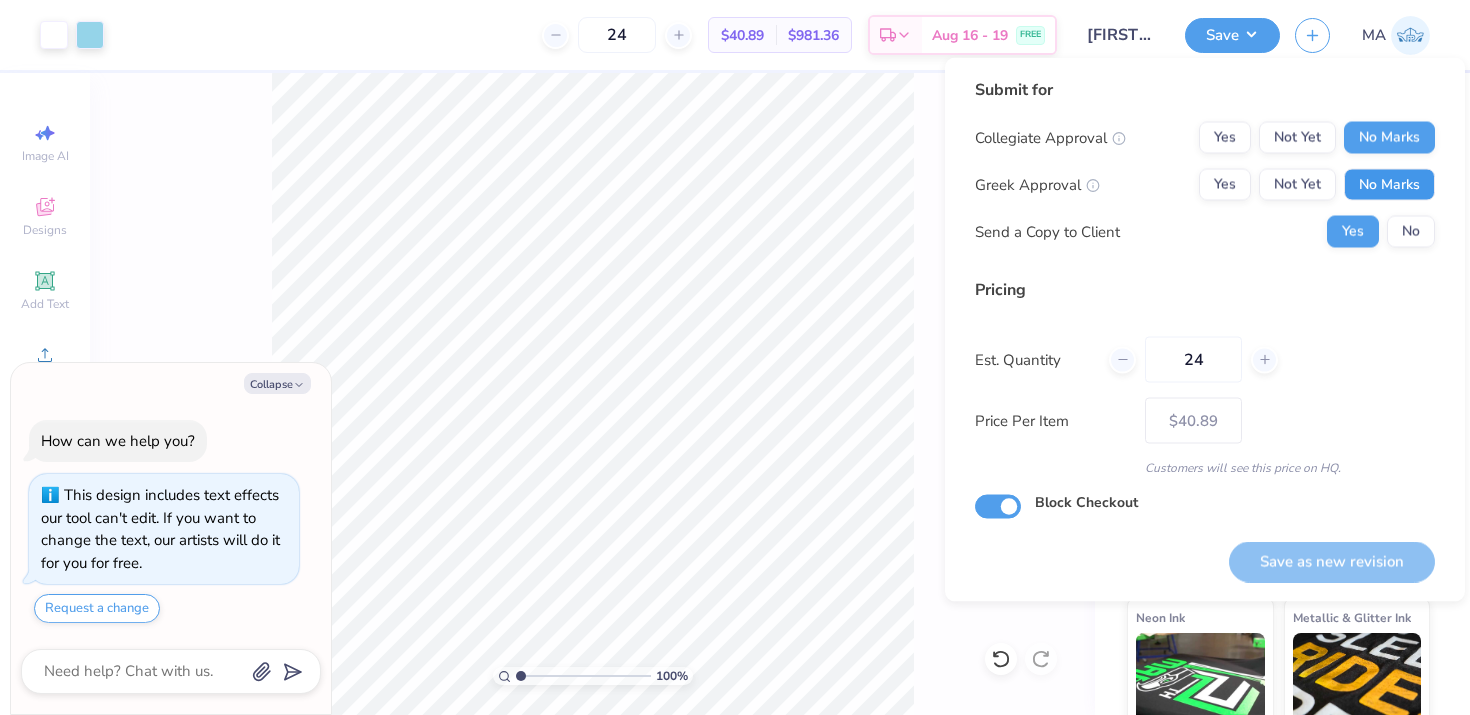 click on "No Marks" at bounding box center [1389, 185] 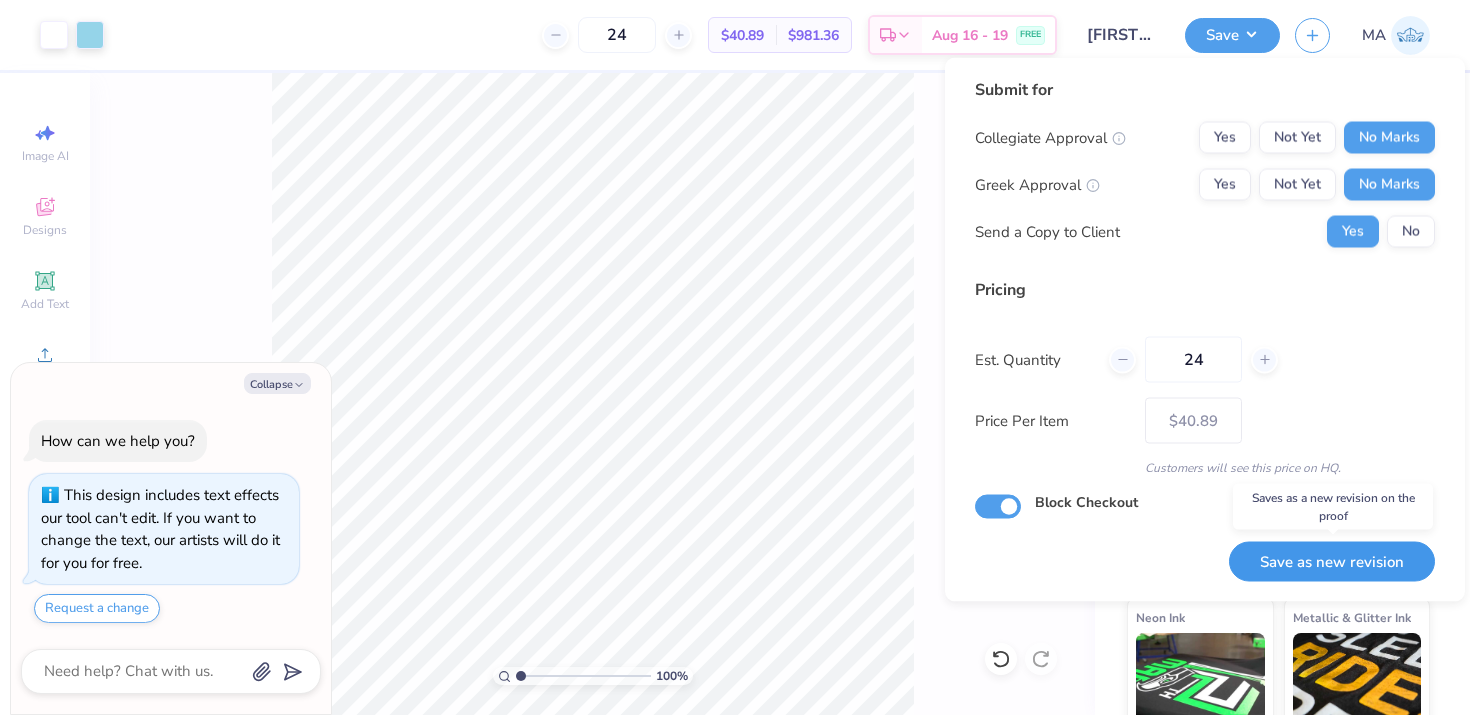 click on "Save as new revision" at bounding box center (1332, 561) 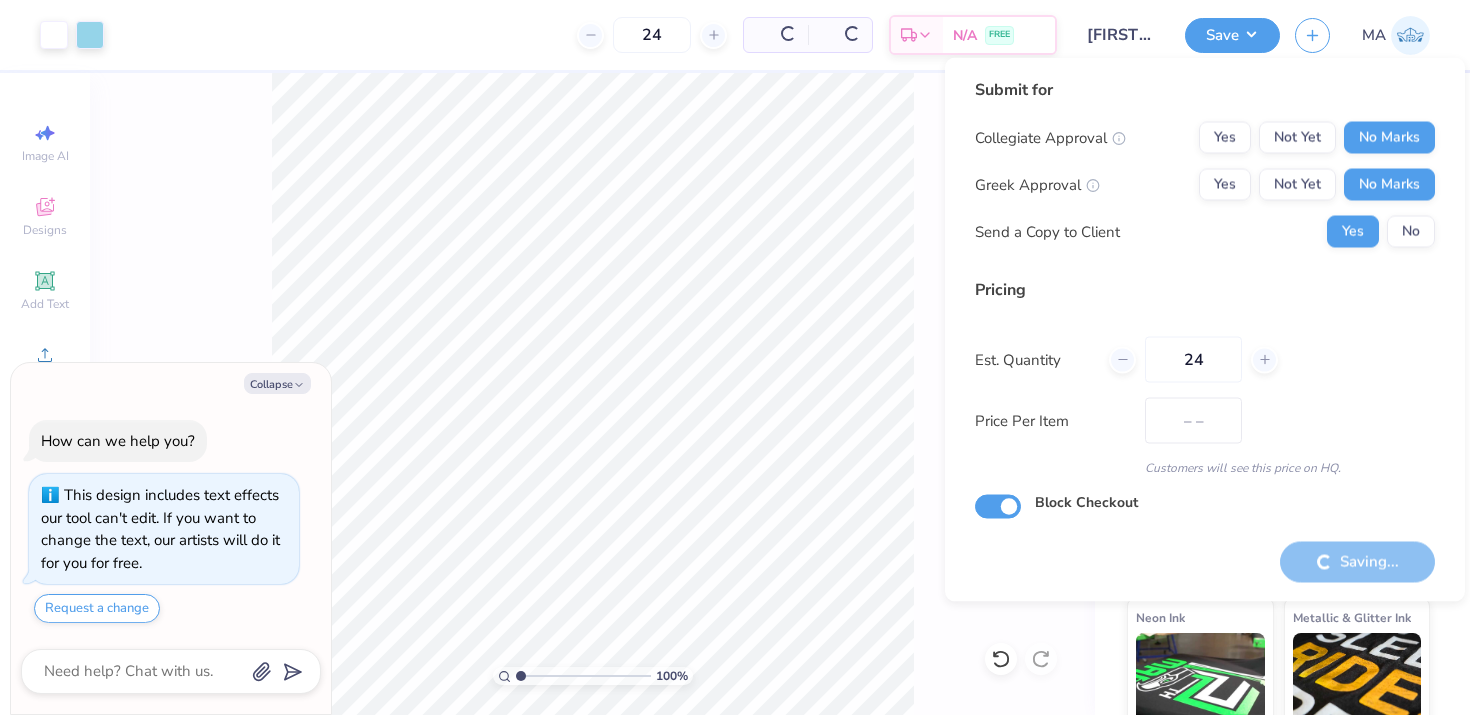 type on "$40.89" 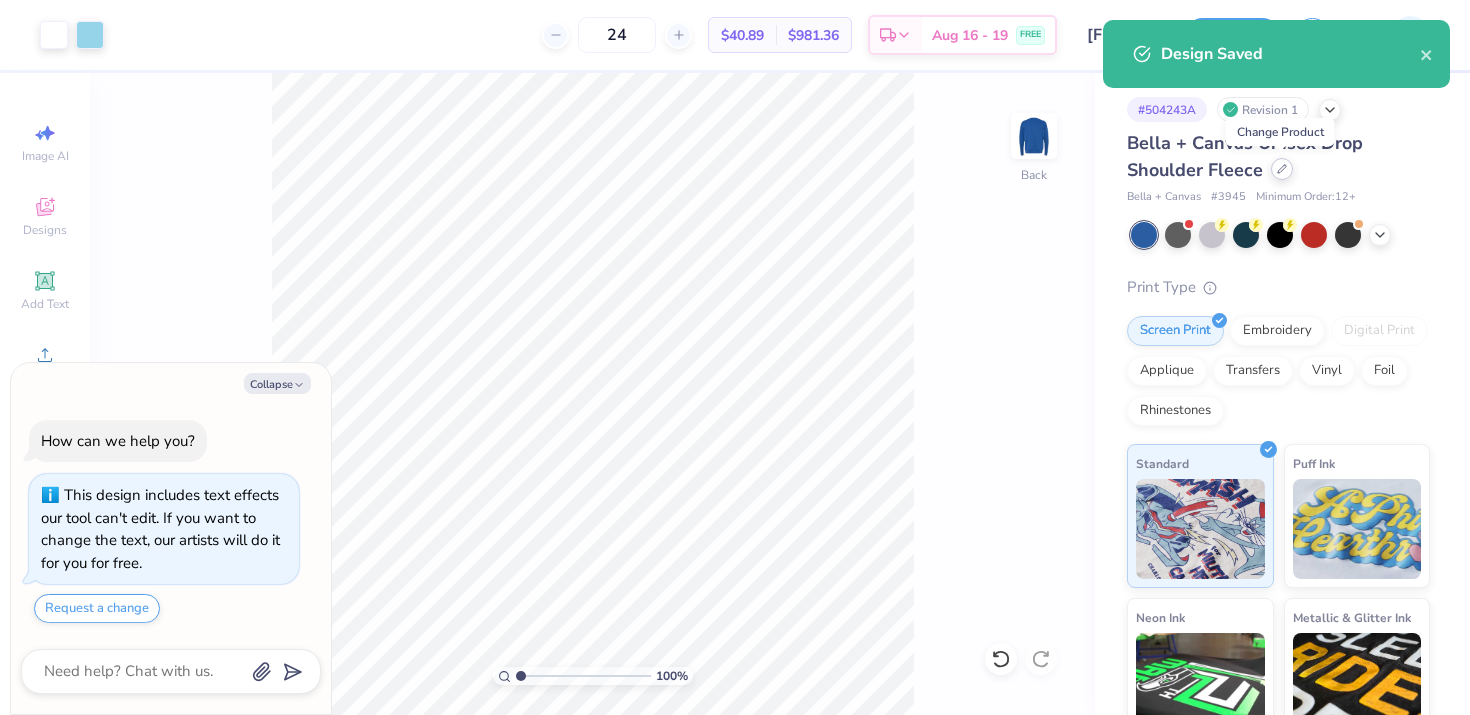 click at bounding box center (1282, 169) 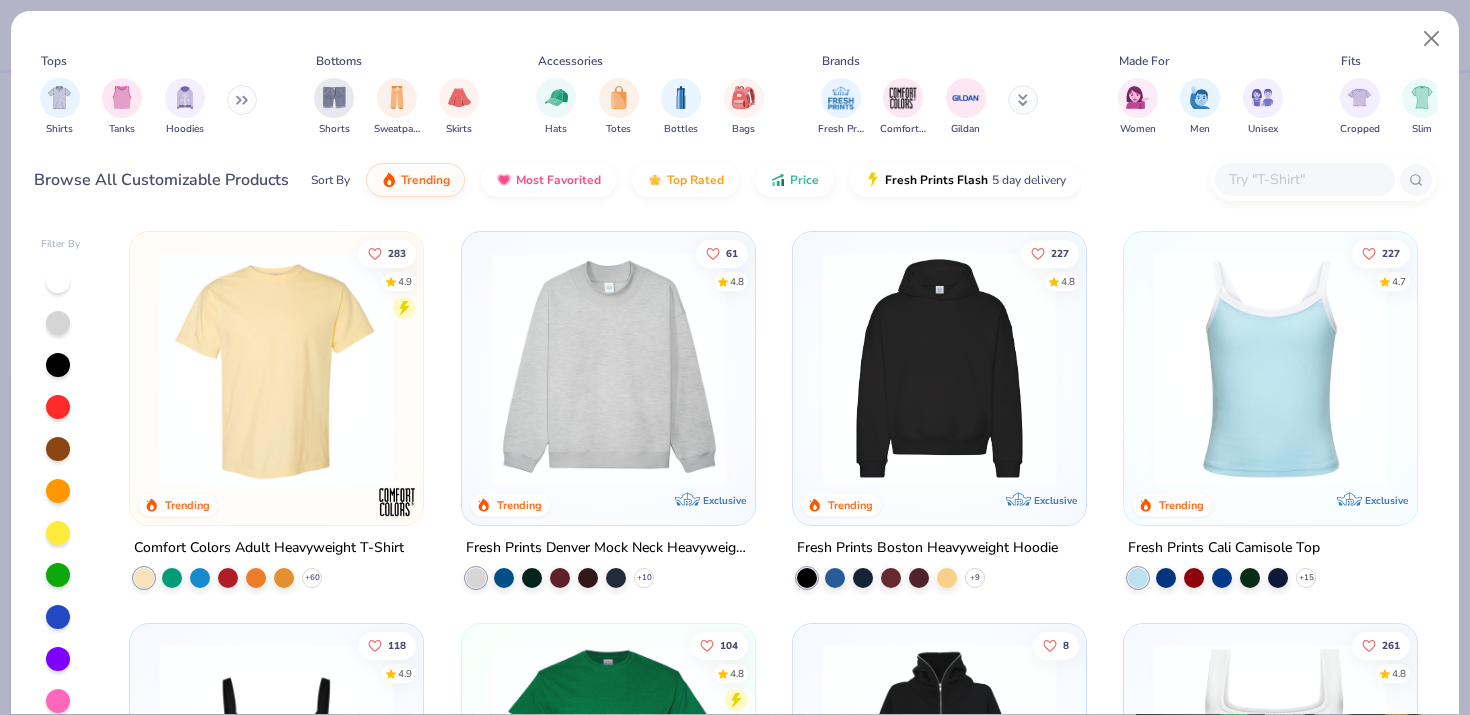 click at bounding box center (1304, 179) 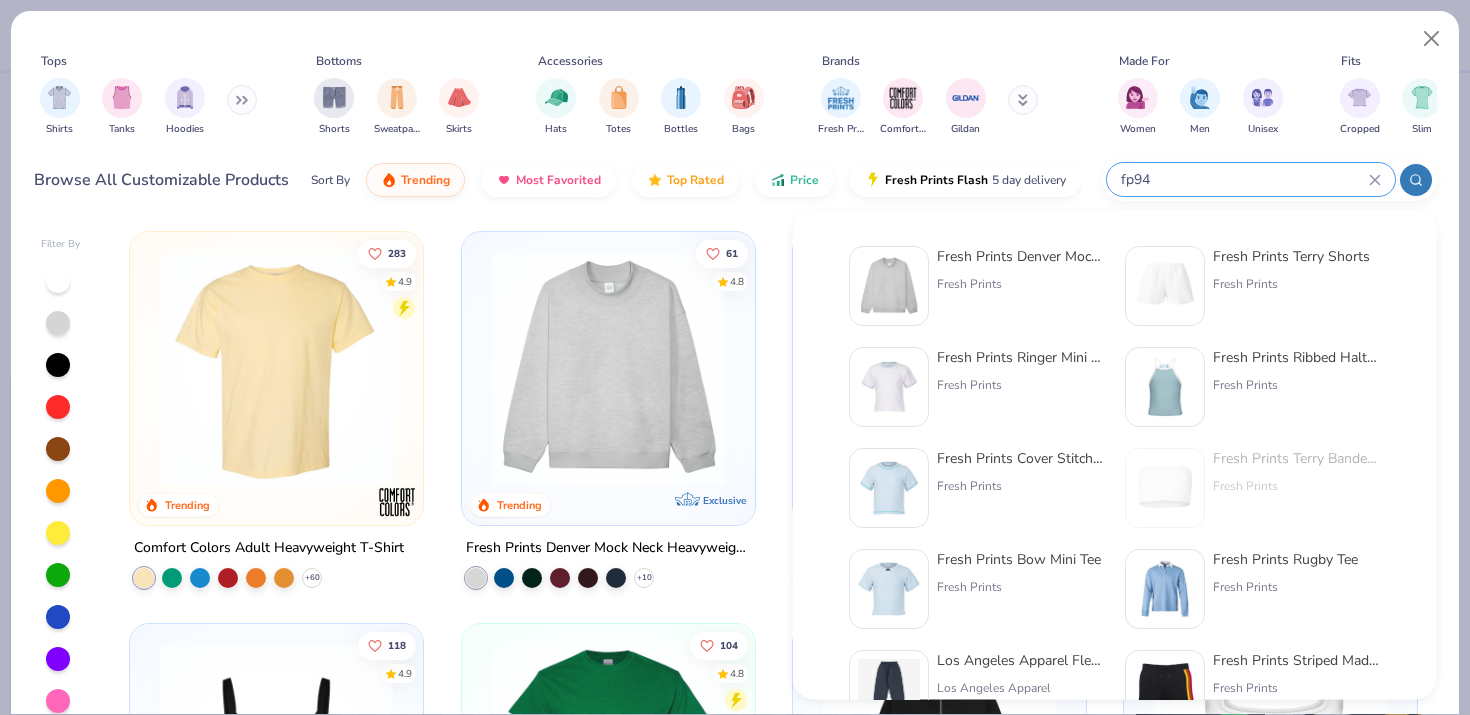 type on "fp94" 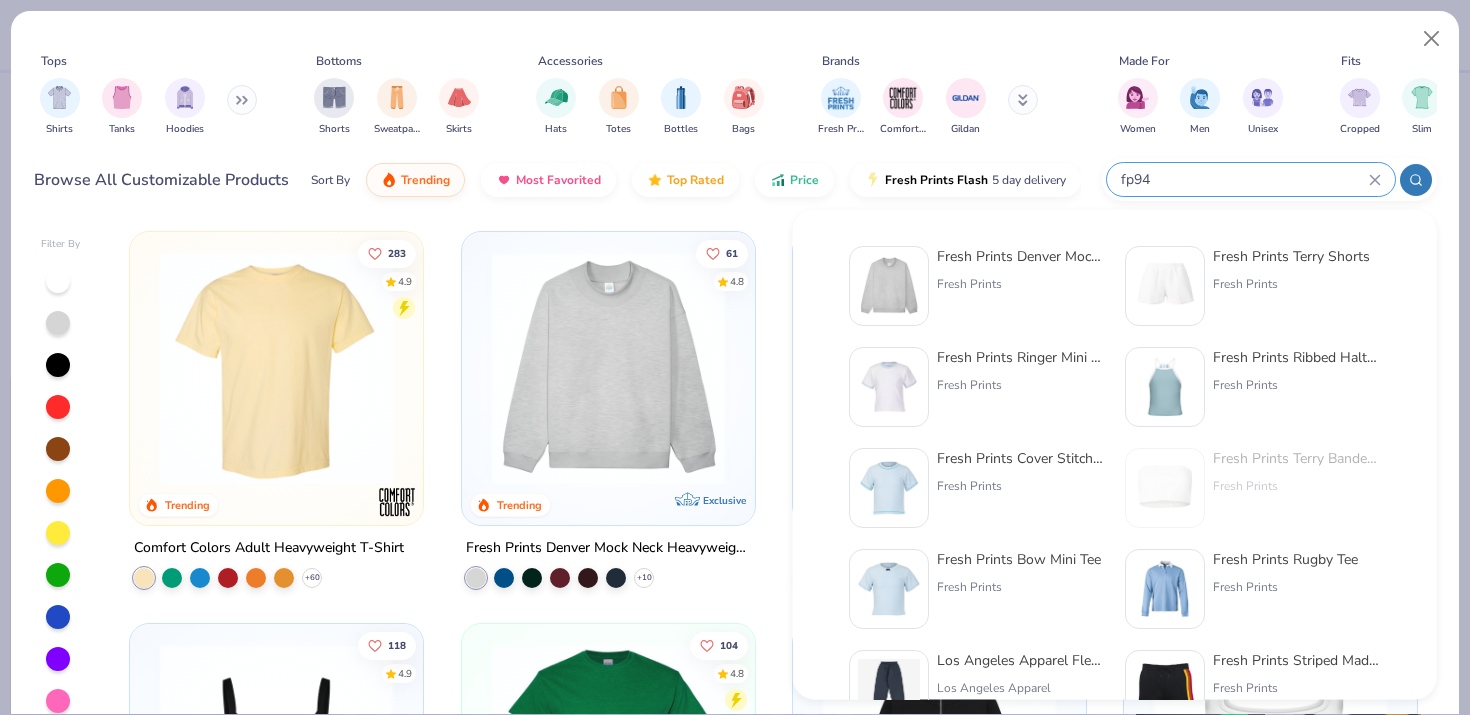 click at bounding box center (889, 286) 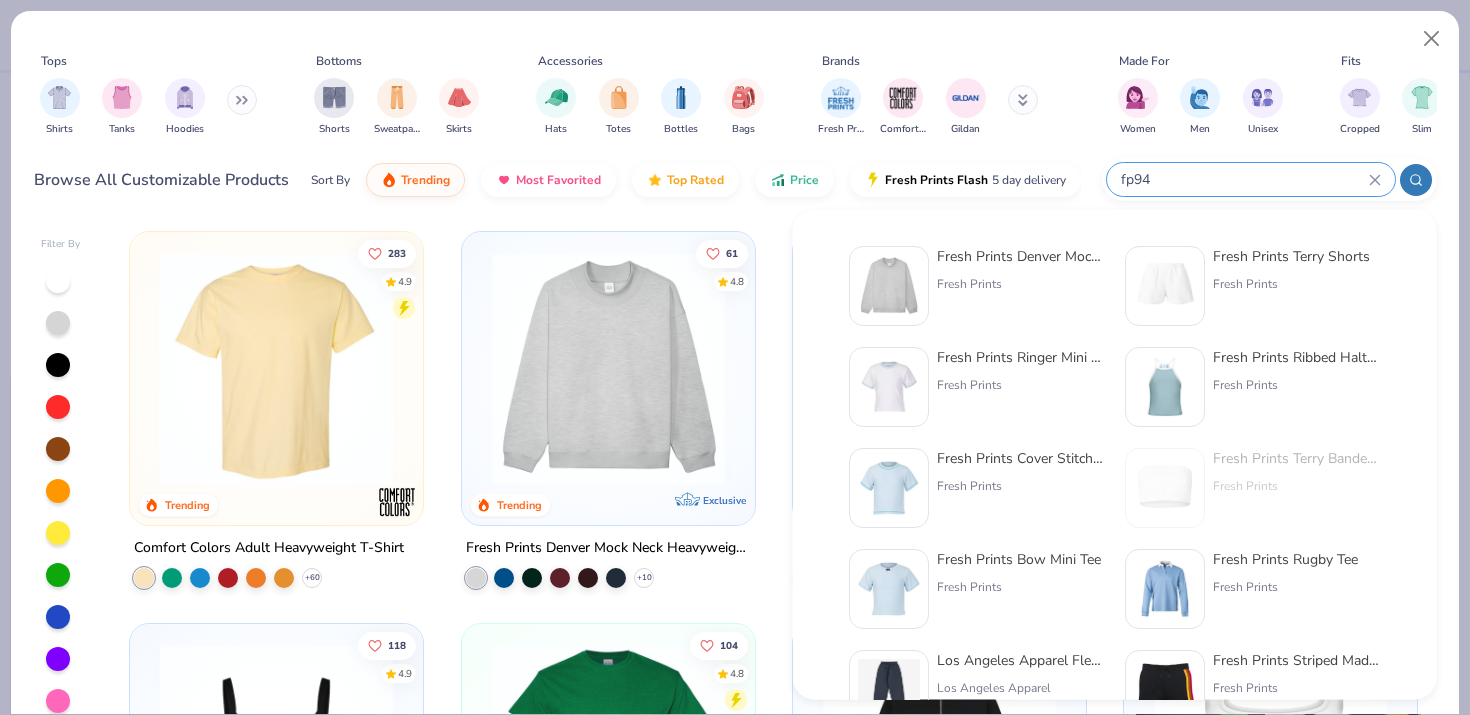 type 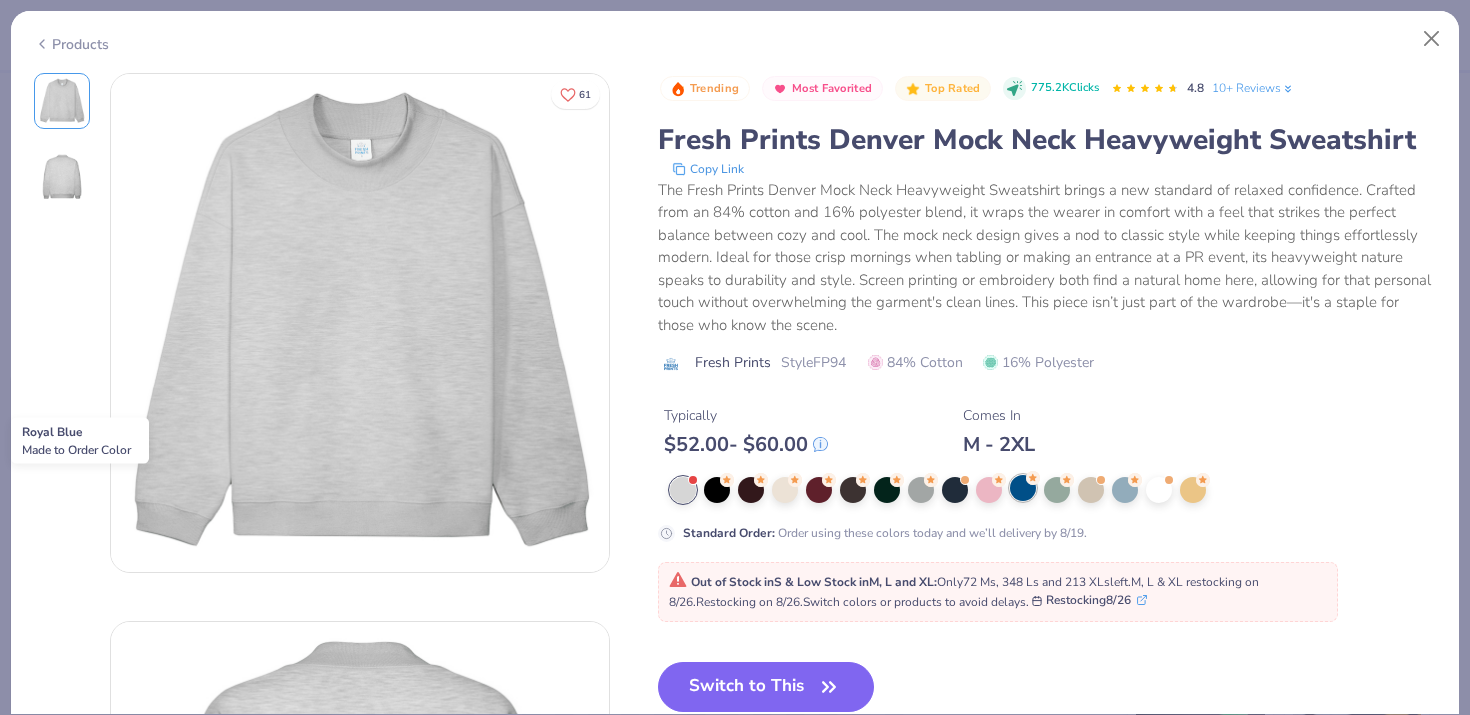 click at bounding box center (1023, 488) 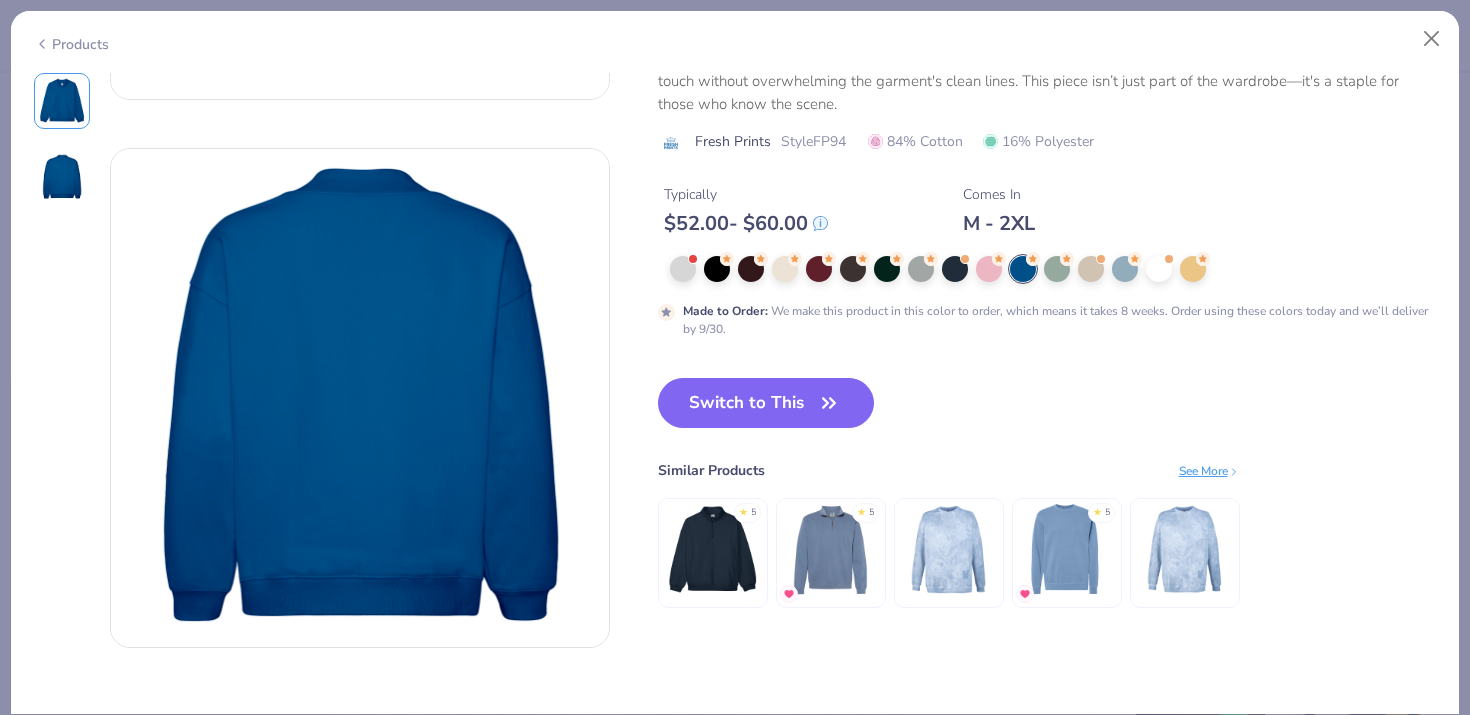 scroll, scrollTop: 481, scrollLeft: 0, axis: vertical 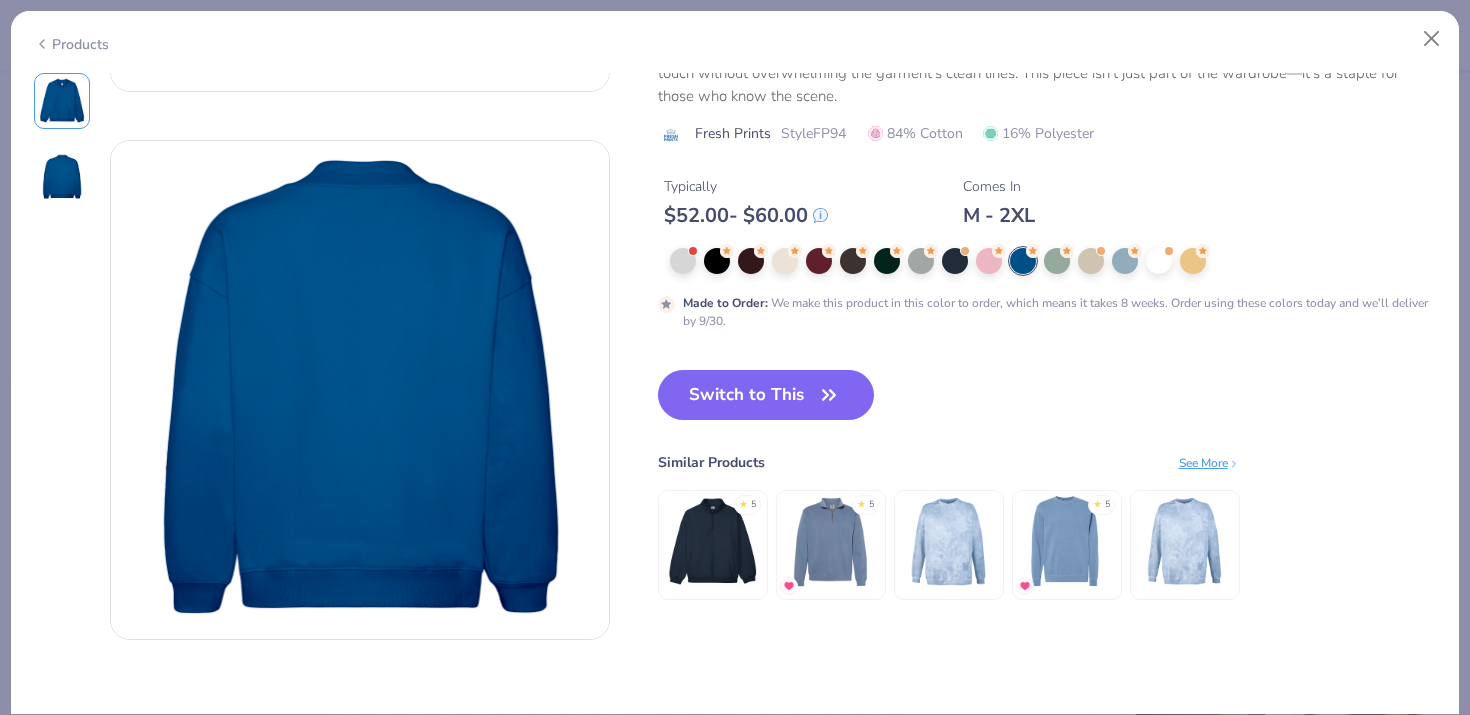 click at bounding box center [1066, 540] 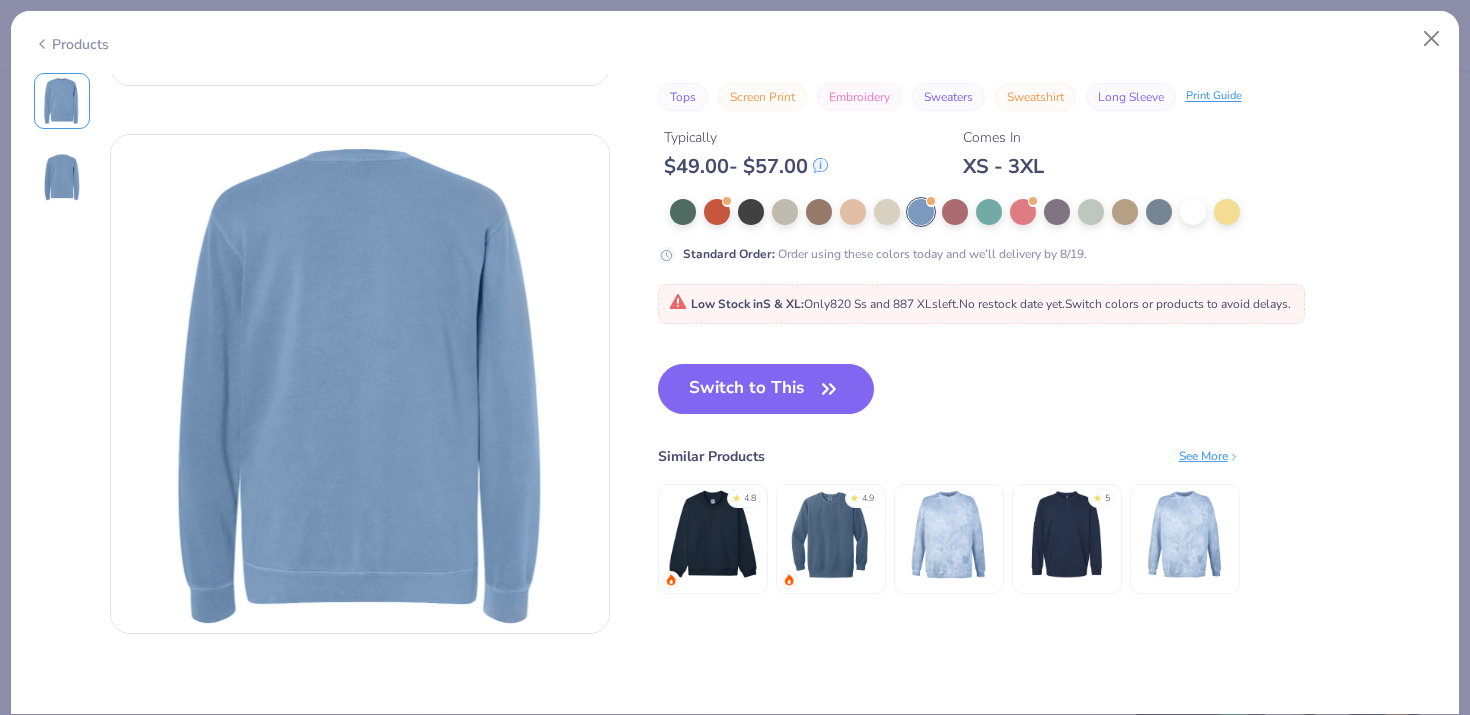 scroll, scrollTop: 490, scrollLeft: 0, axis: vertical 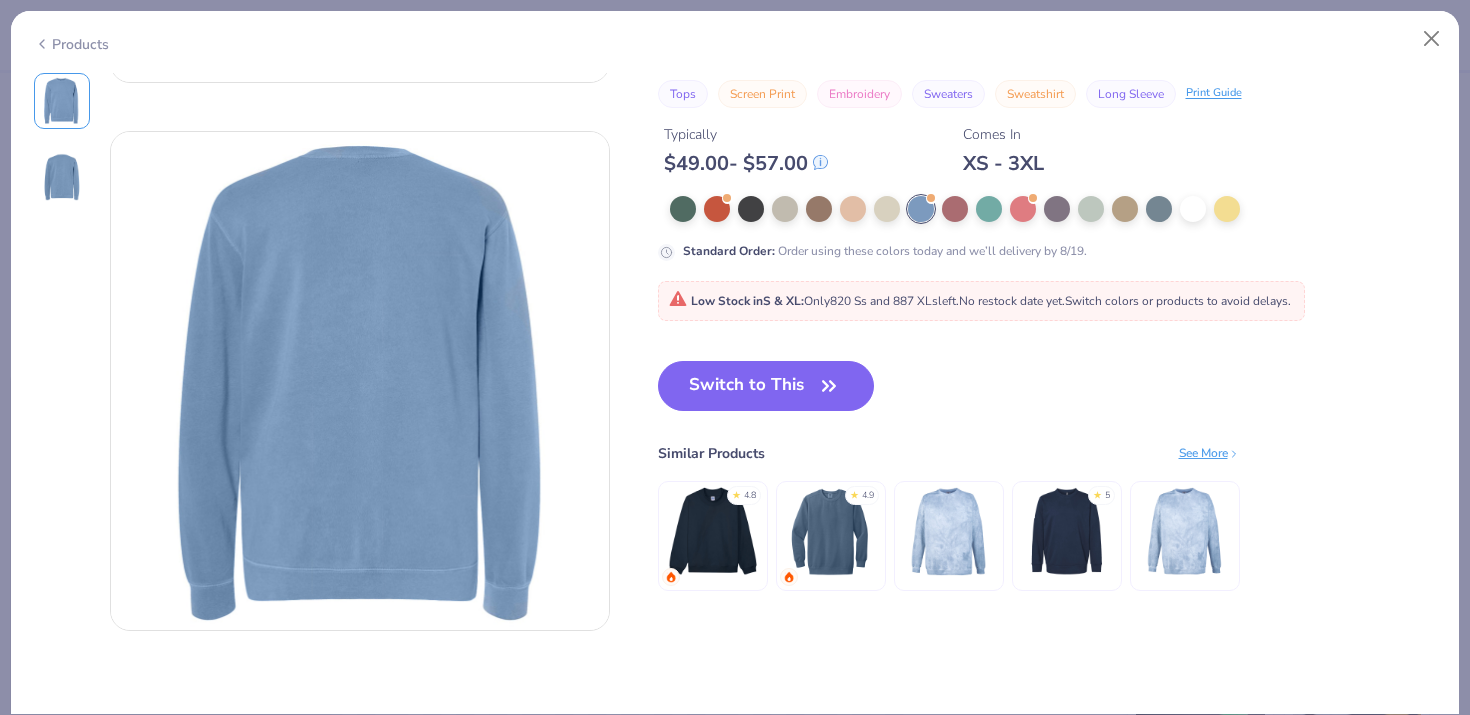 click on "See More" at bounding box center (1209, 453) 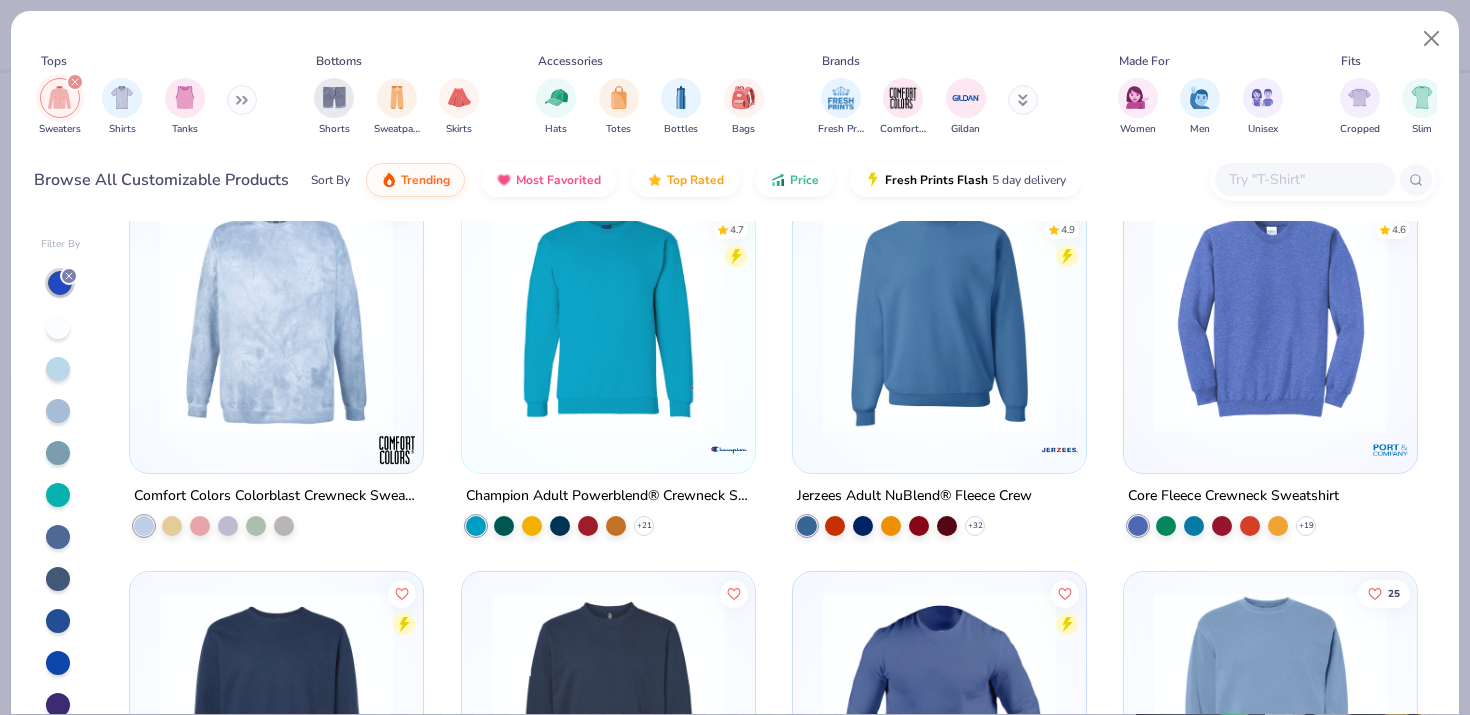 scroll, scrollTop: 1236, scrollLeft: 0, axis: vertical 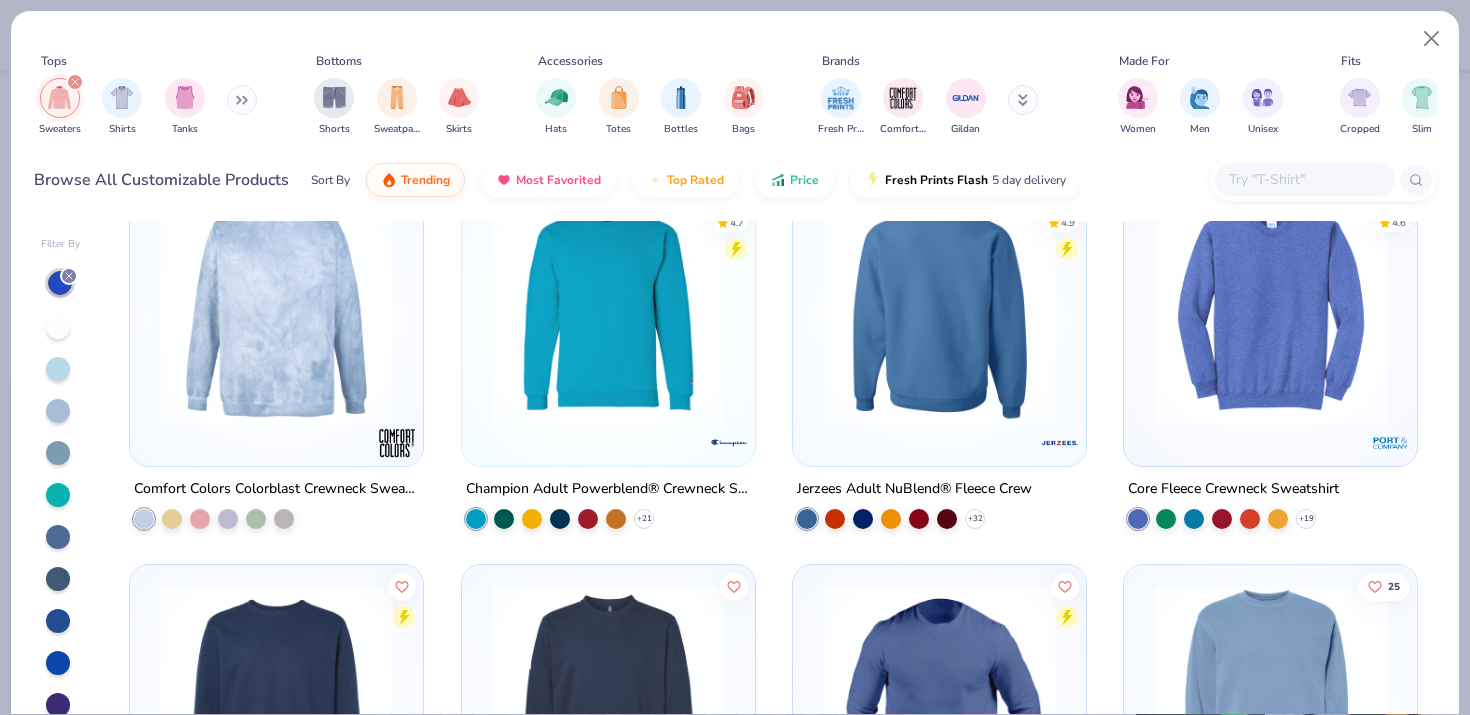 click at bounding box center [686, 309] 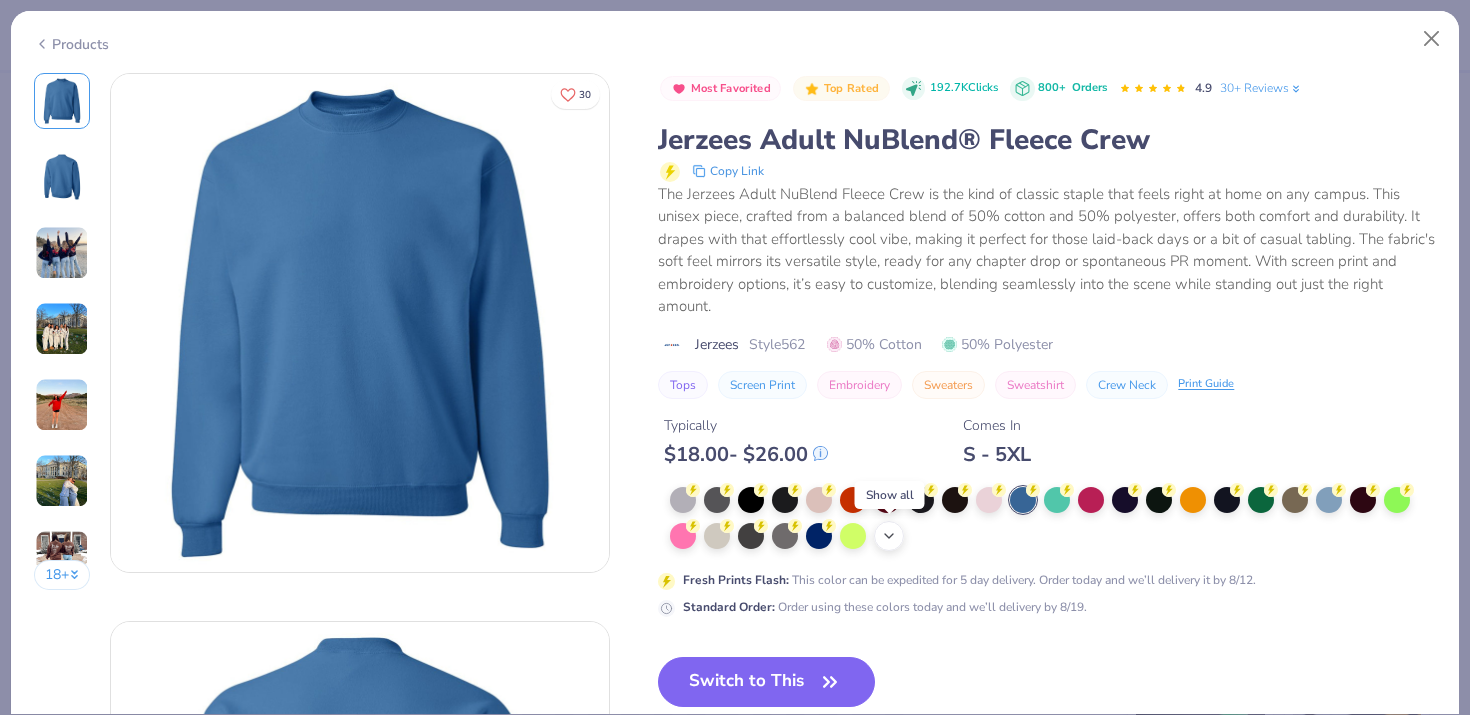 click 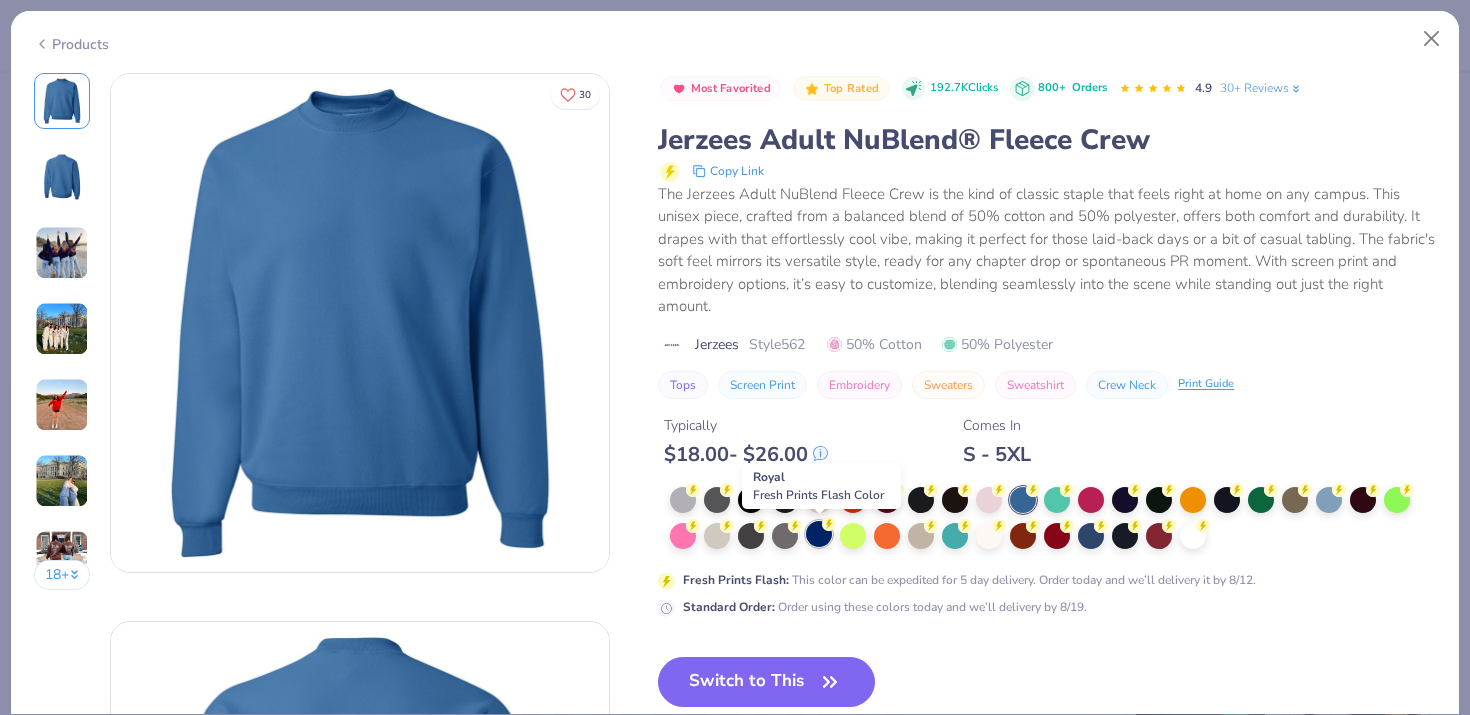 click at bounding box center (819, 534) 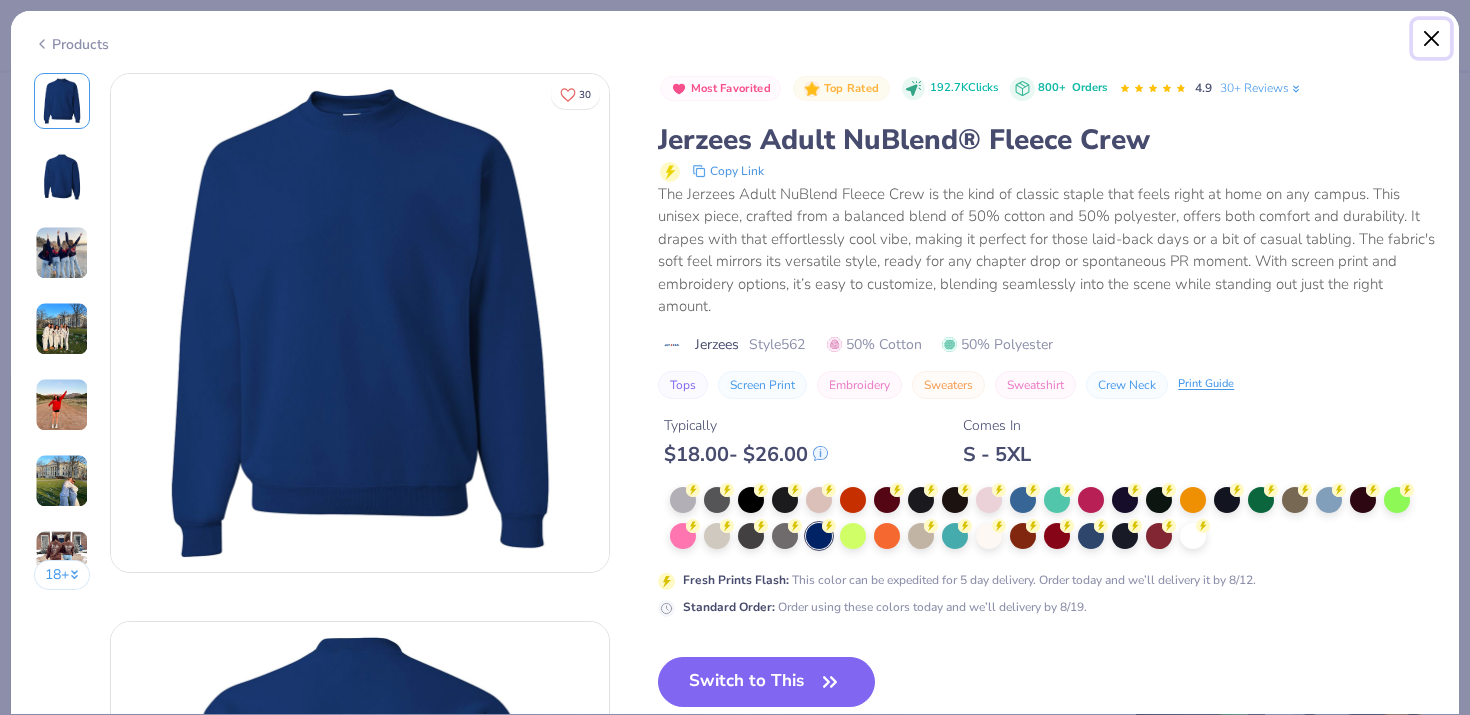 click at bounding box center [1432, 39] 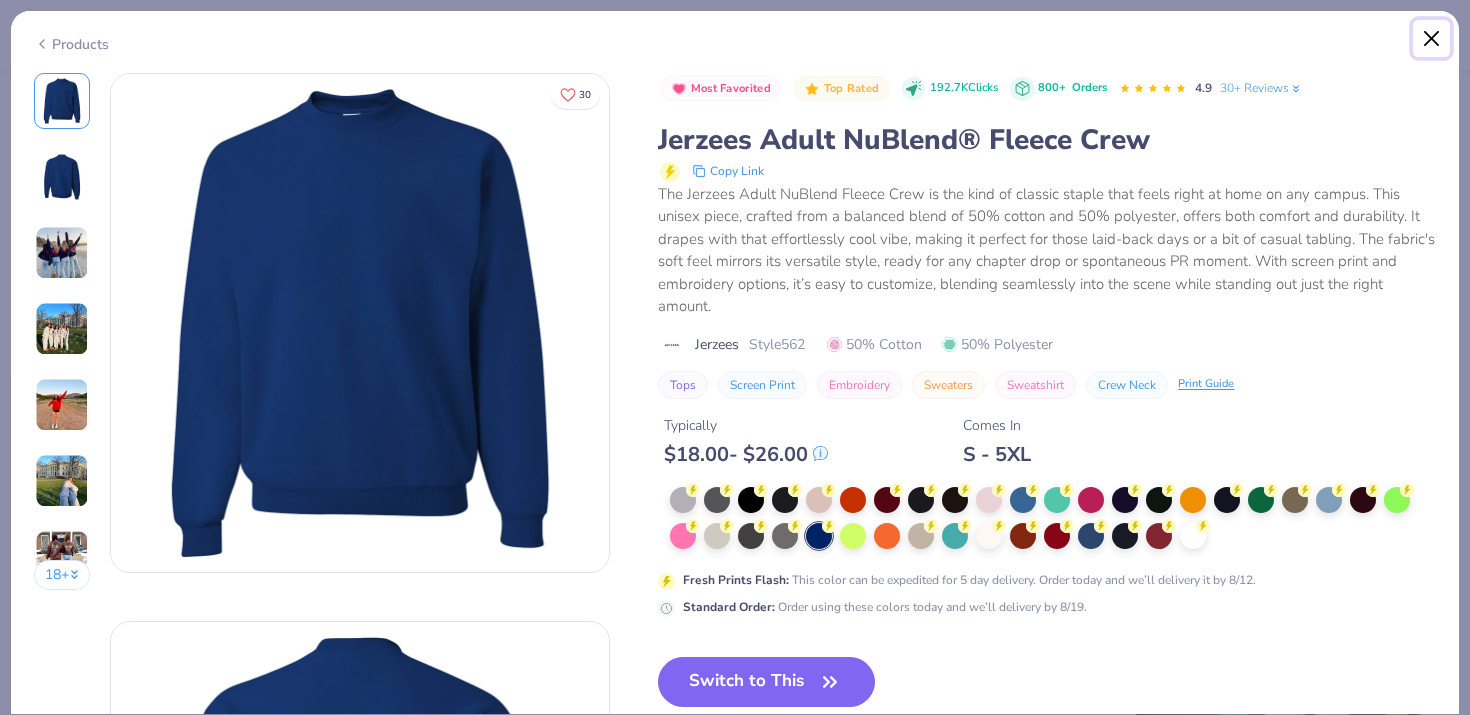 type on "x" 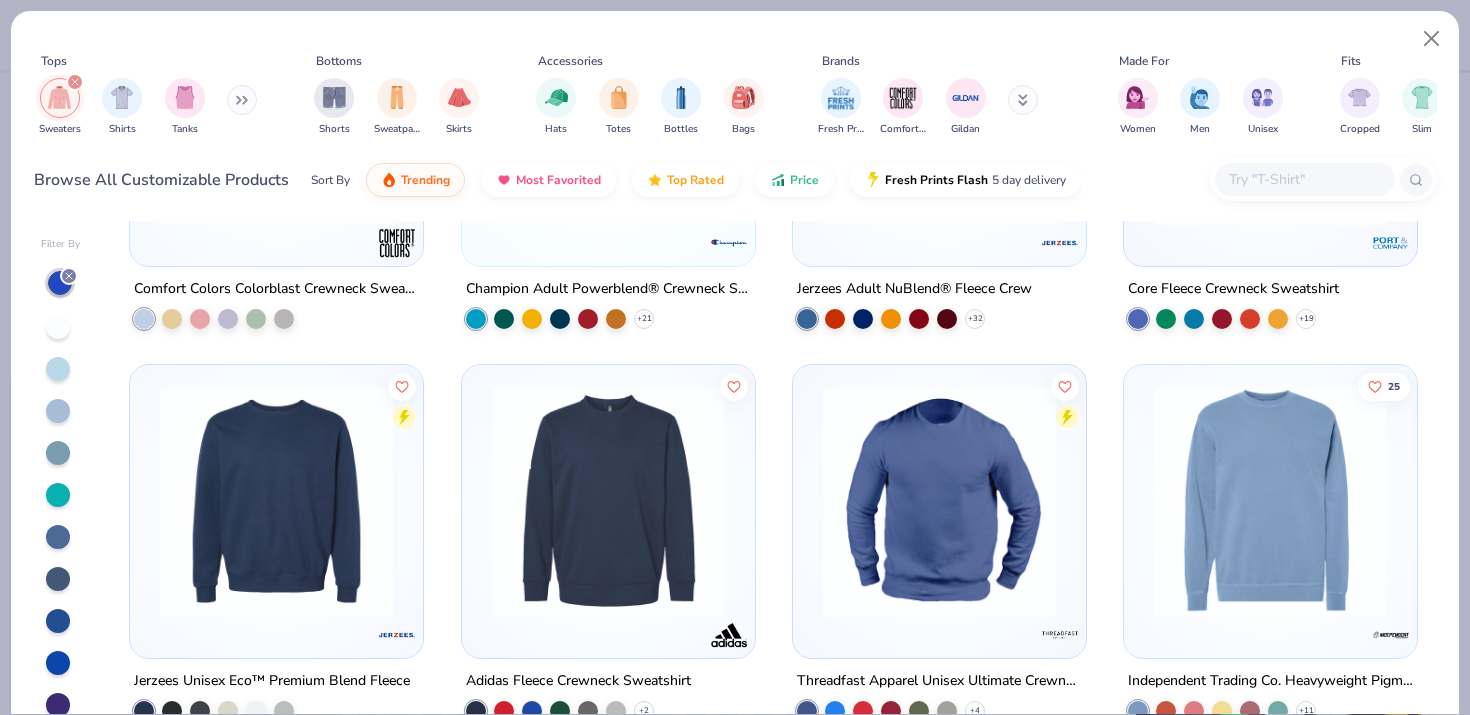 scroll, scrollTop: 1364, scrollLeft: 0, axis: vertical 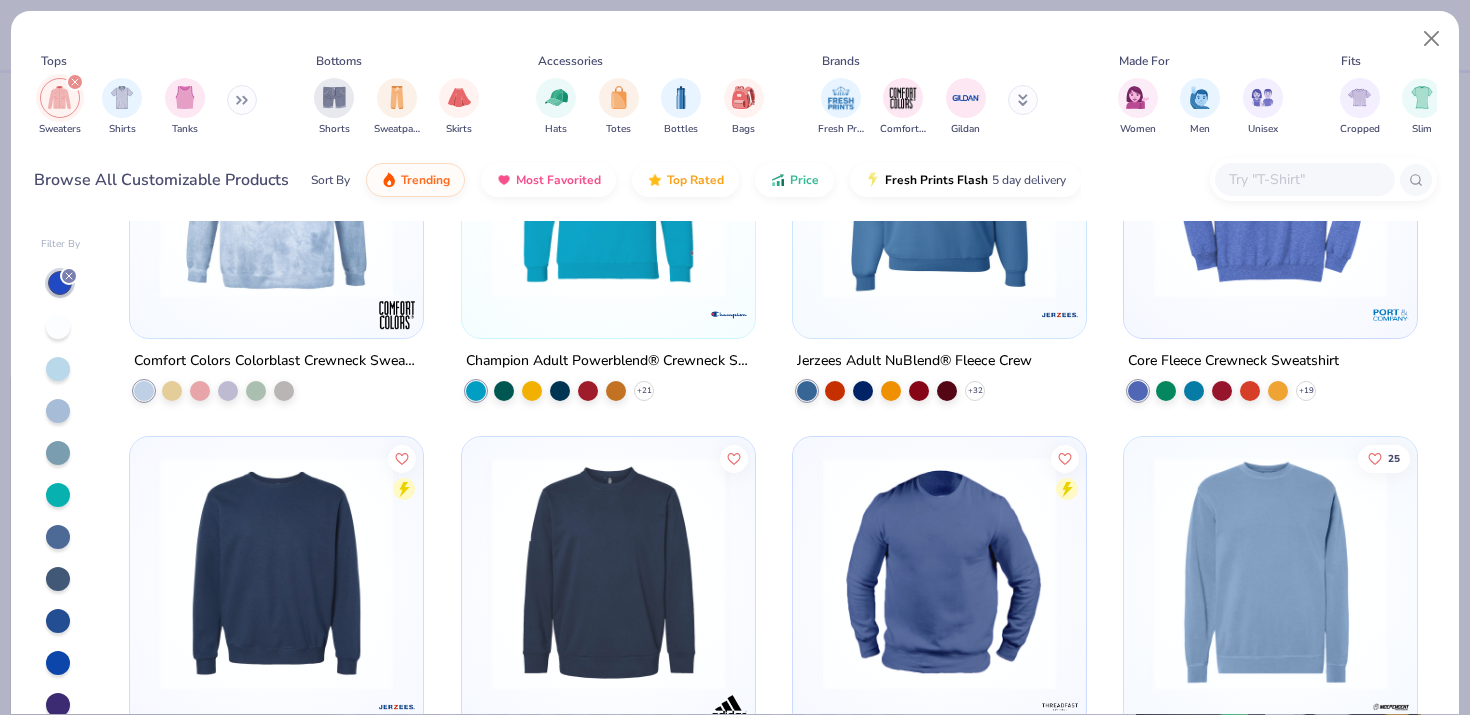 click at bounding box center [1304, 179] 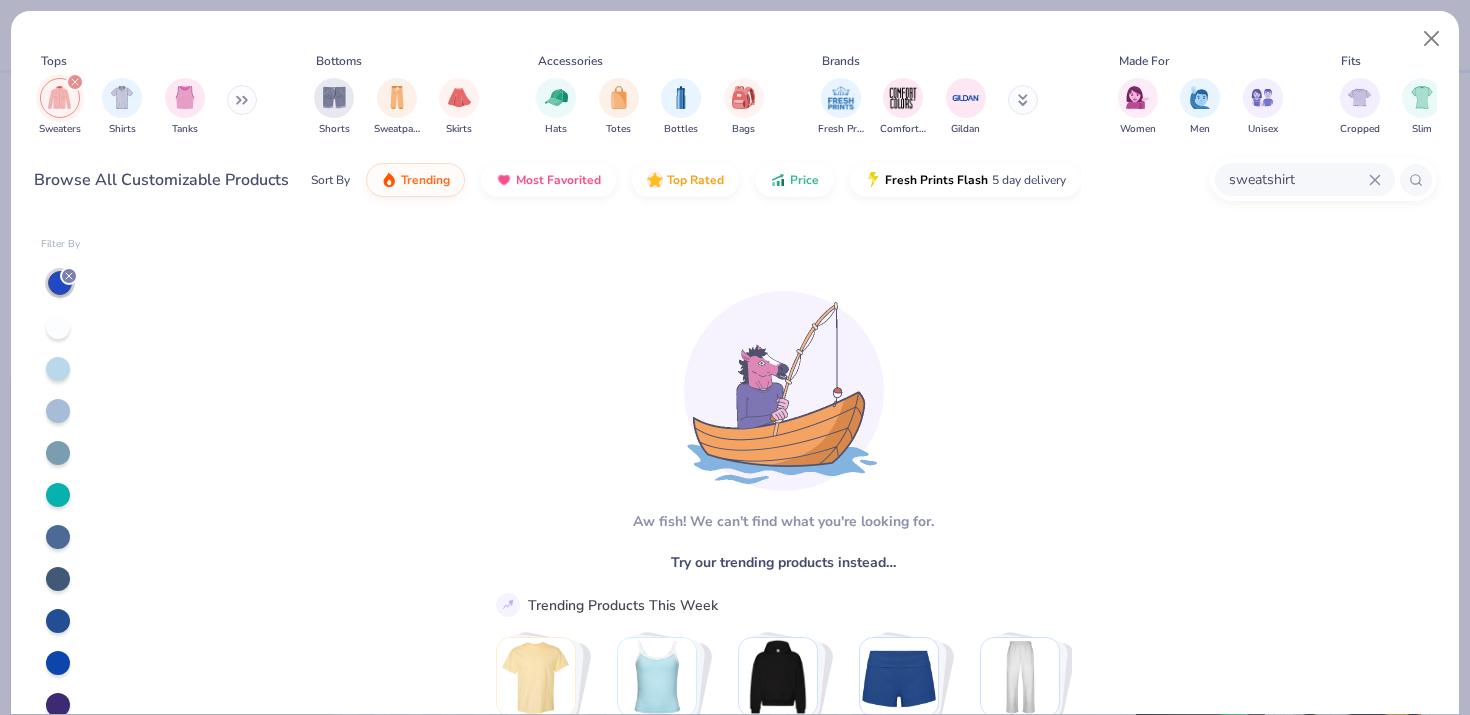 type on "sweatshirt" 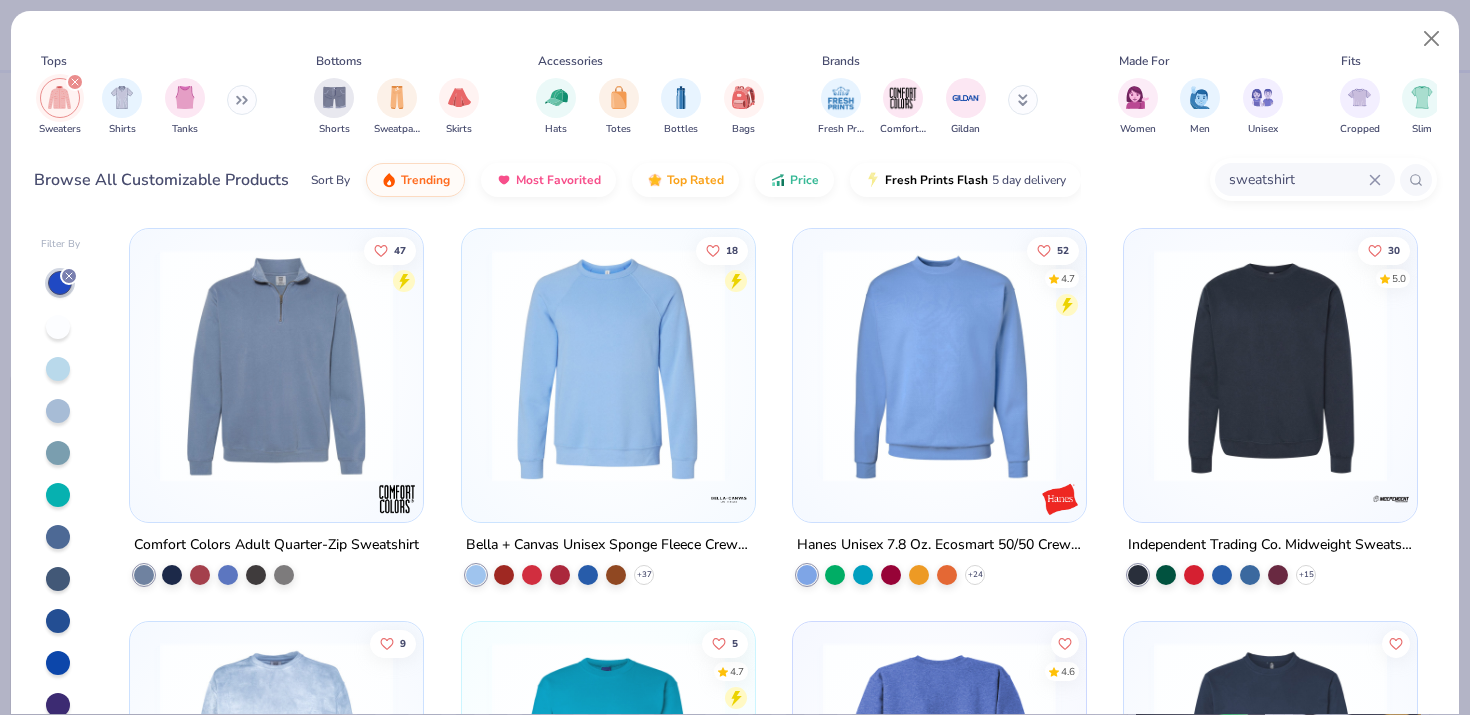 scroll, scrollTop: 388, scrollLeft: 0, axis: vertical 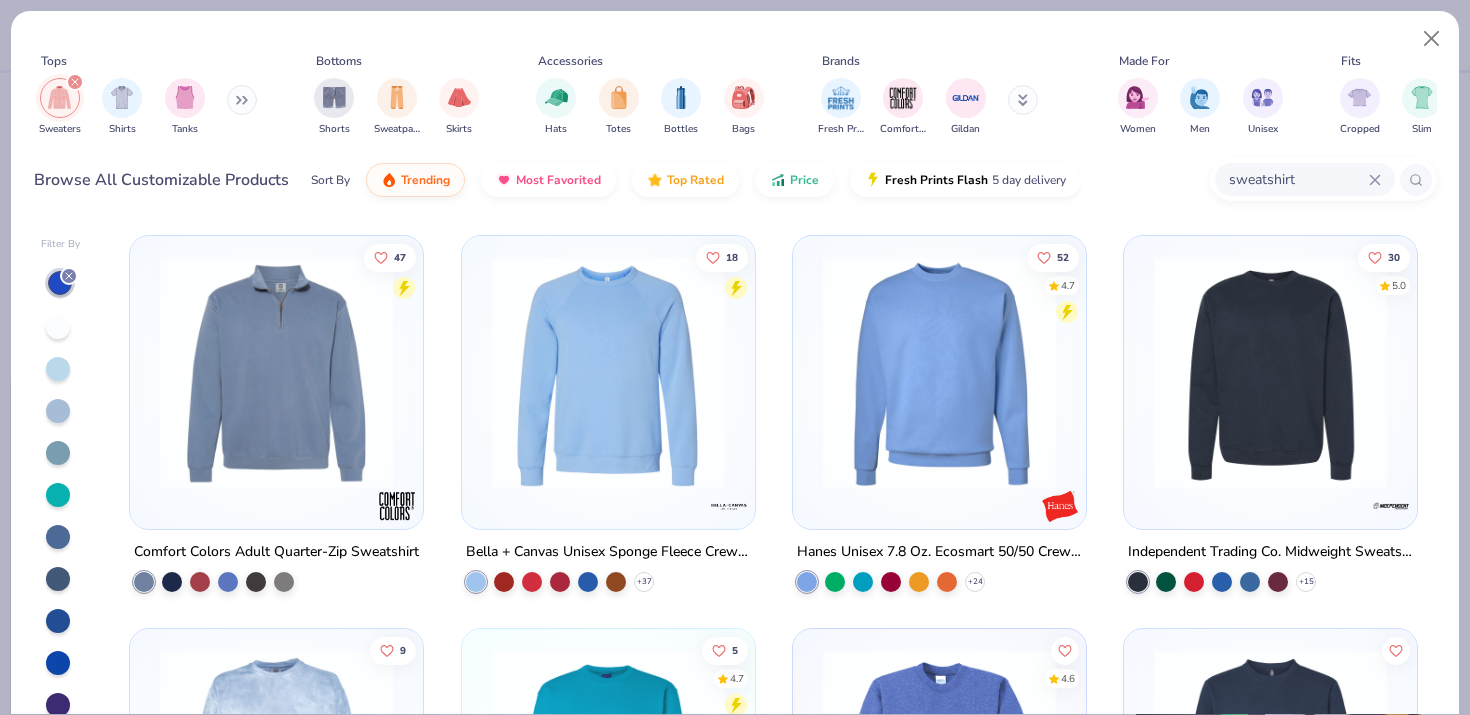 click at bounding box center [608, 372] 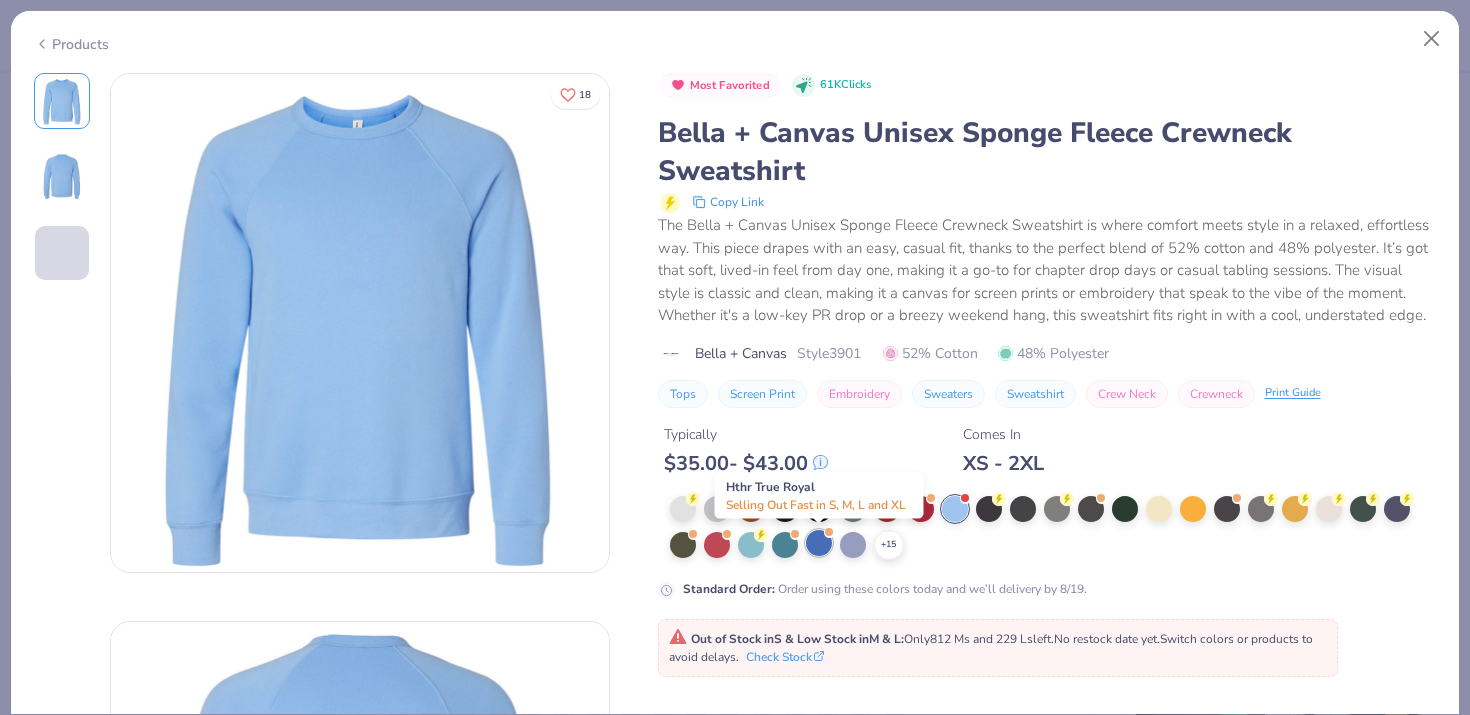 click at bounding box center (819, 543) 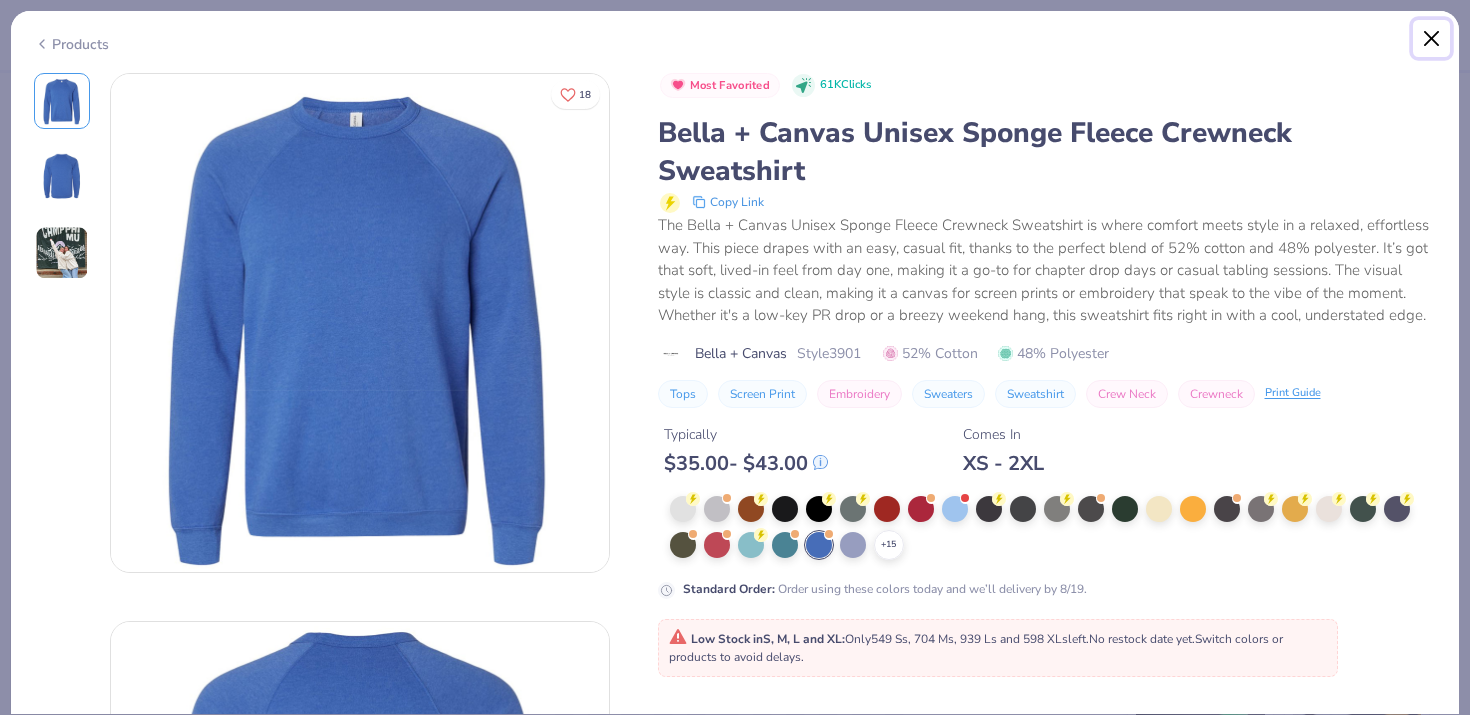 click at bounding box center (1432, 39) 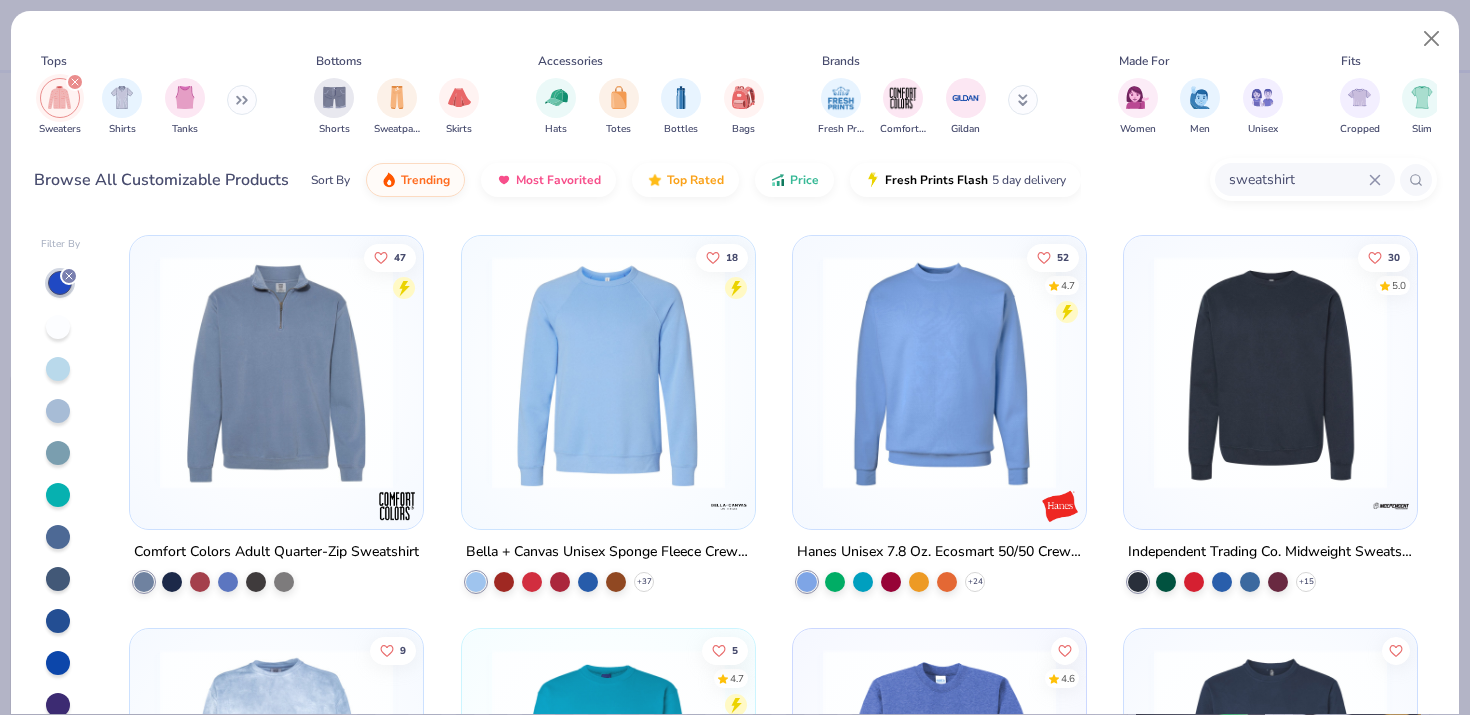 click at bounding box center [1270, 372] 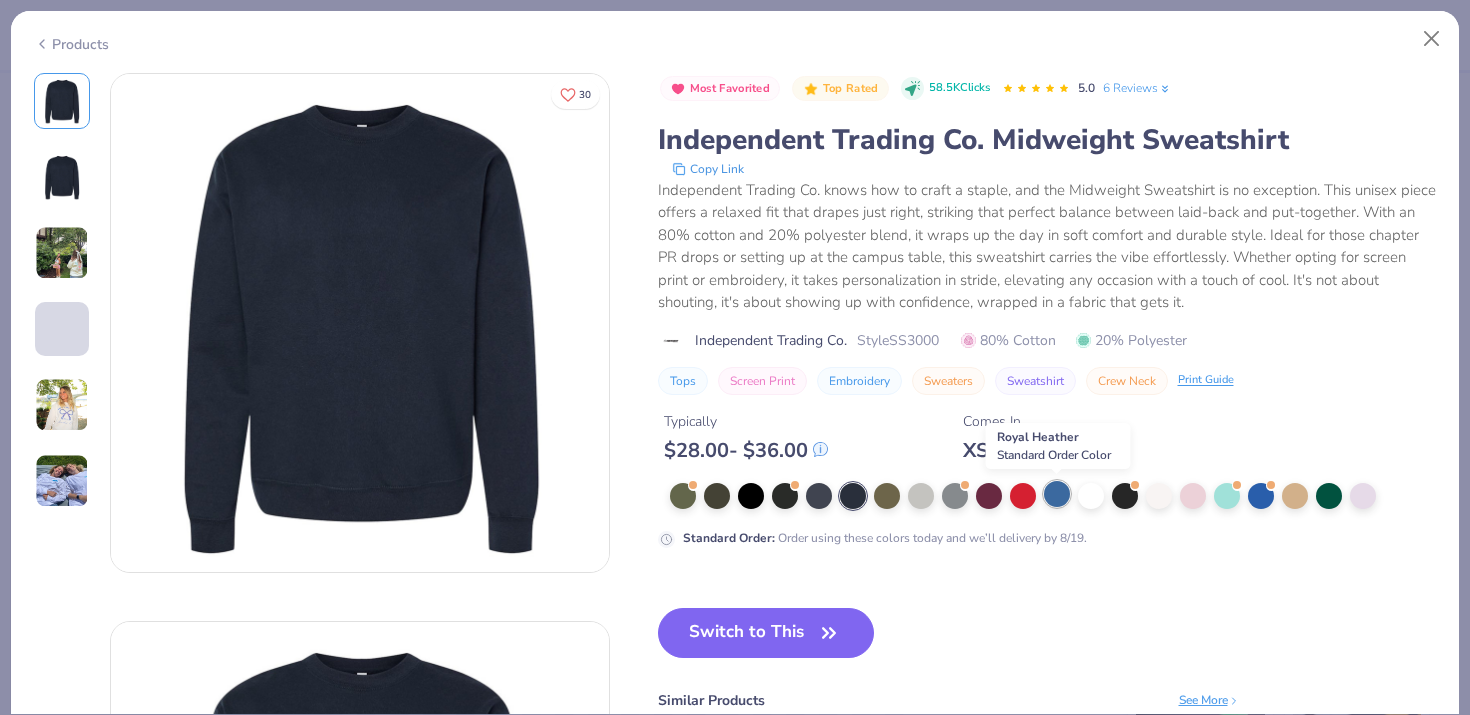 click at bounding box center (1057, 494) 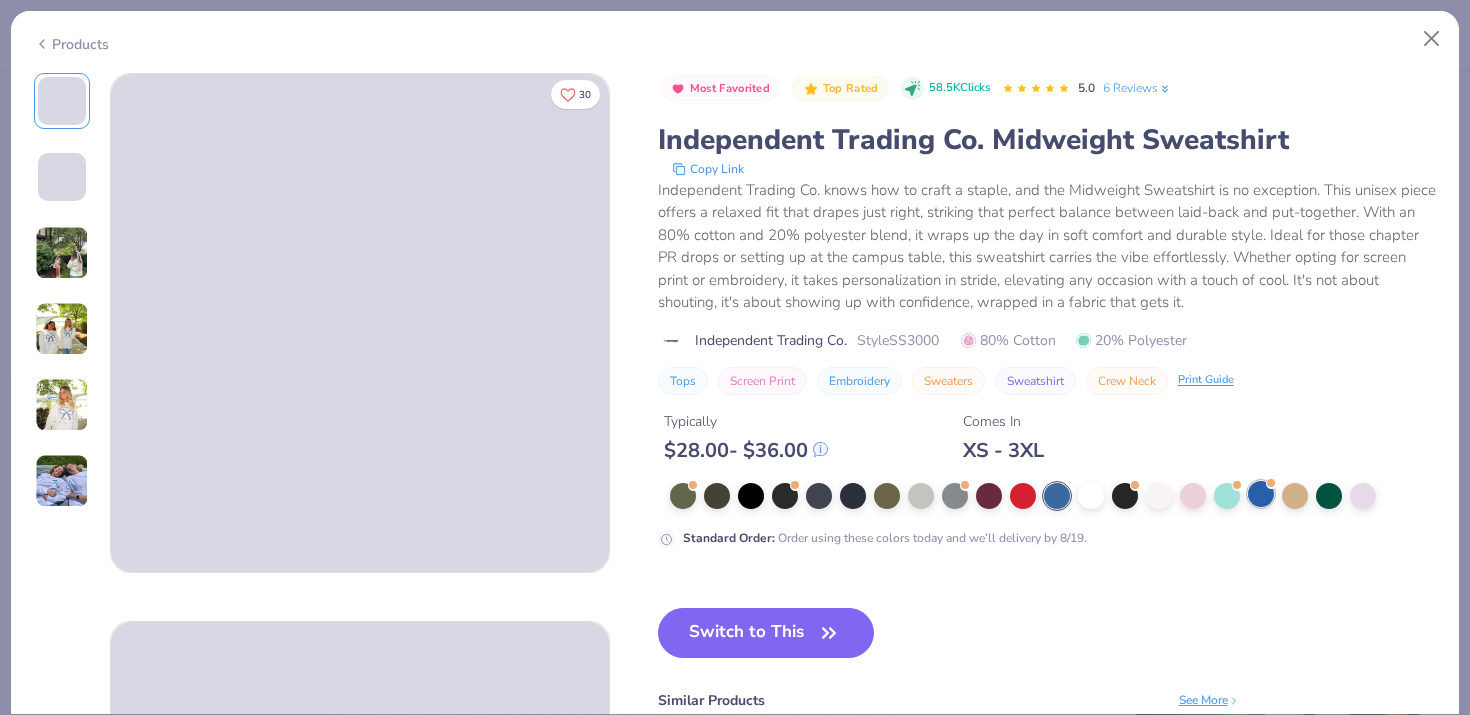 click at bounding box center (1261, 494) 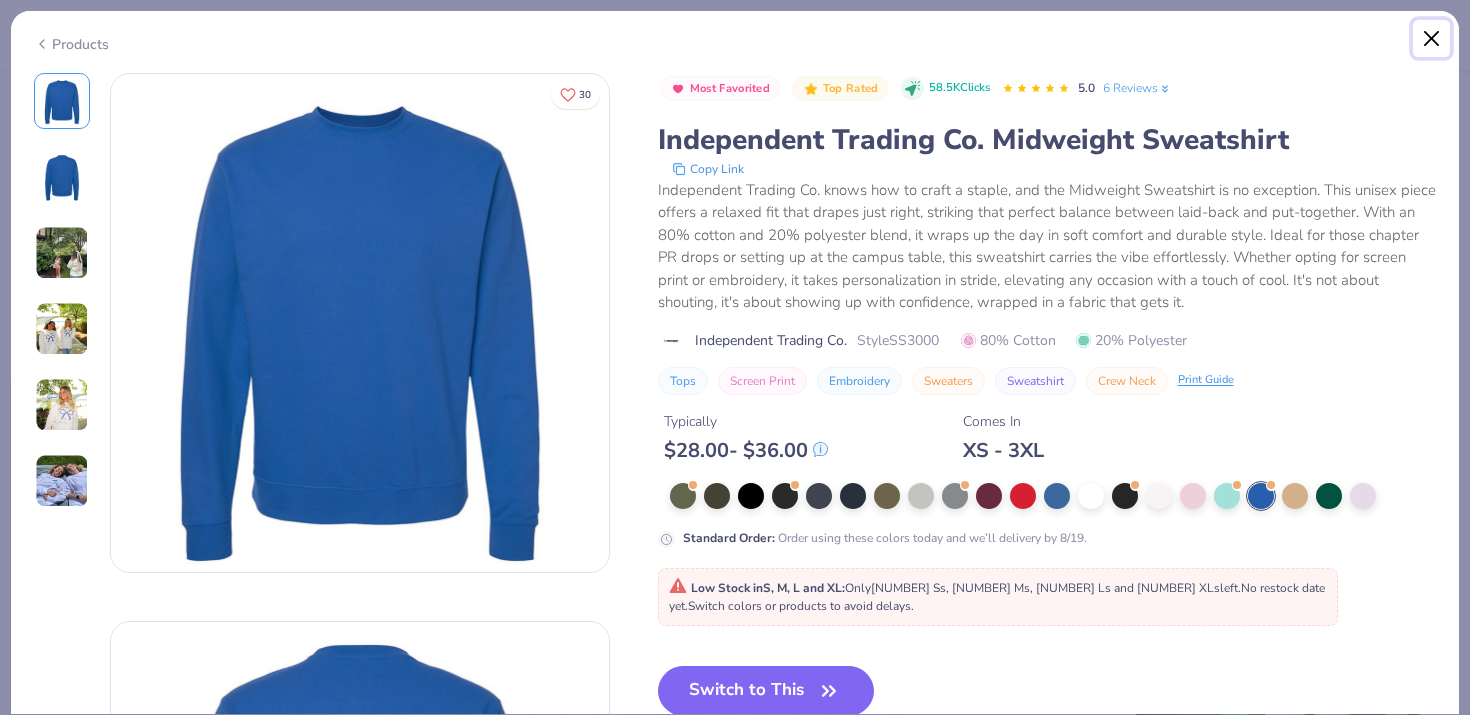 click at bounding box center [1432, 39] 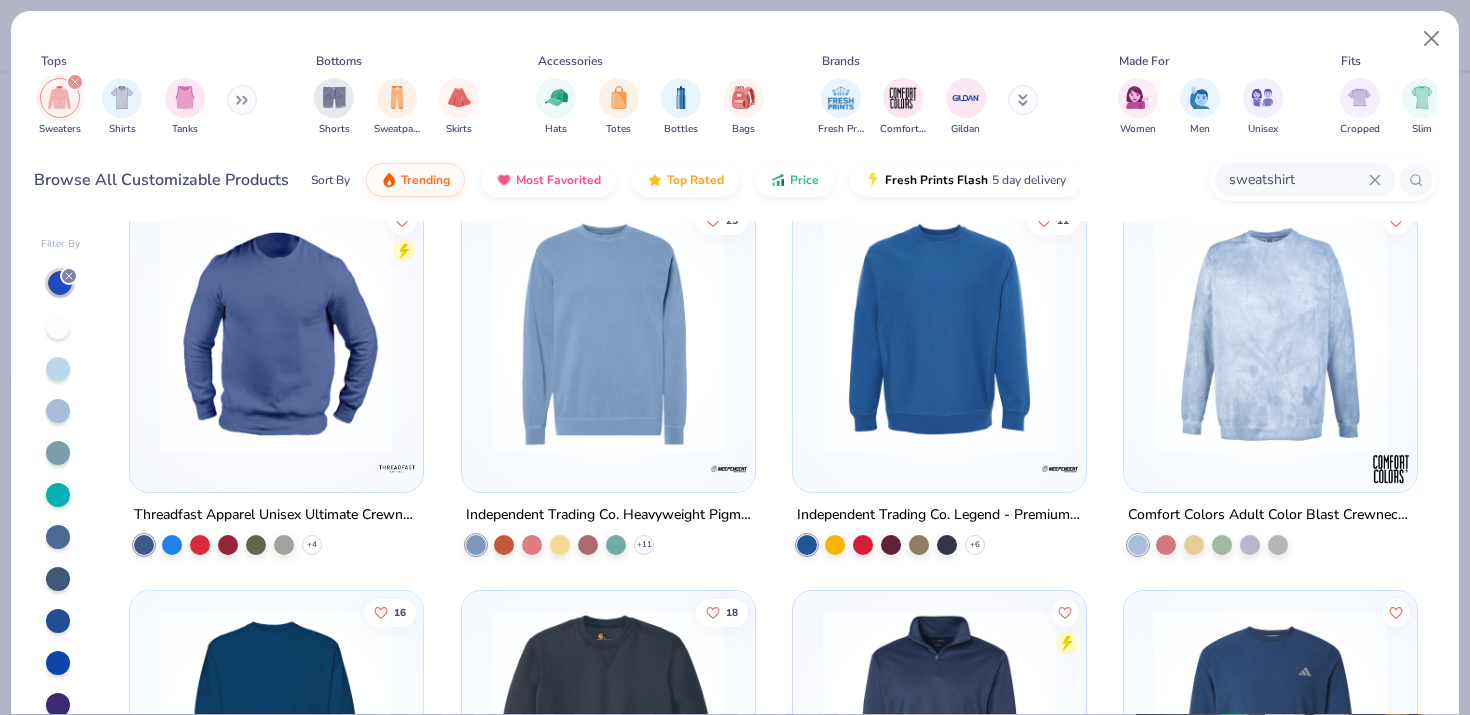 scroll, scrollTop: 1221, scrollLeft: 0, axis: vertical 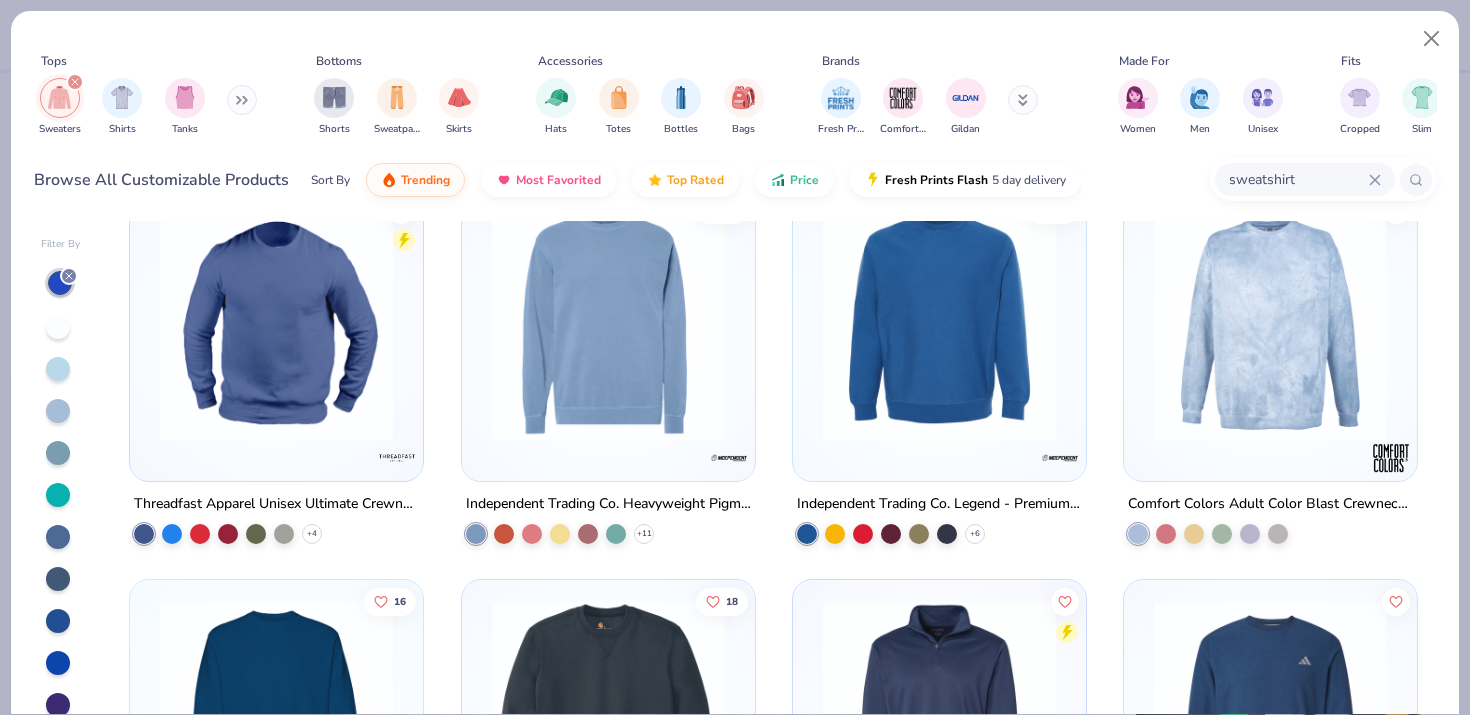 click at bounding box center [939, 324] 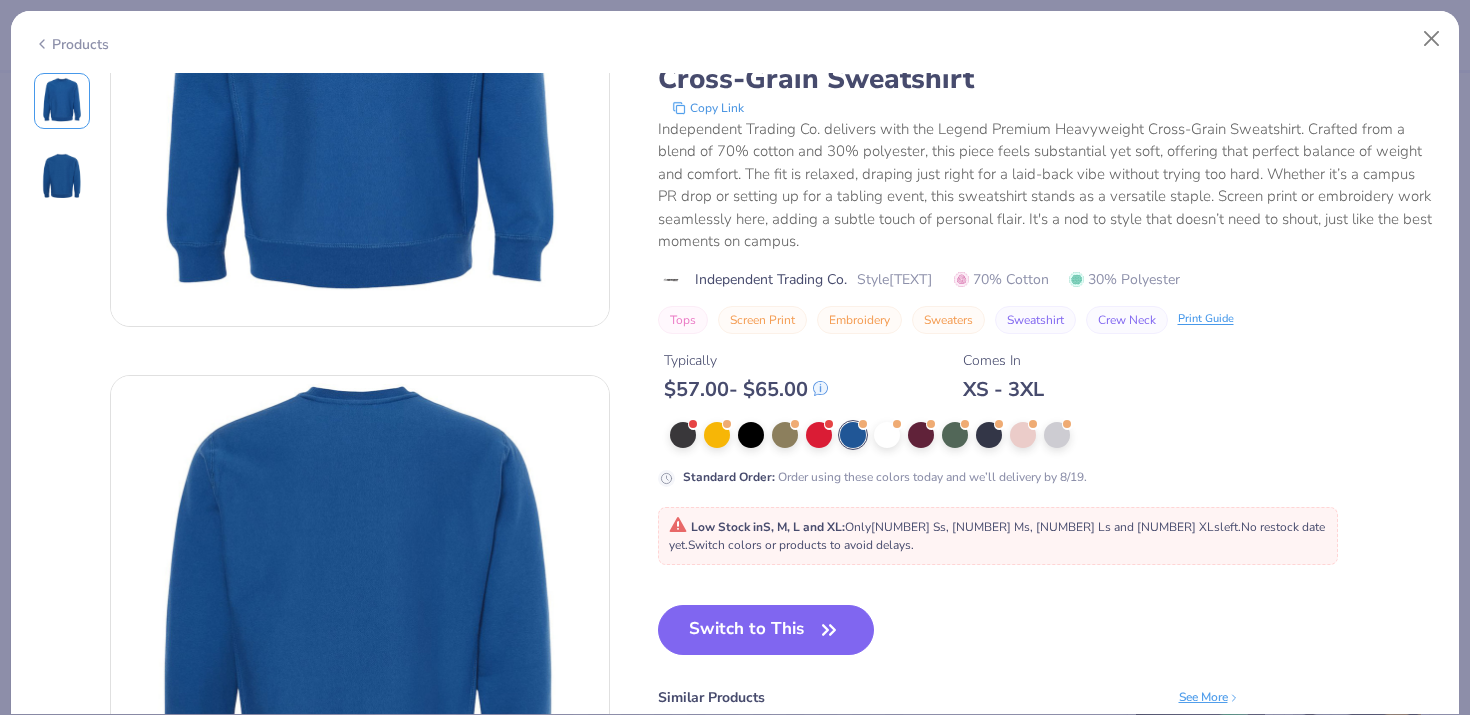 scroll, scrollTop: 257, scrollLeft: 0, axis: vertical 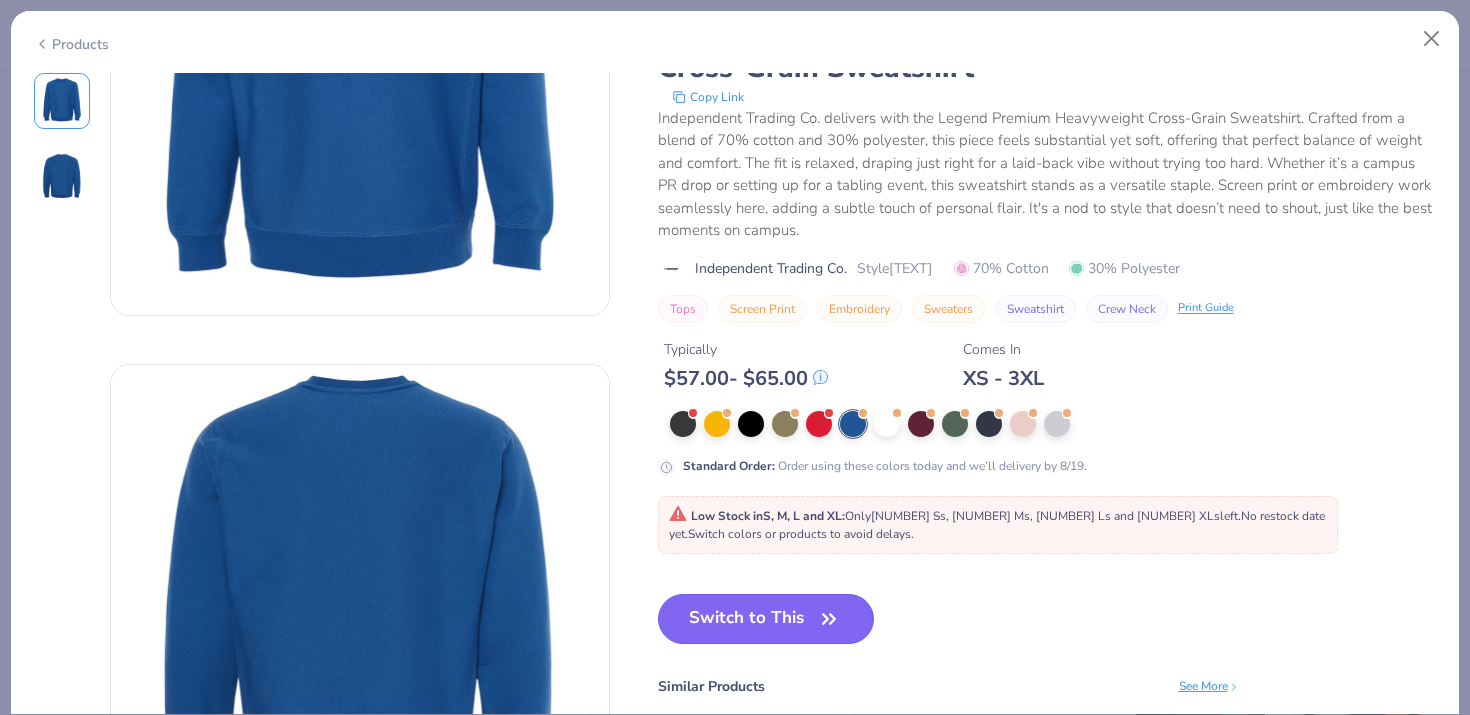 click on "Switch to This" at bounding box center (766, 619) 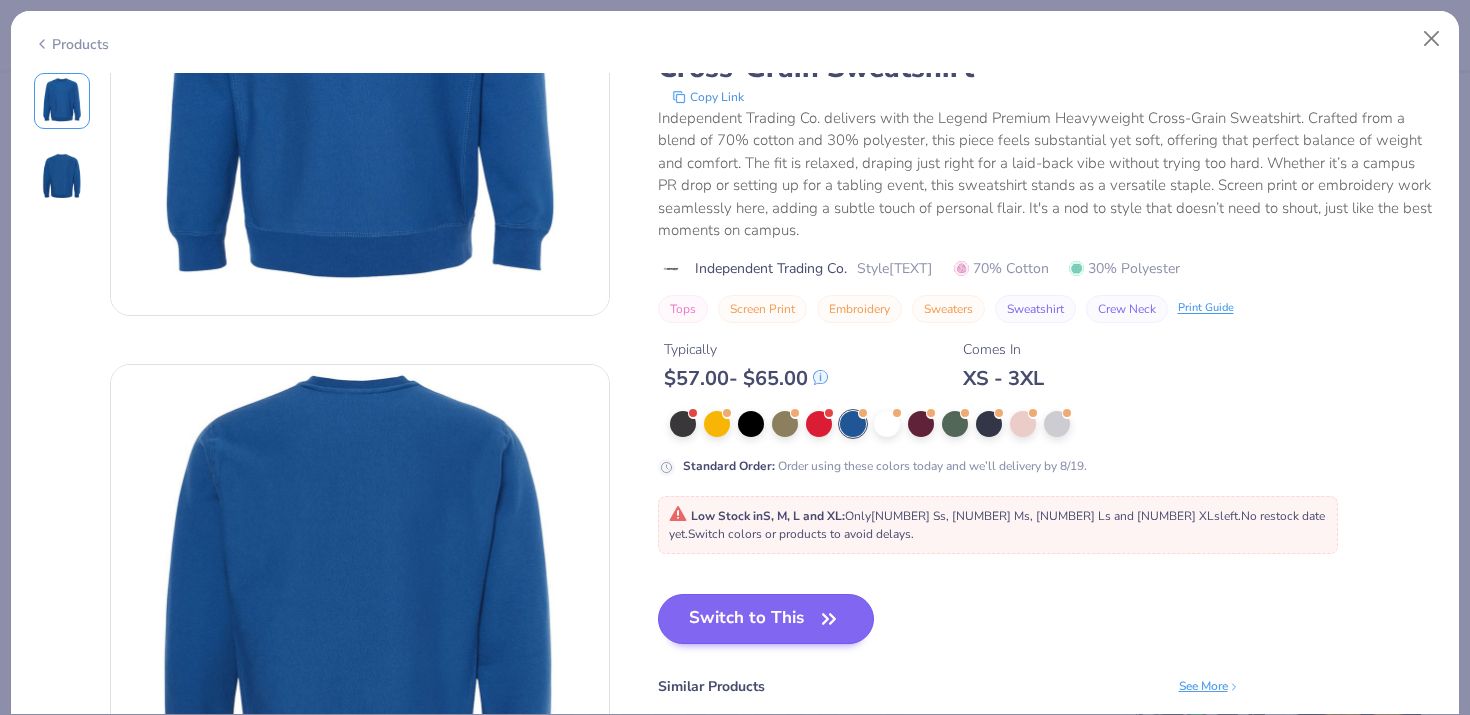 scroll, scrollTop: 56, scrollLeft: 0, axis: vertical 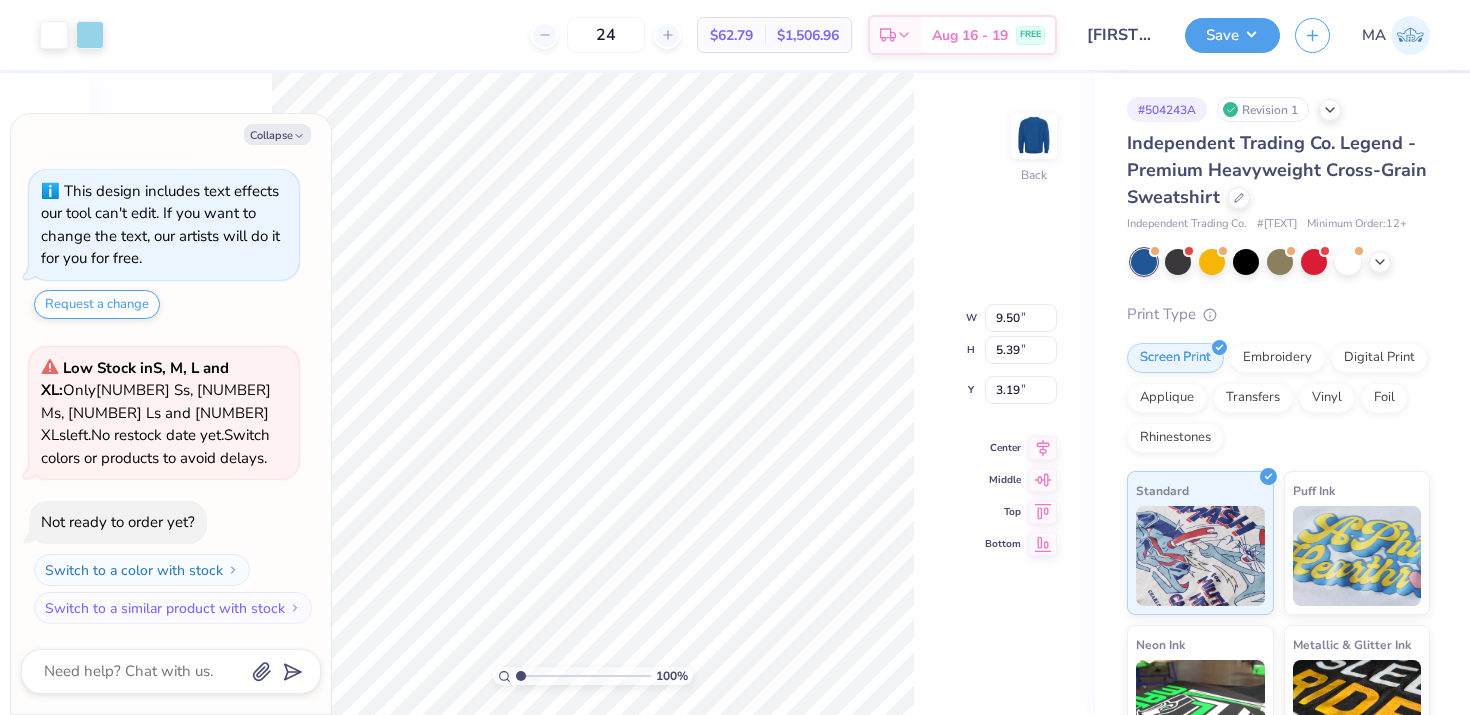 type on "x" 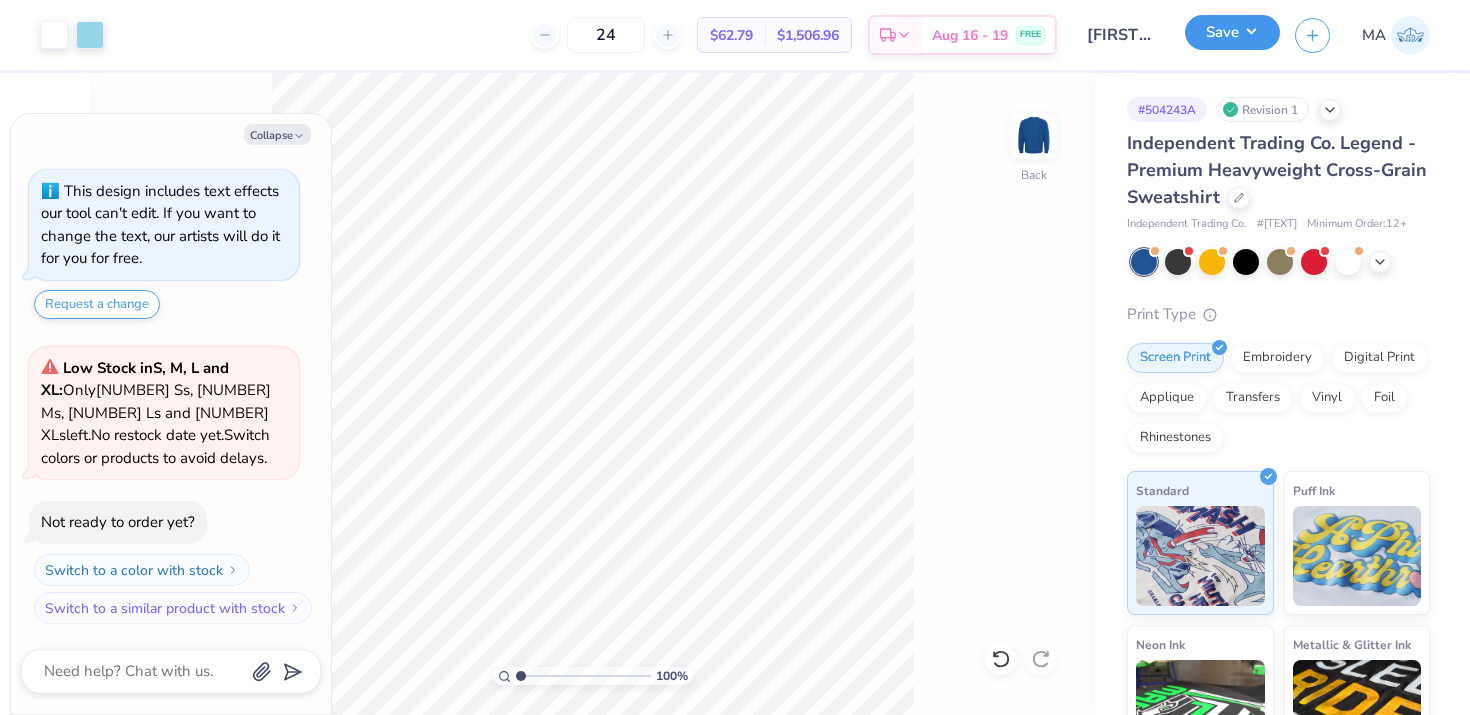 click on "Save" at bounding box center (1232, 32) 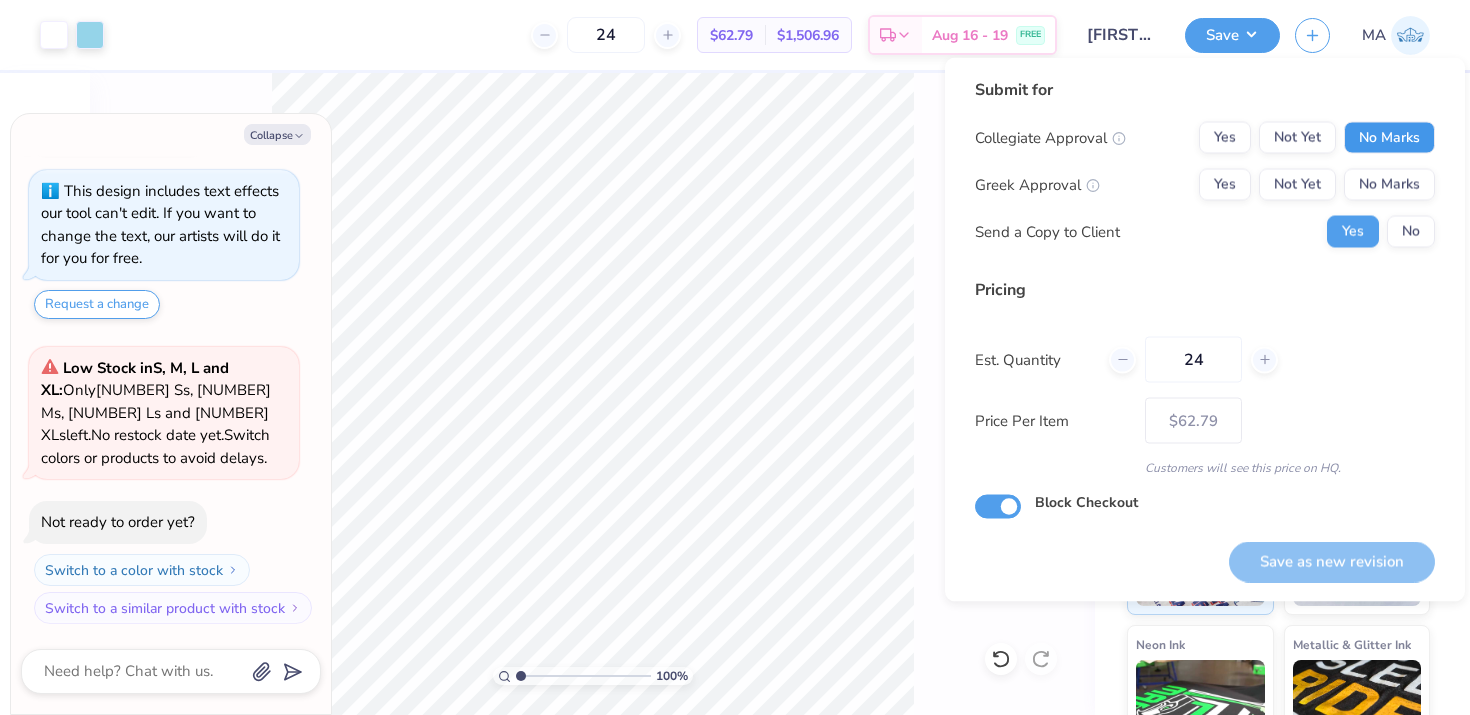 click on "No Marks" at bounding box center [1389, 138] 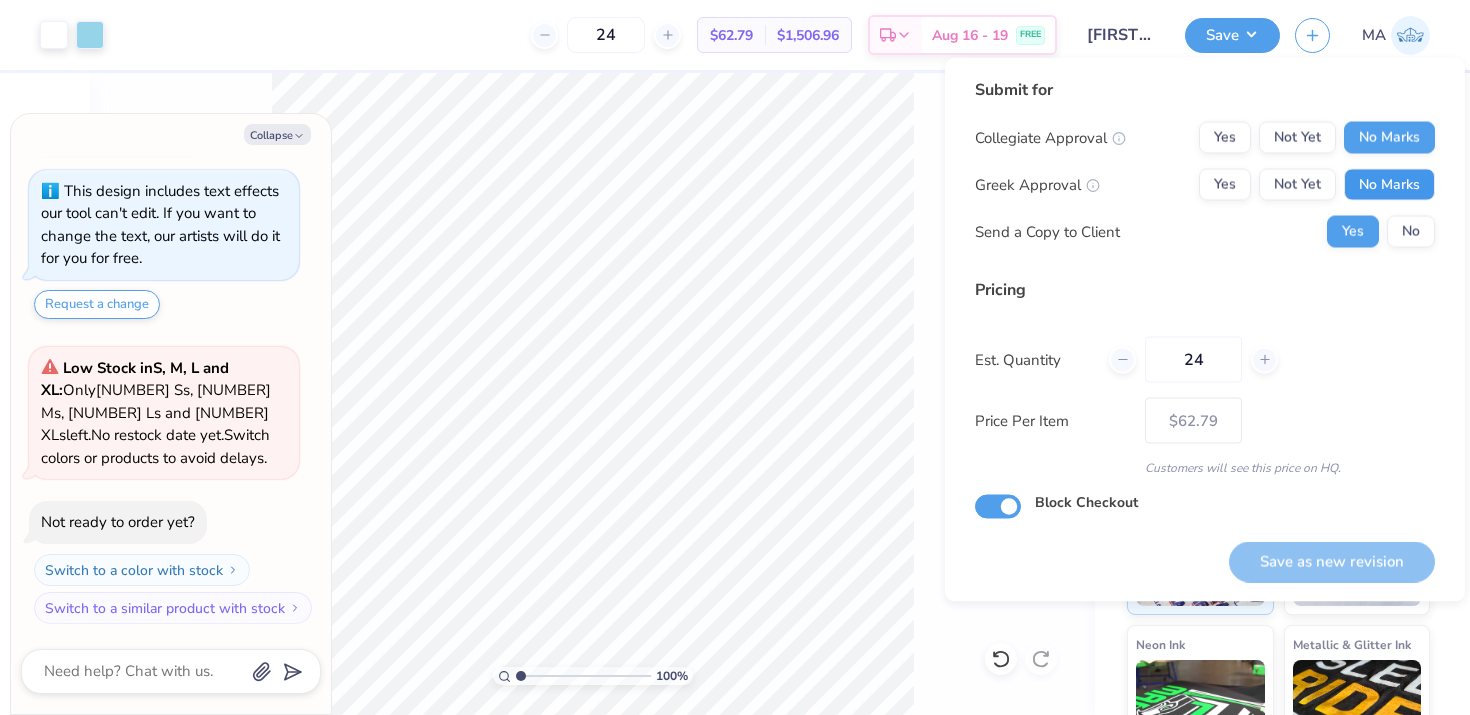 click on "No Marks" at bounding box center (1389, 185) 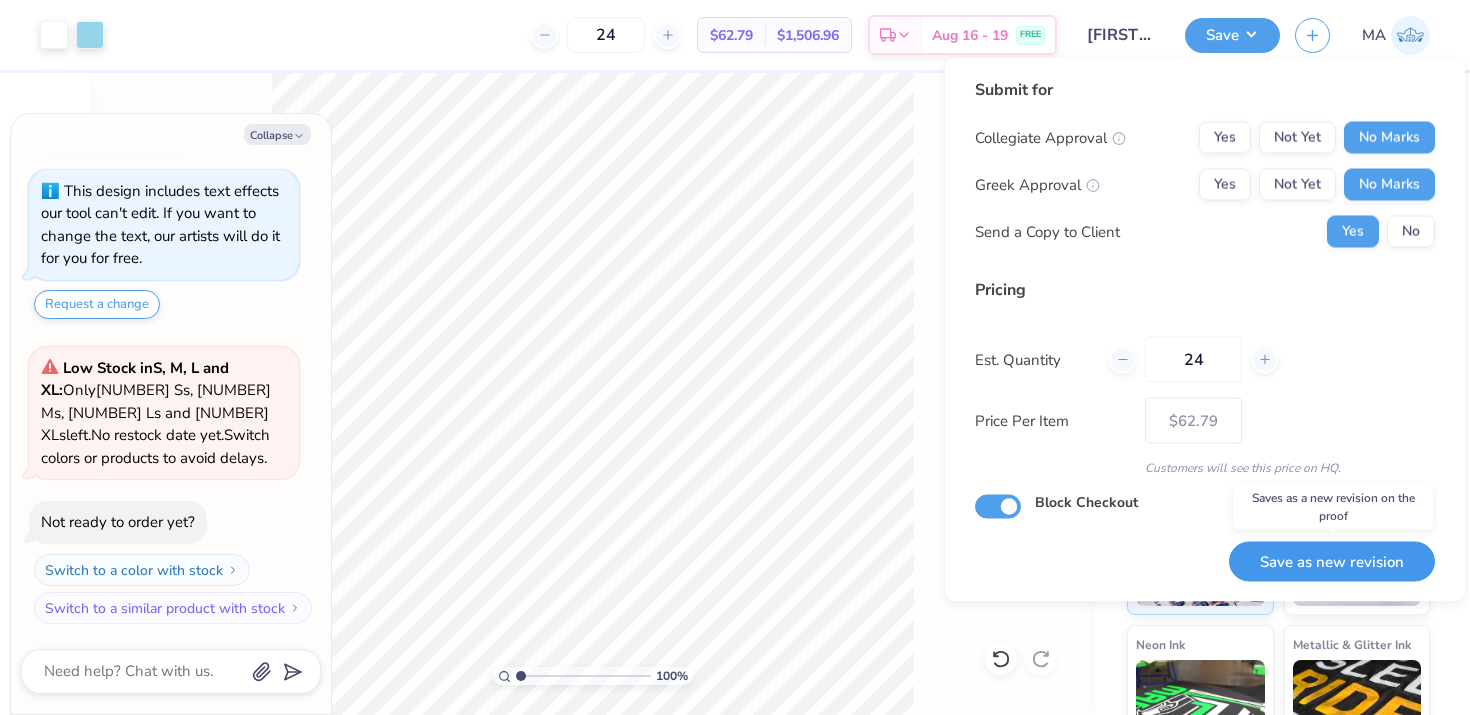 click on "Save as new revision" at bounding box center (1332, 561) 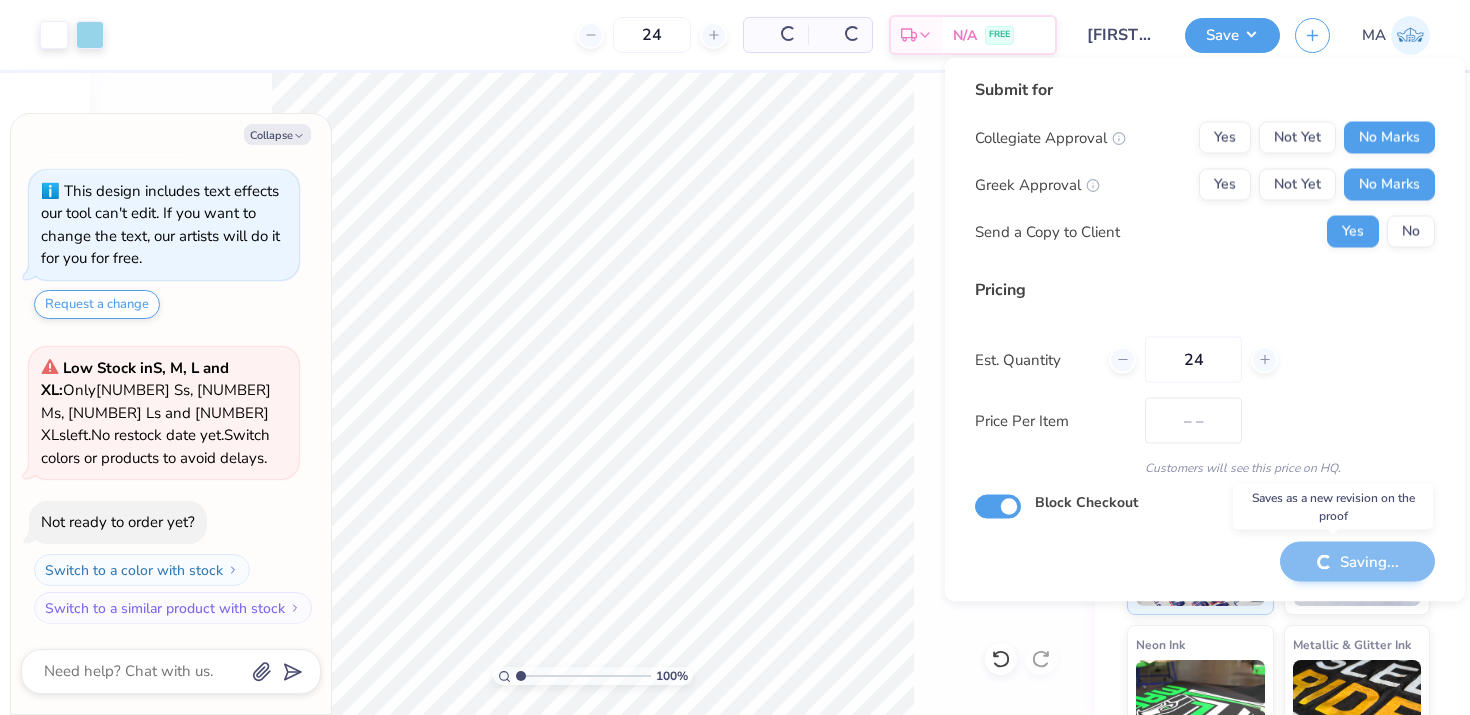 type on "$62.79" 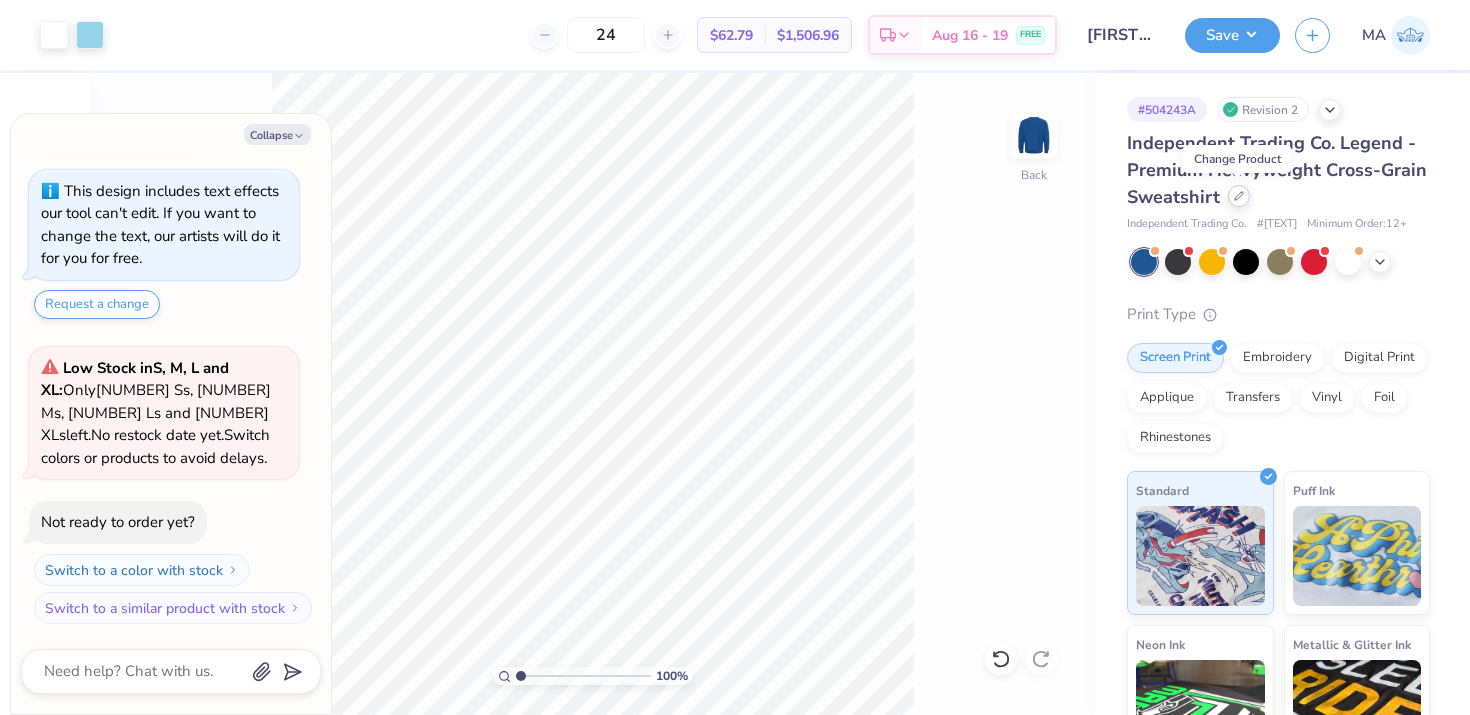 click 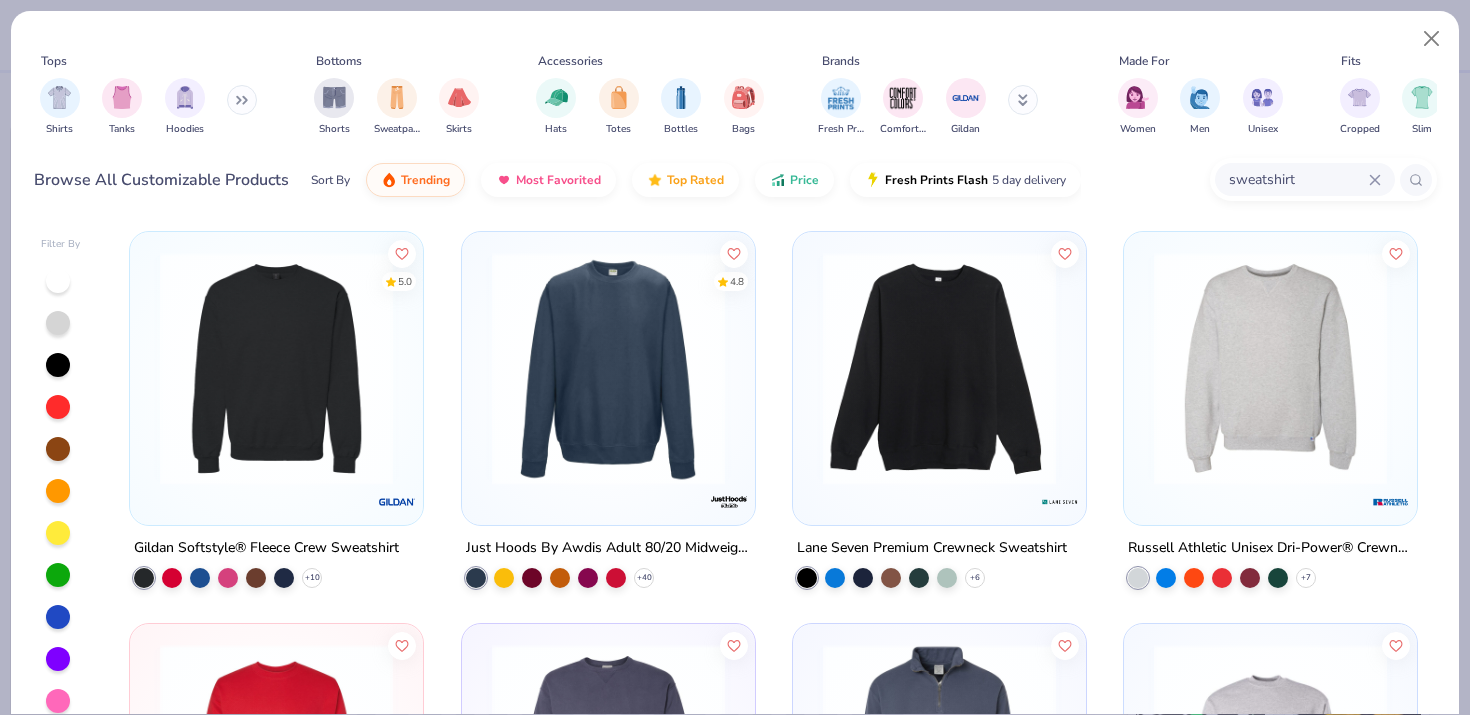 click 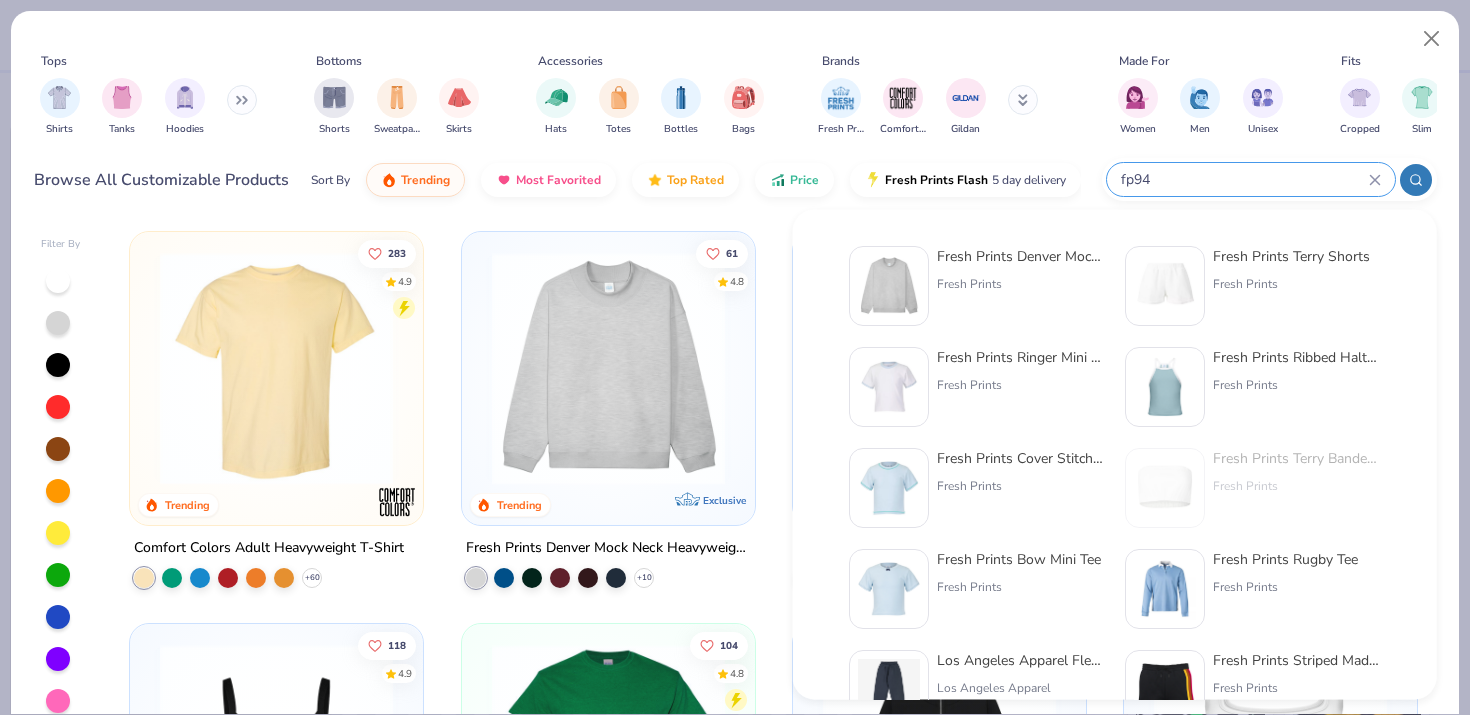 type on "fp94" 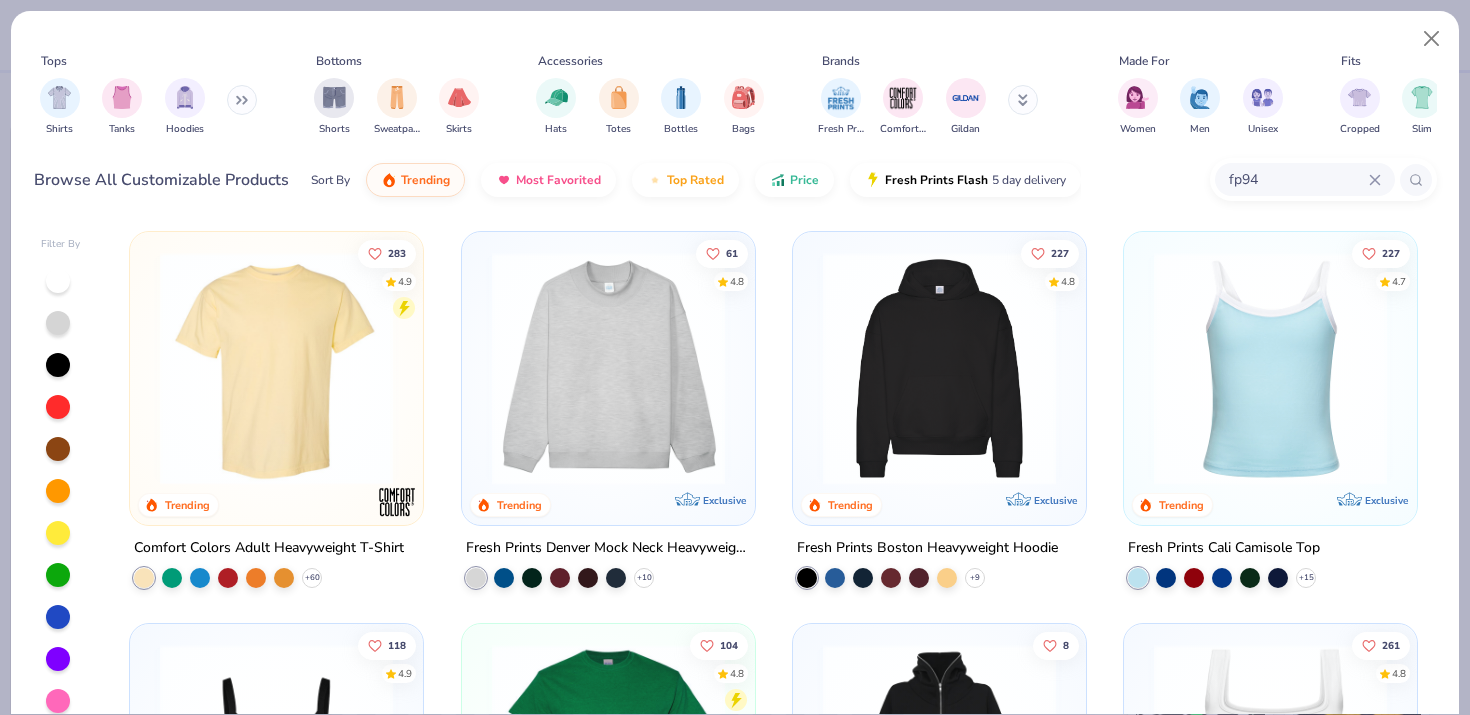 click at bounding box center [608, 368] 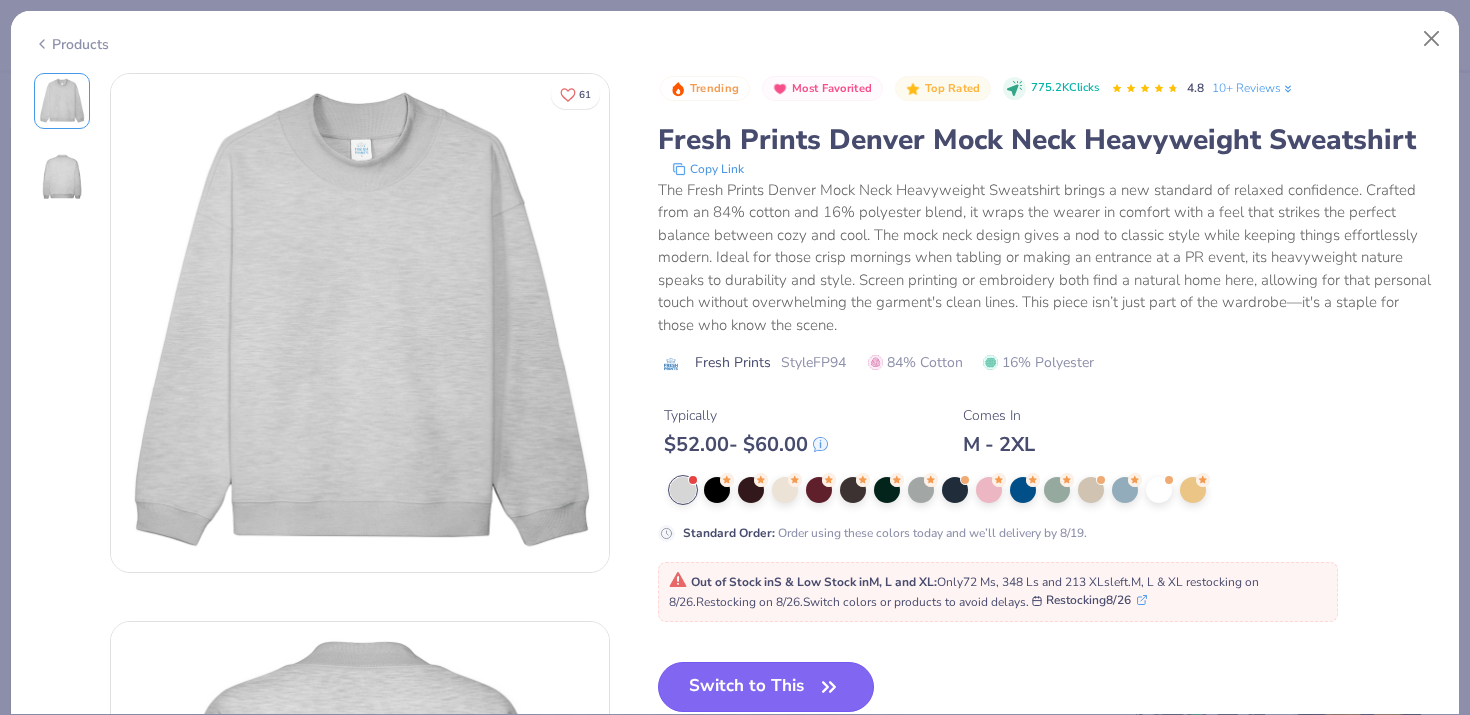 click on "Switch to This" at bounding box center (766, 687) 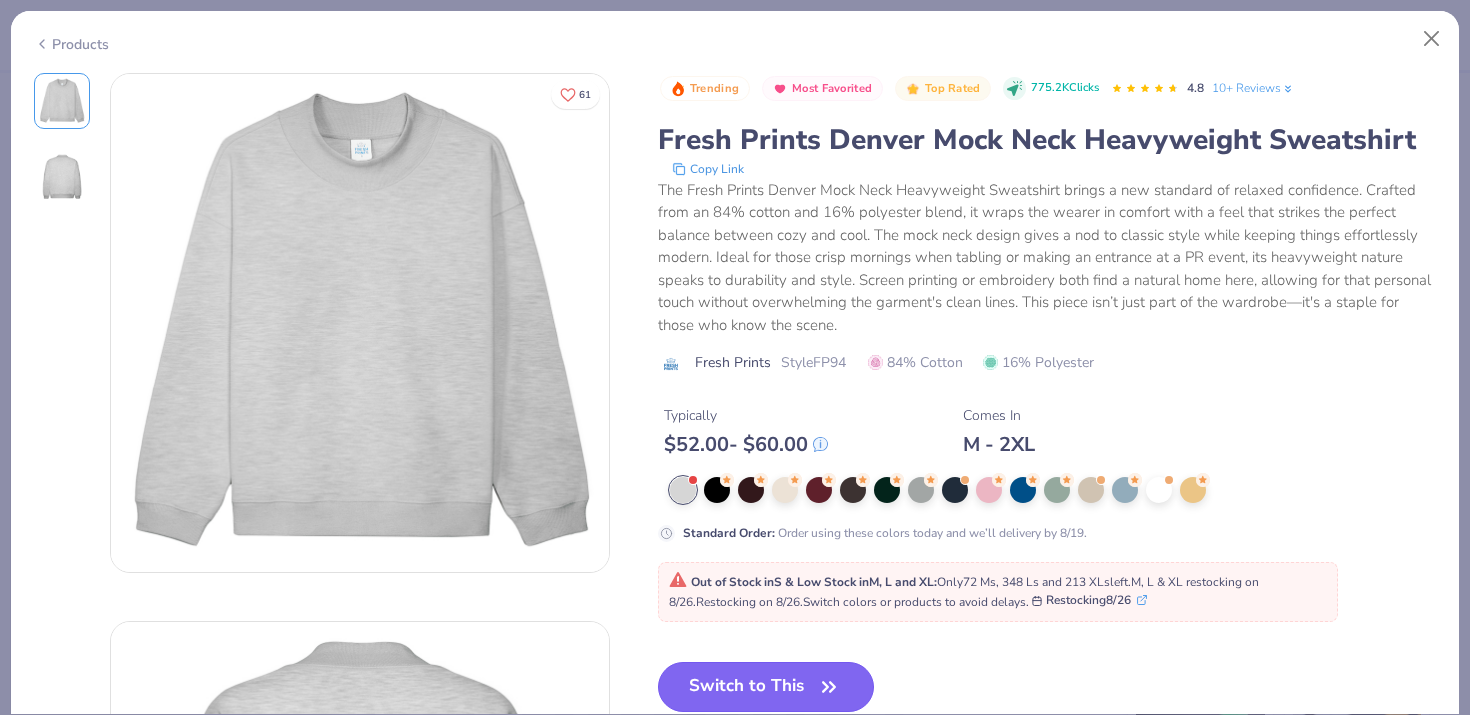 type on "x" 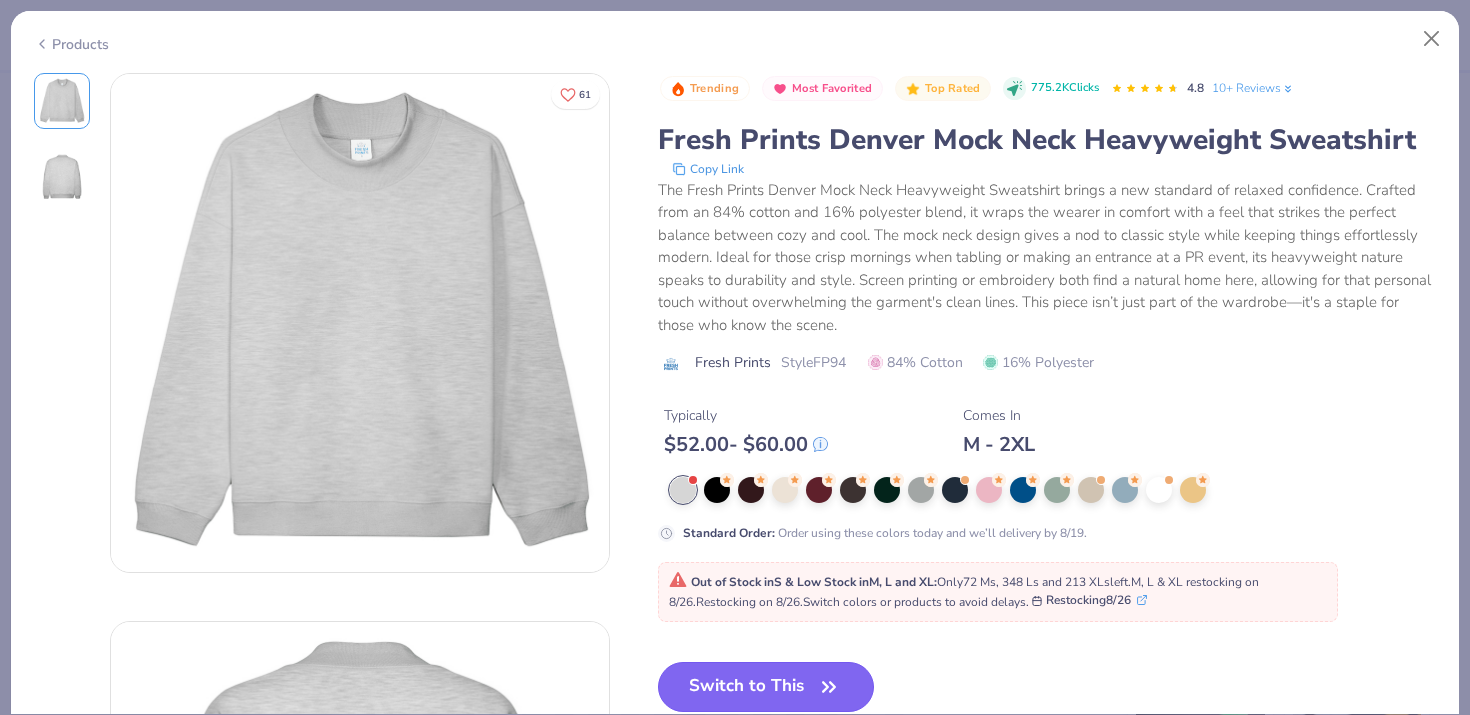 type on "50" 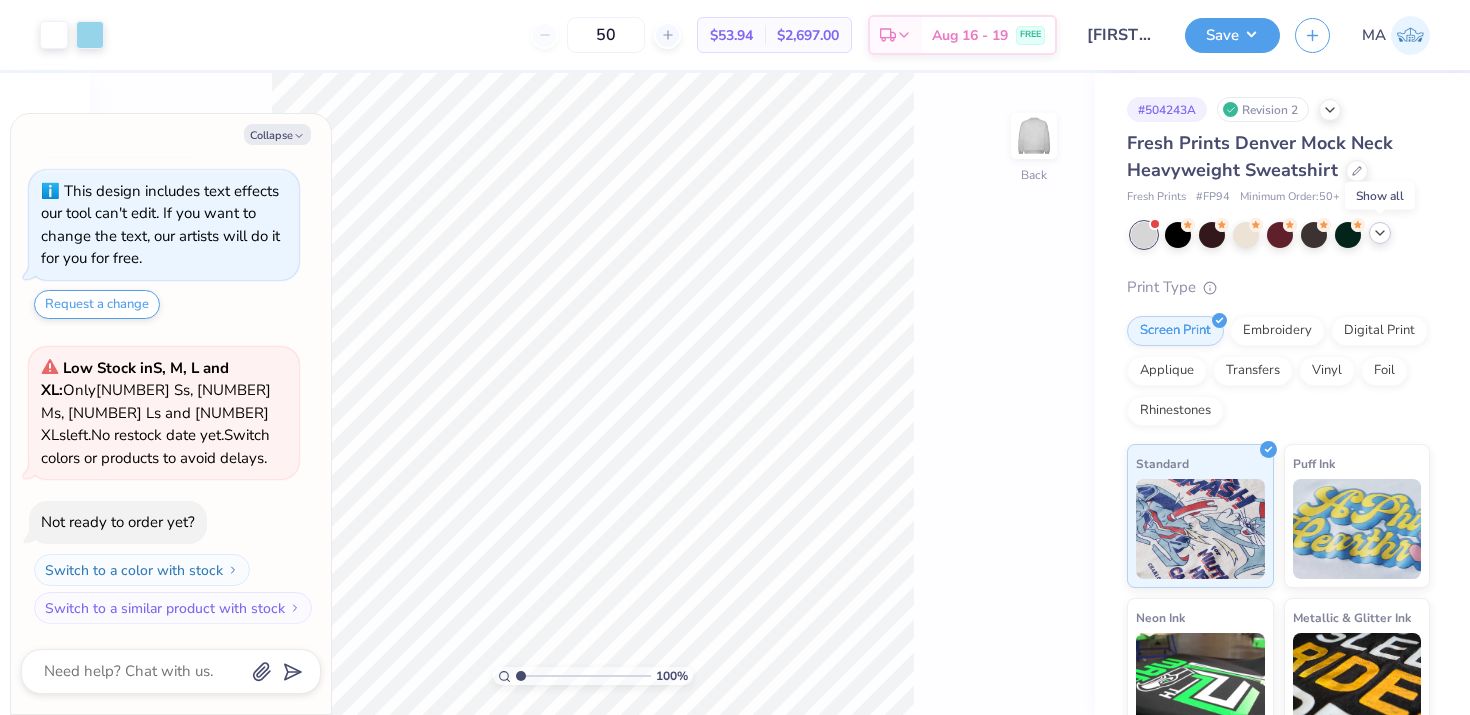 click 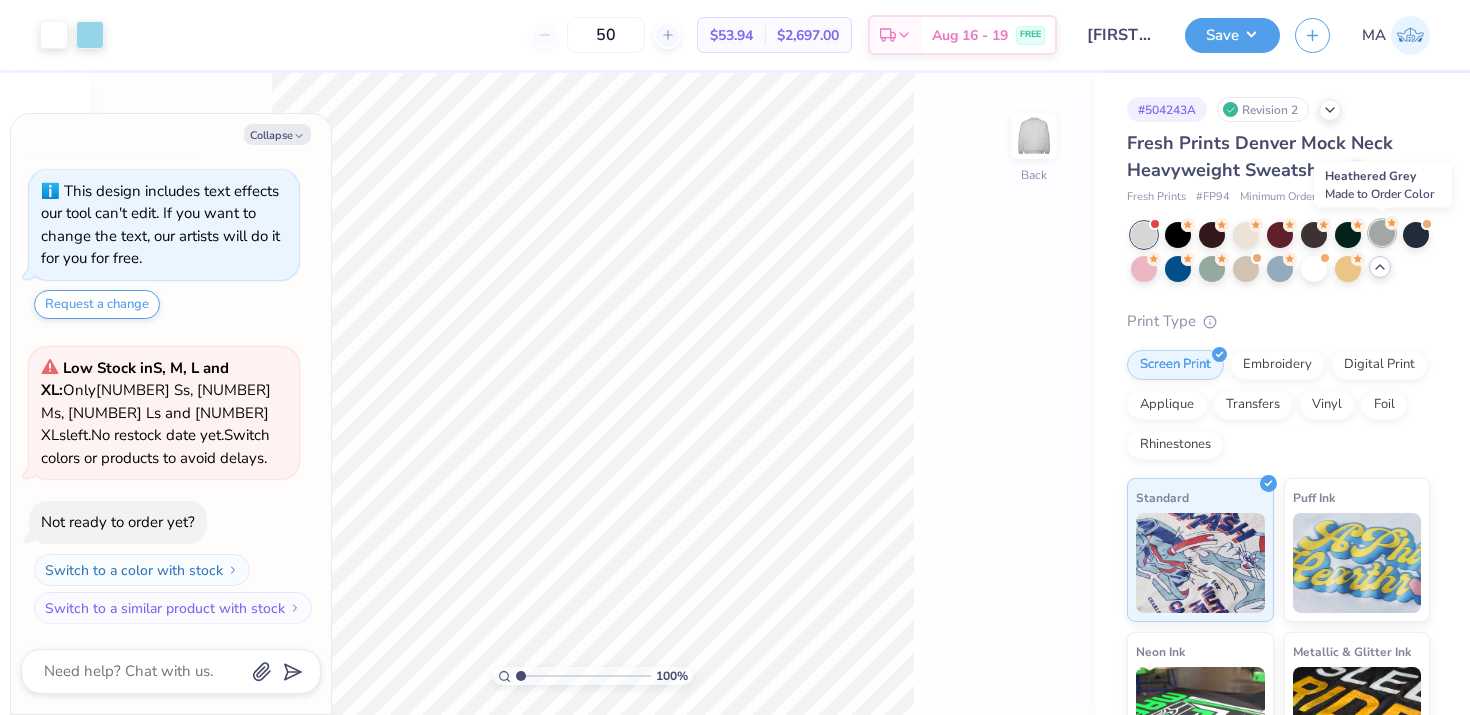 click at bounding box center [1382, 233] 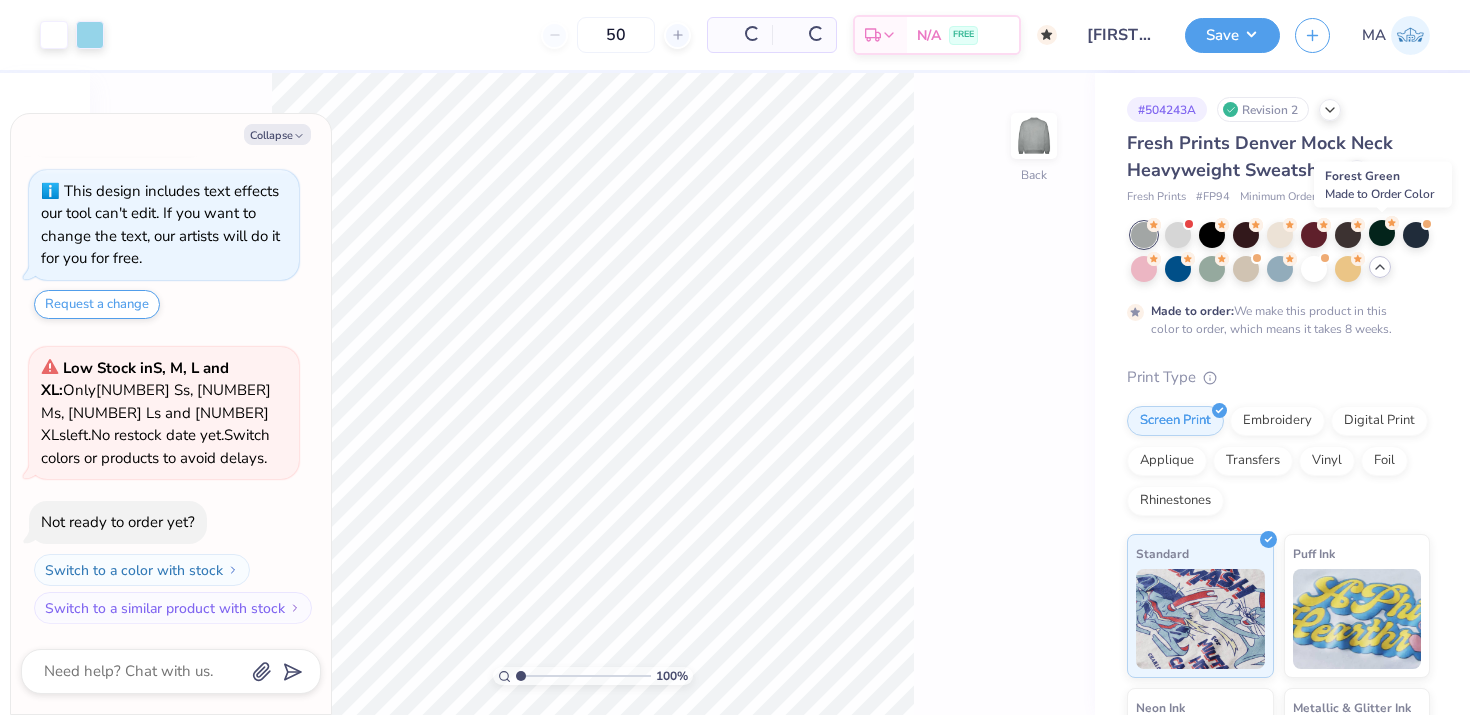 scroll, scrollTop: 245, scrollLeft: 0, axis: vertical 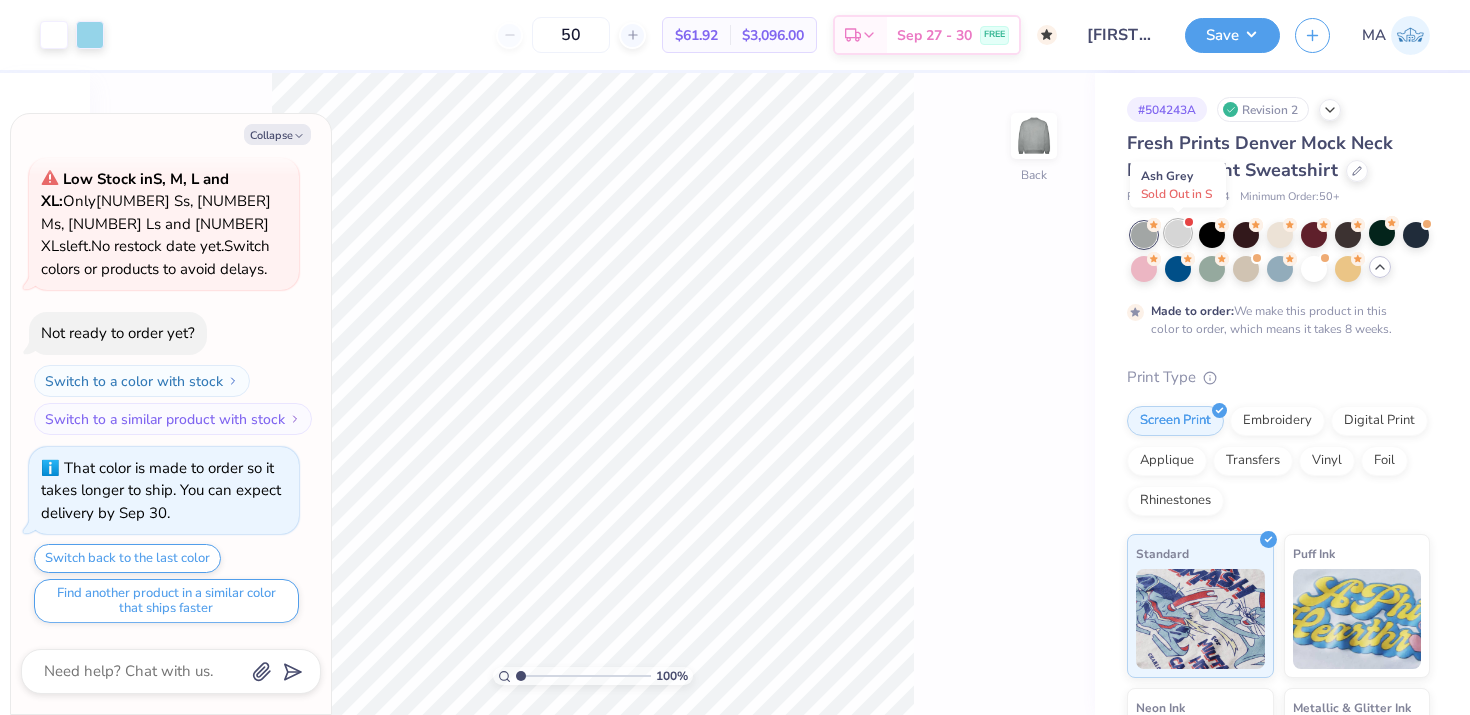 click at bounding box center [1178, 233] 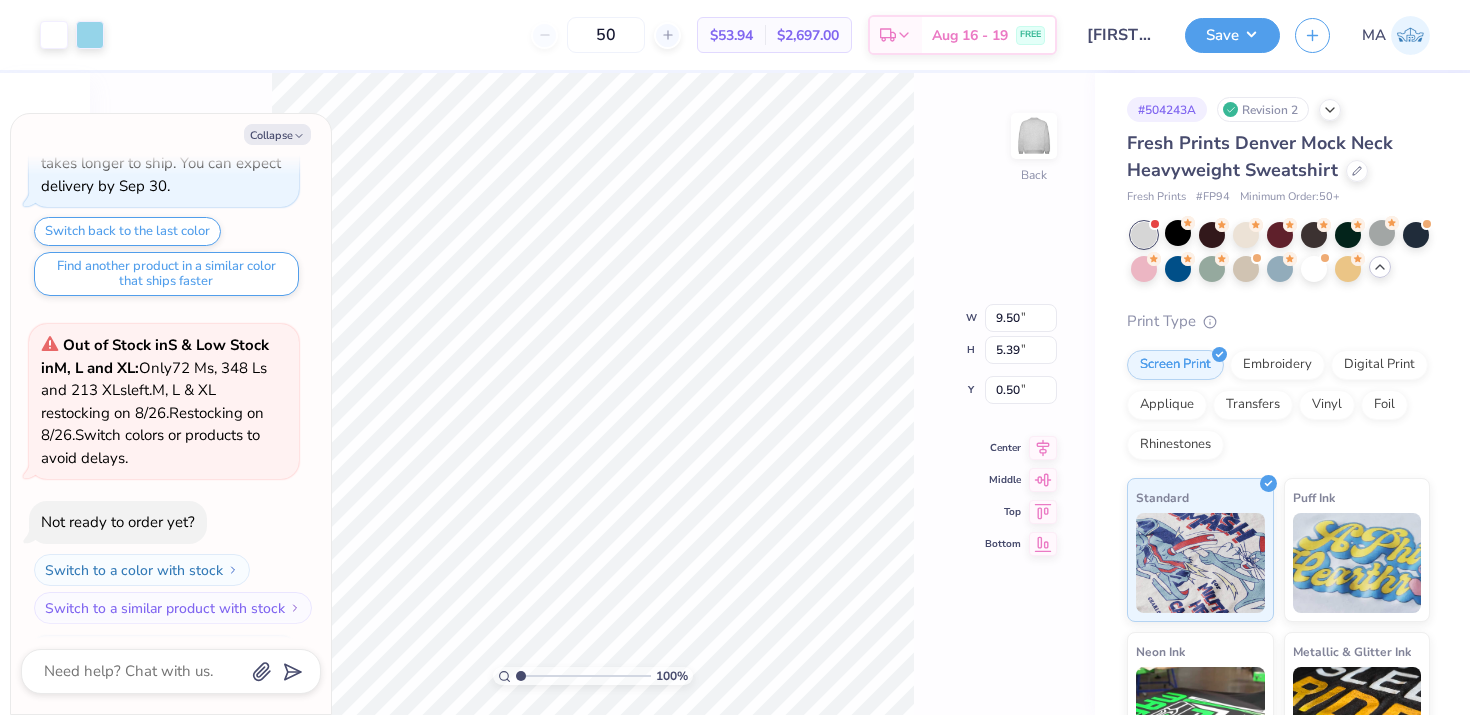 scroll, scrollTop: 694, scrollLeft: 0, axis: vertical 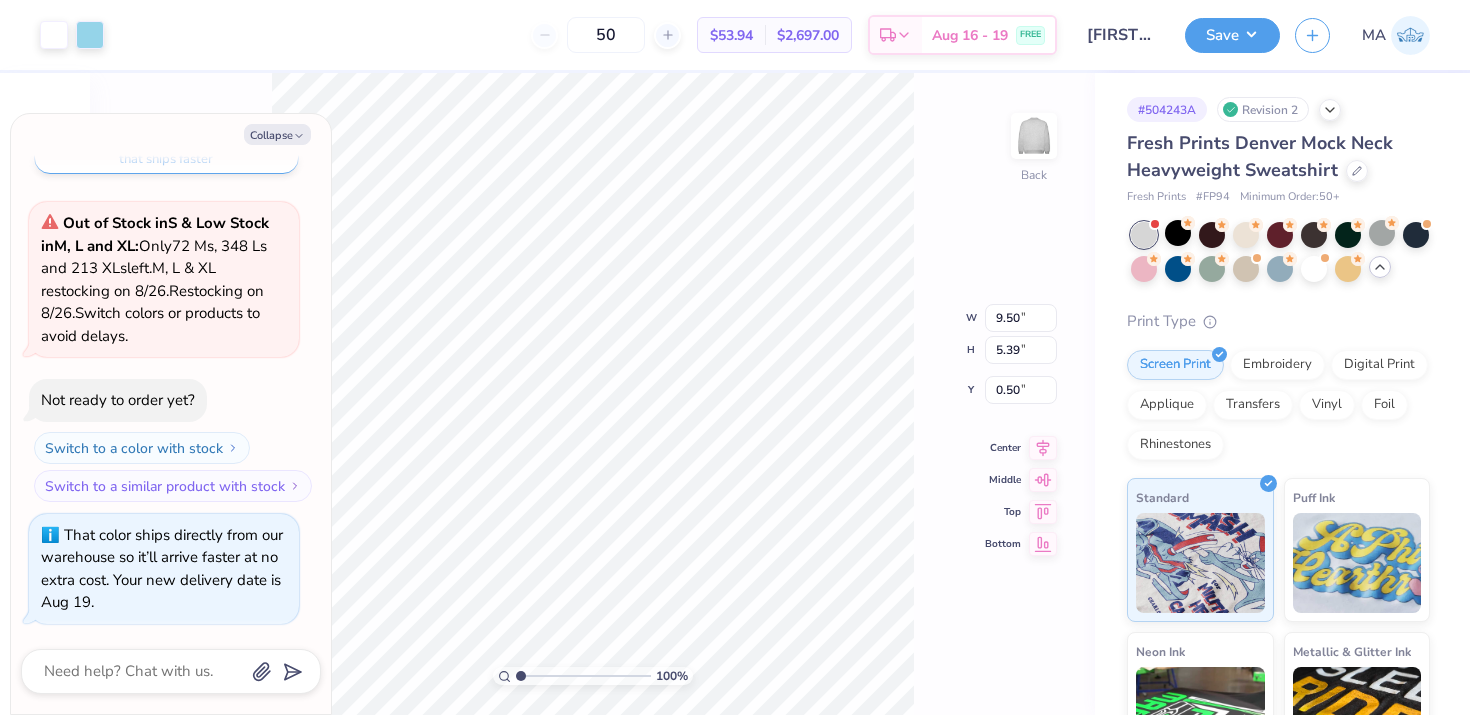 type on "x" 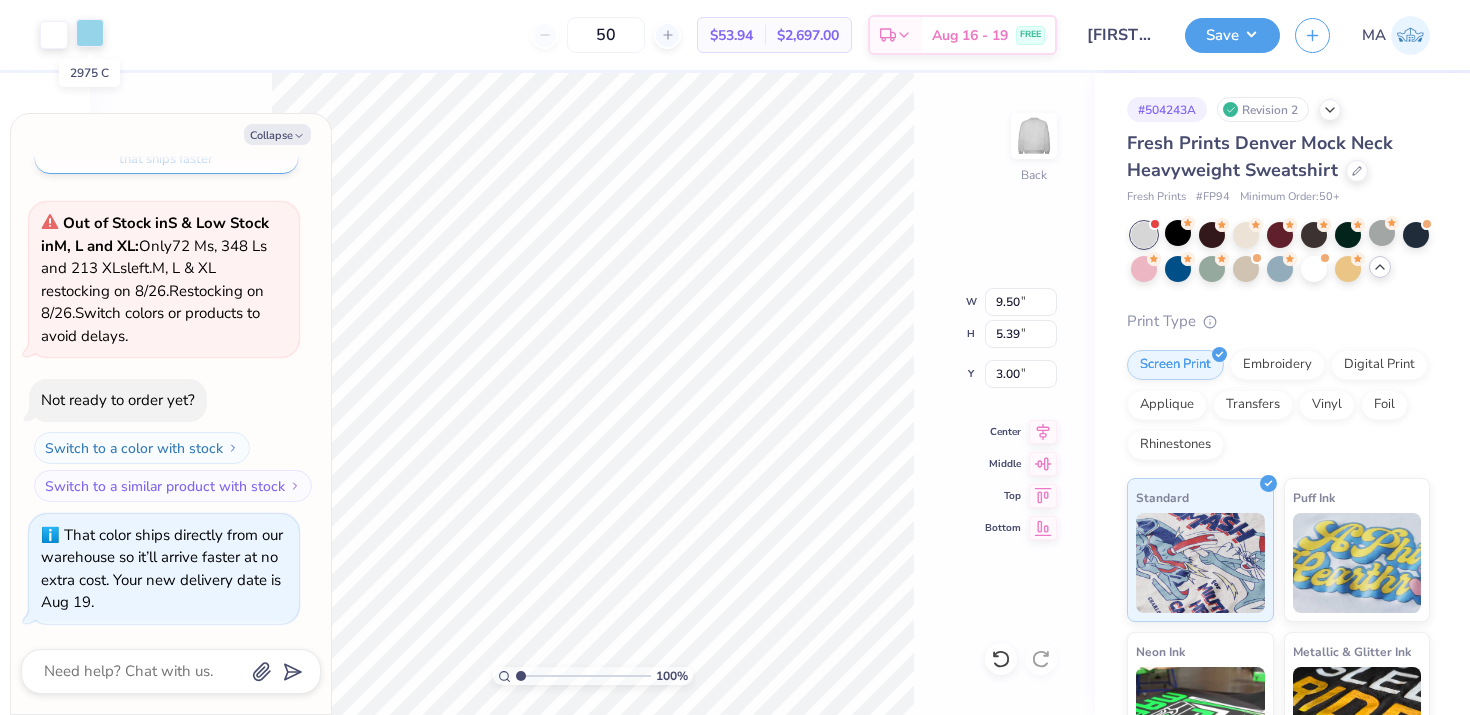 click at bounding box center (90, 33) 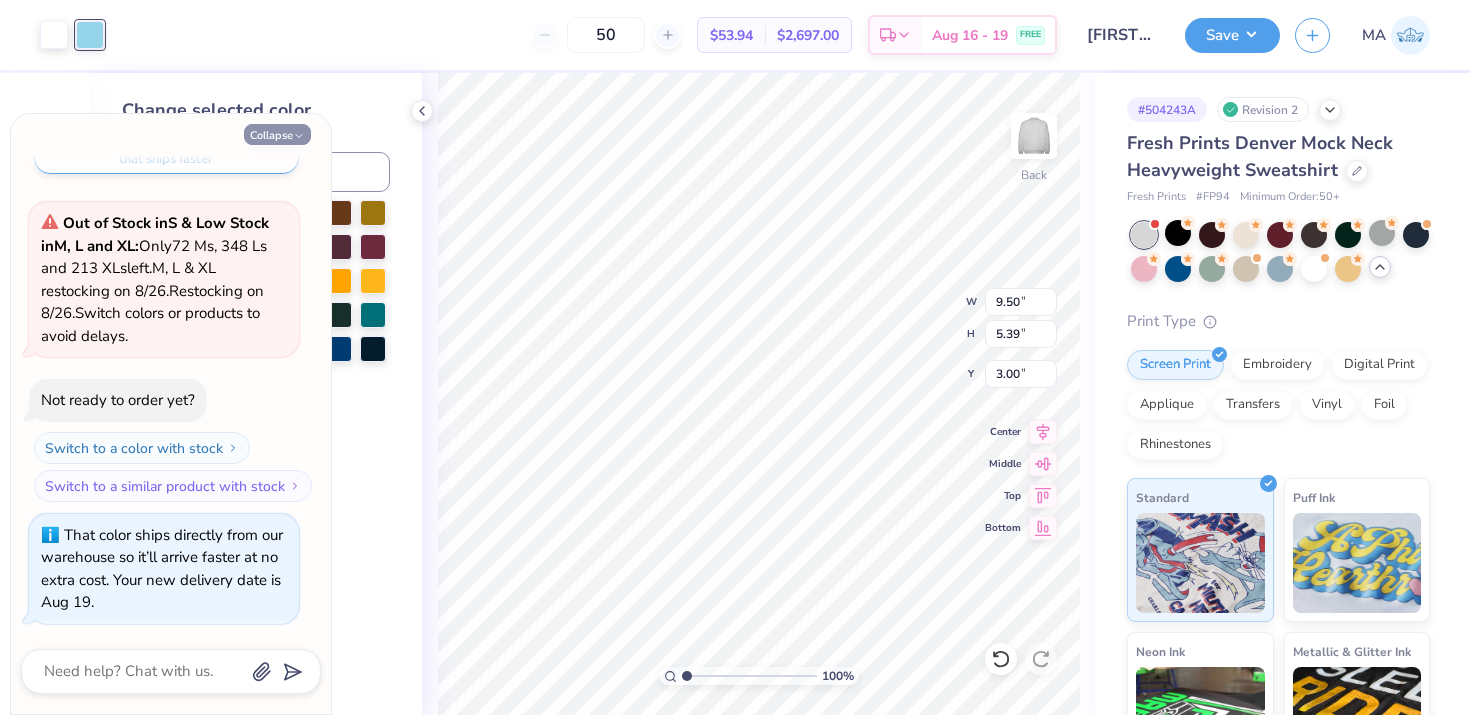 click 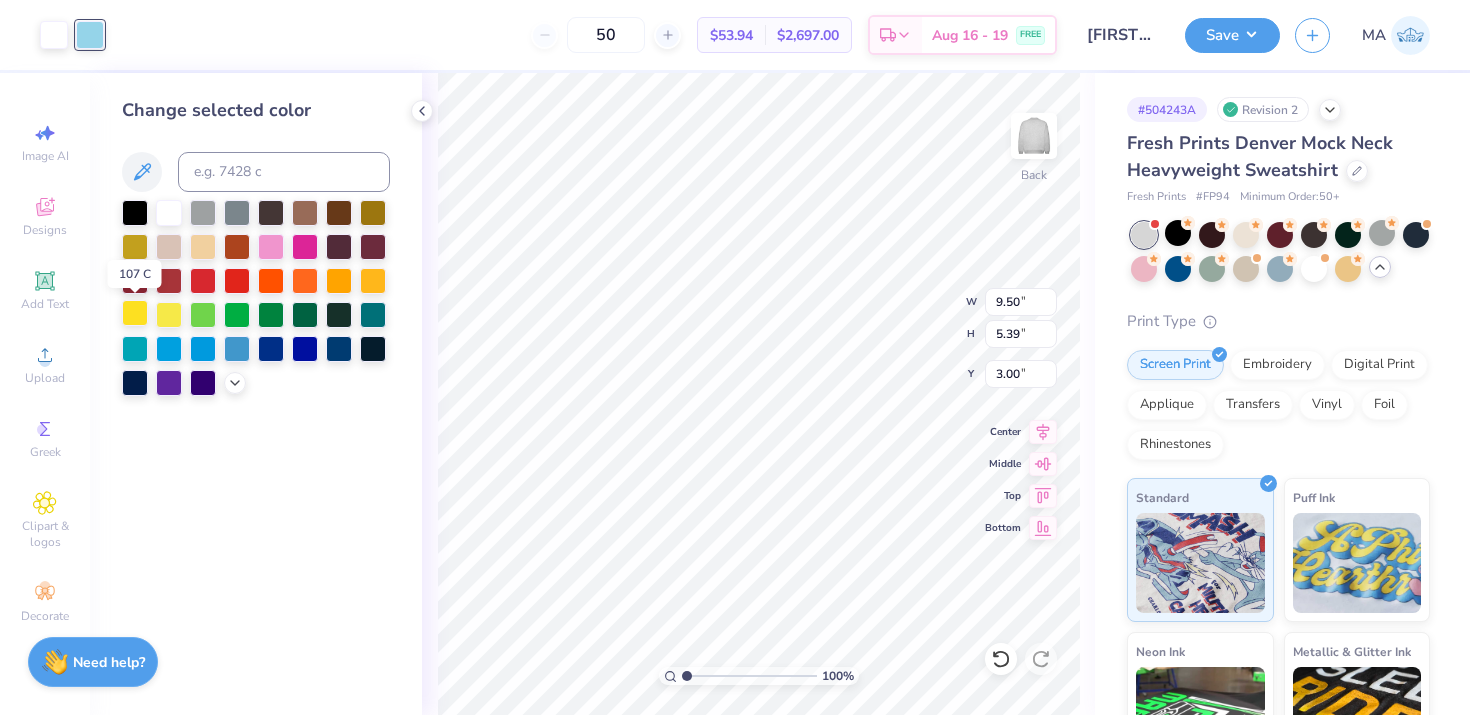 click at bounding box center (135, 313) 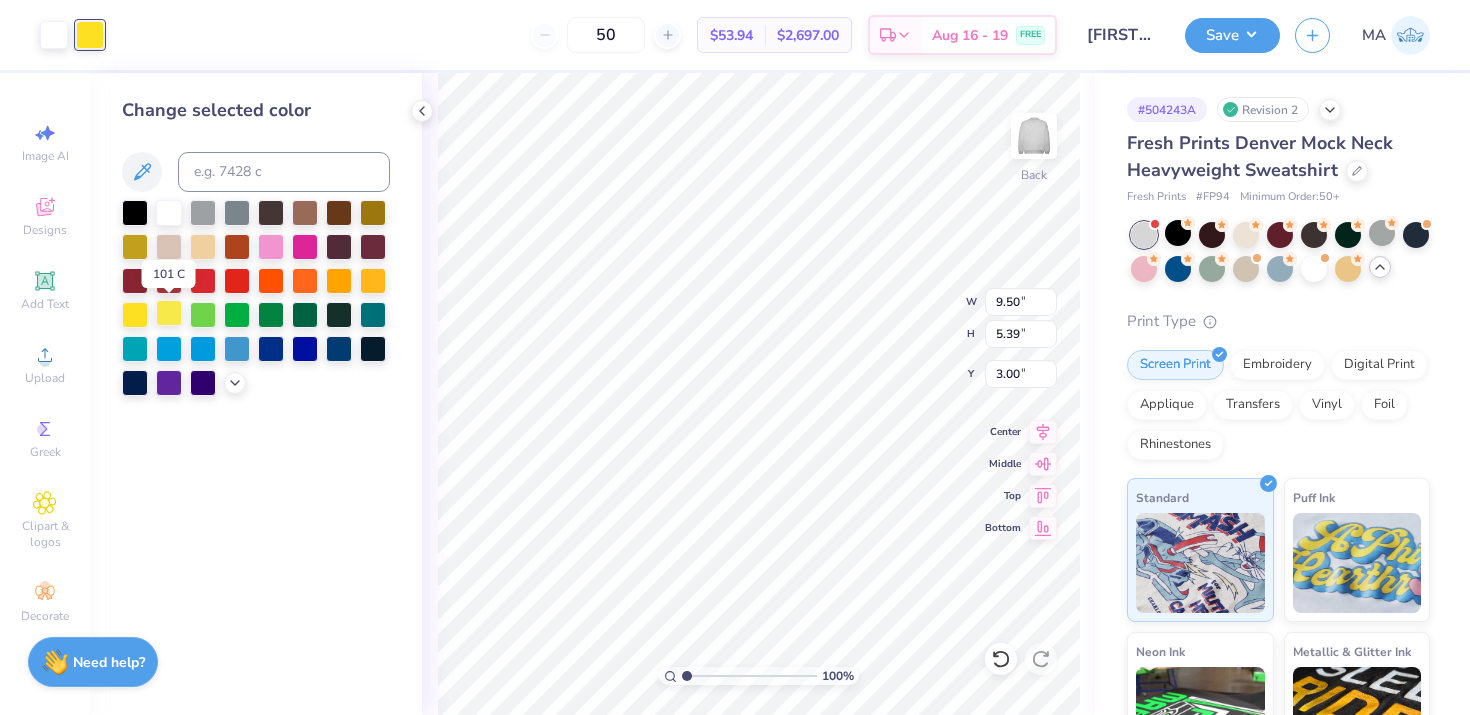 click at bounding box center [169, 313] 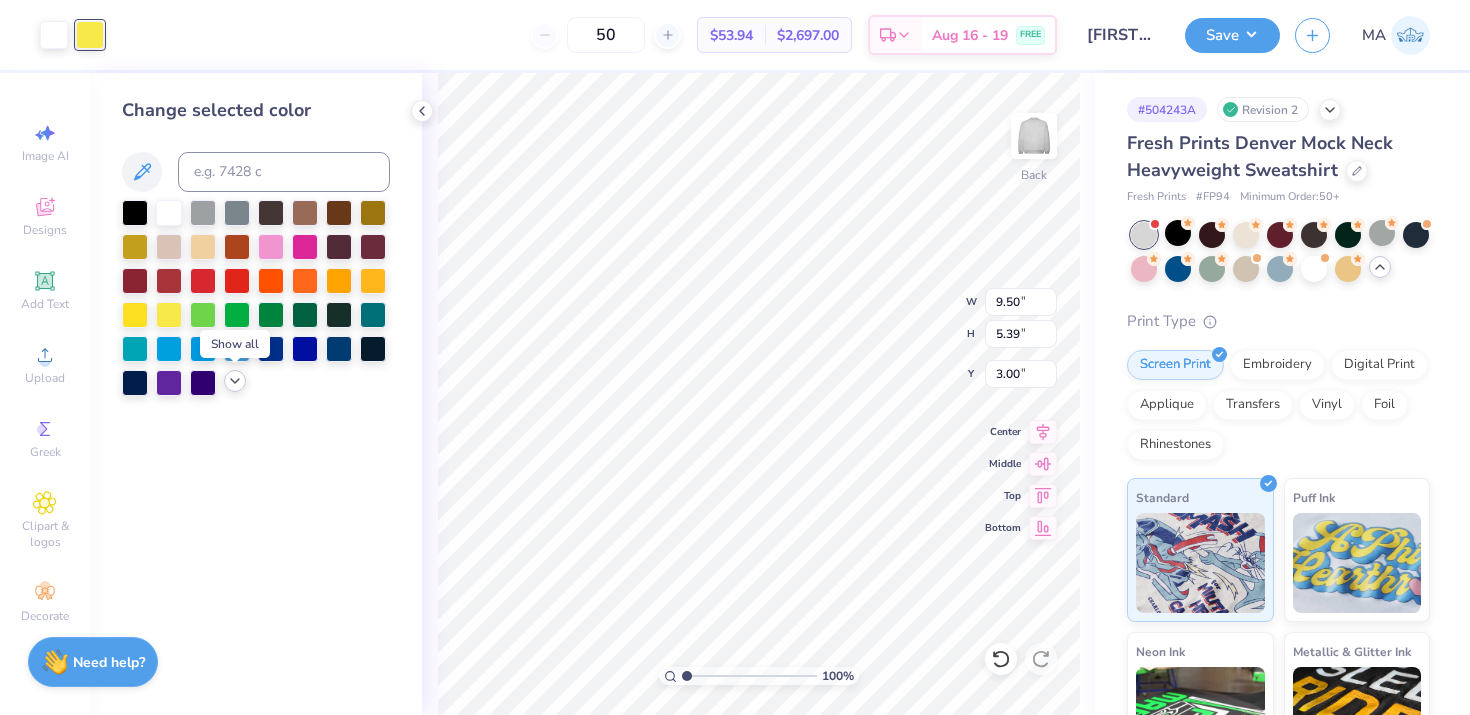 click 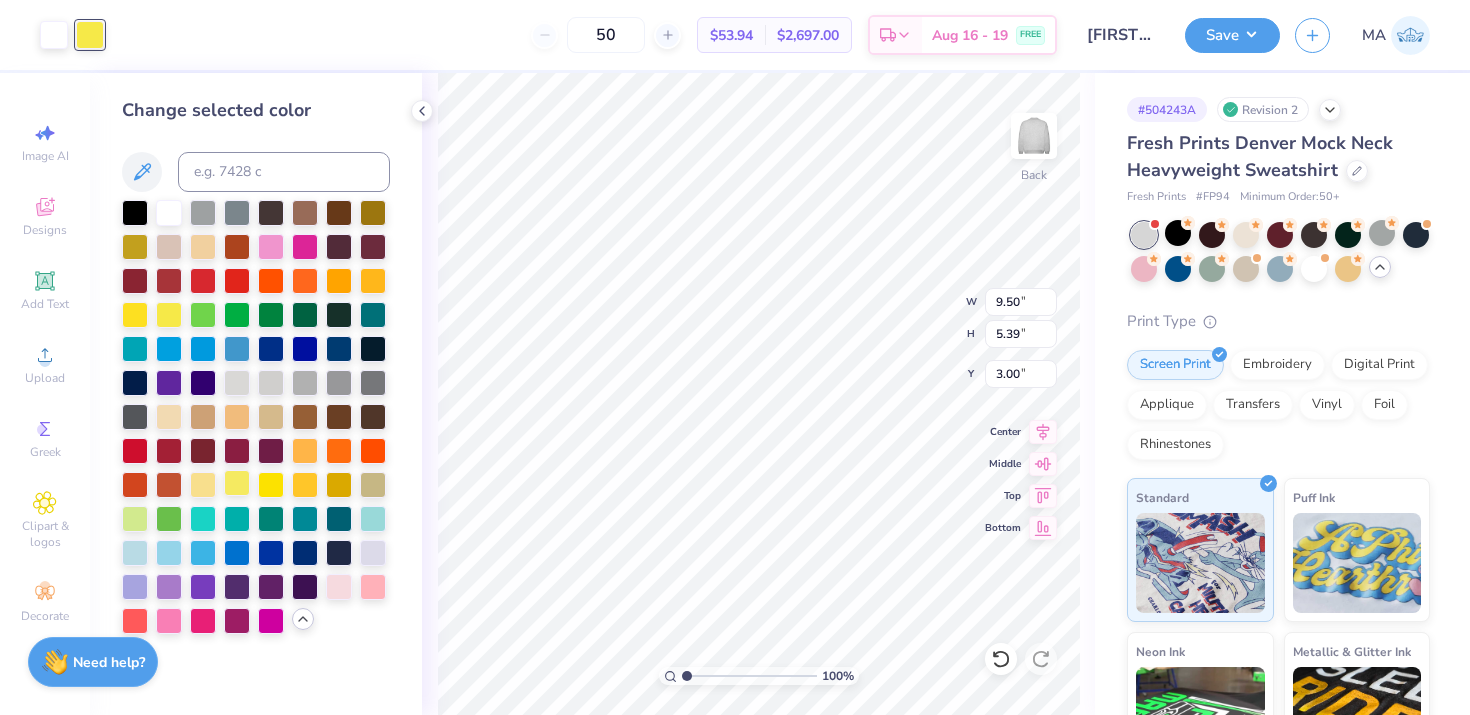 click at bounding box center (237, 483) 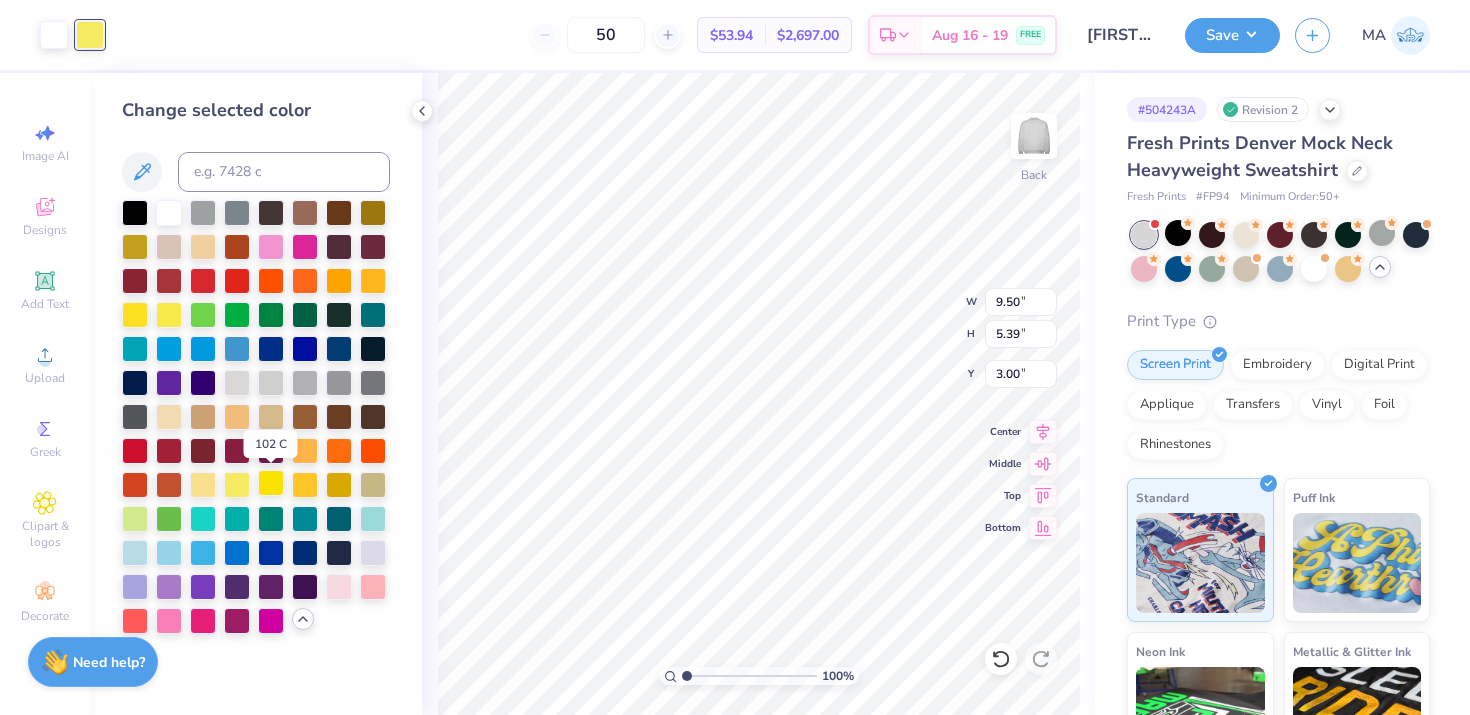 click at bounding box center [271, 483] 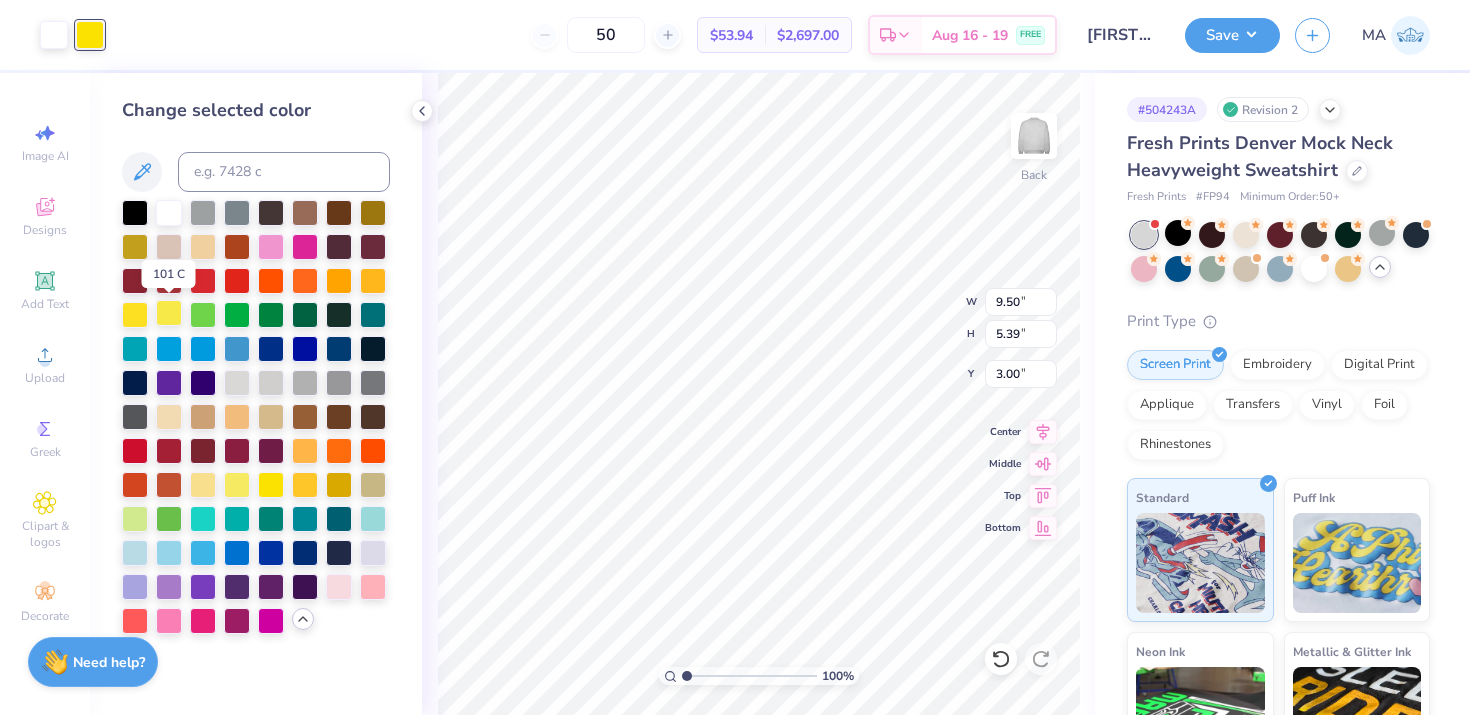 click at bounding box center [169, 313] 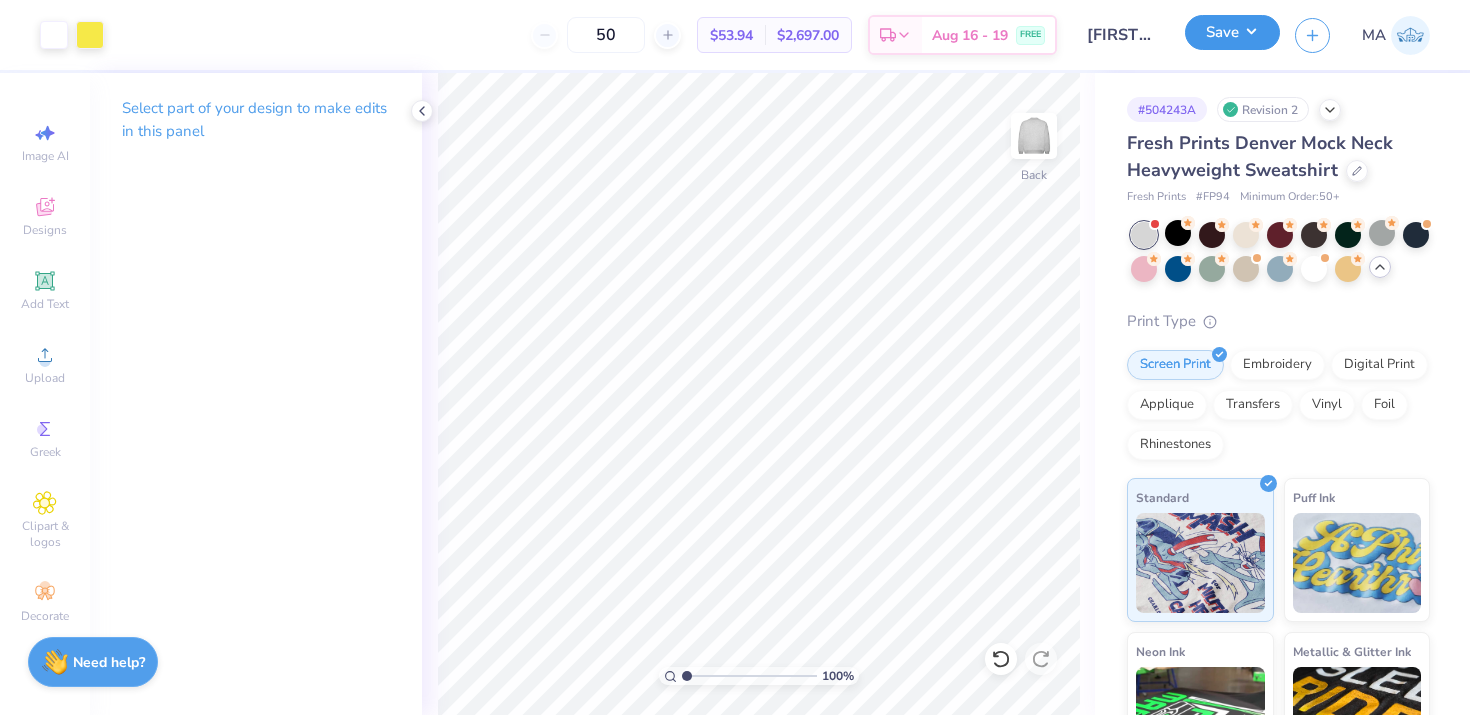click on "Save" at bounding box center [1232, 32] 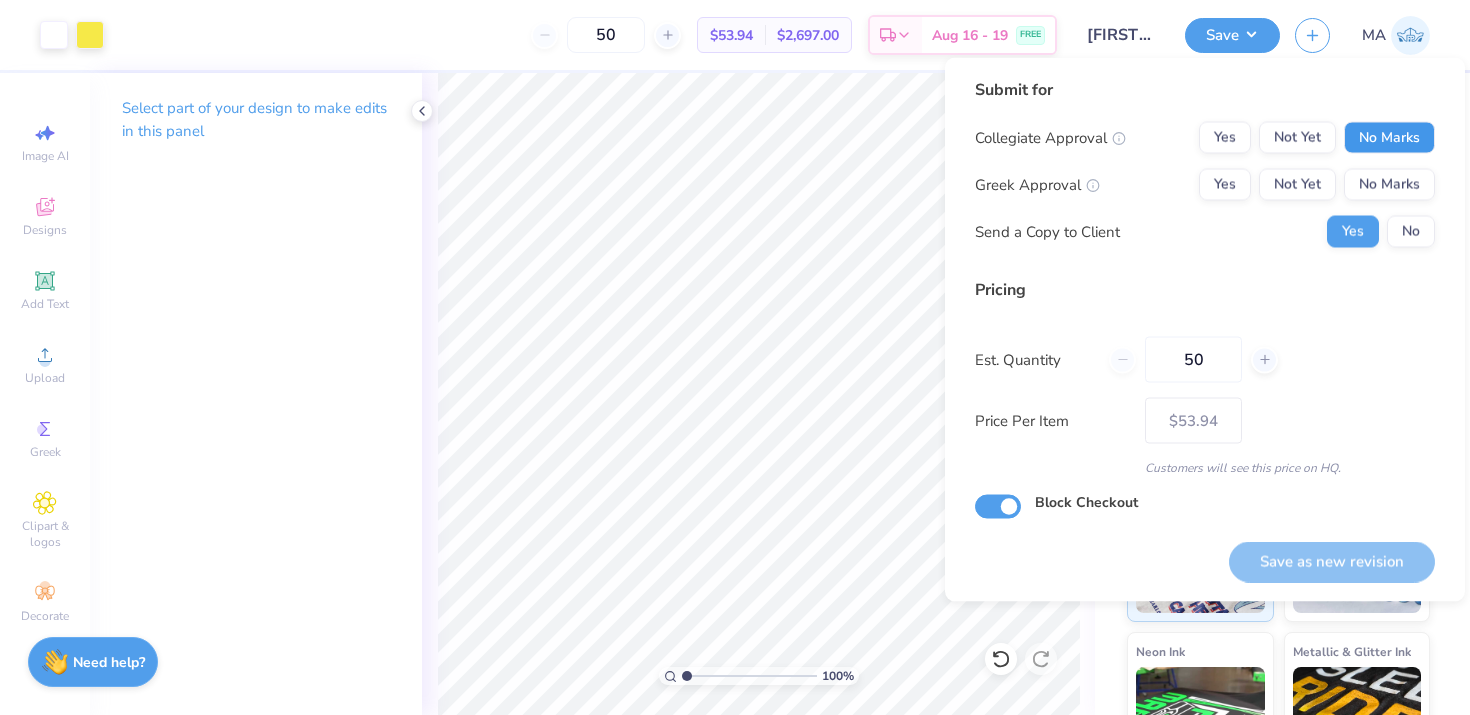 click on "No Marks" at bounding box center [1389, 138] 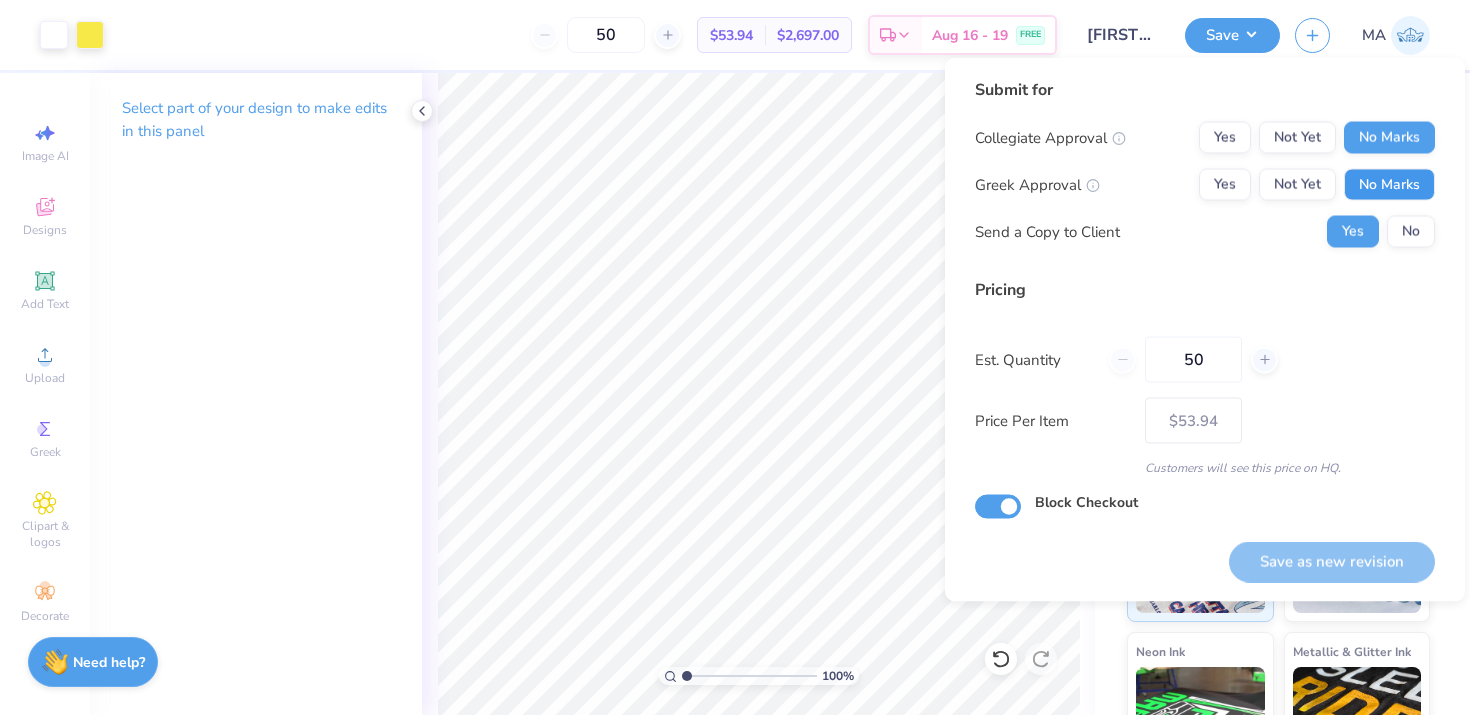 click on "No Marks" at bounding box center [1389, 185] 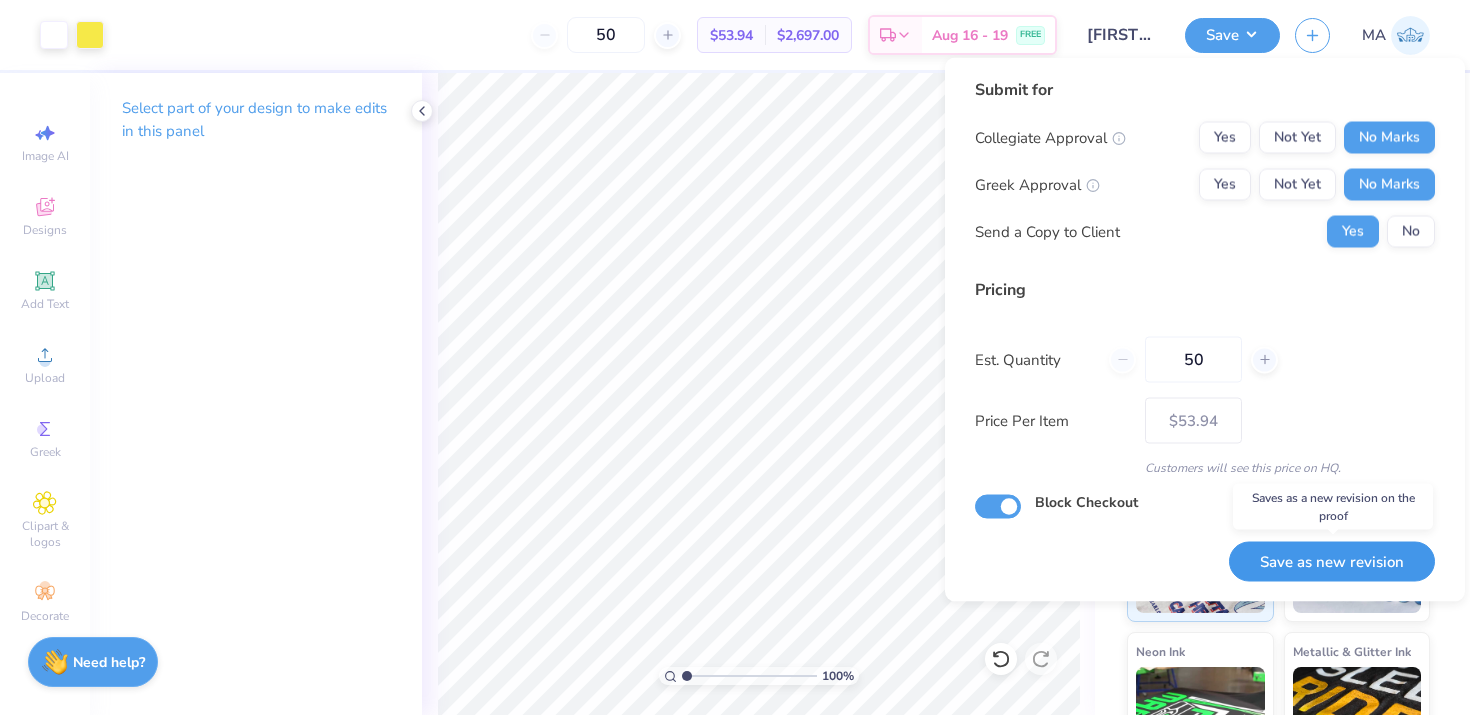 click on "Save as new revision" at bounding box center [1332, 561] 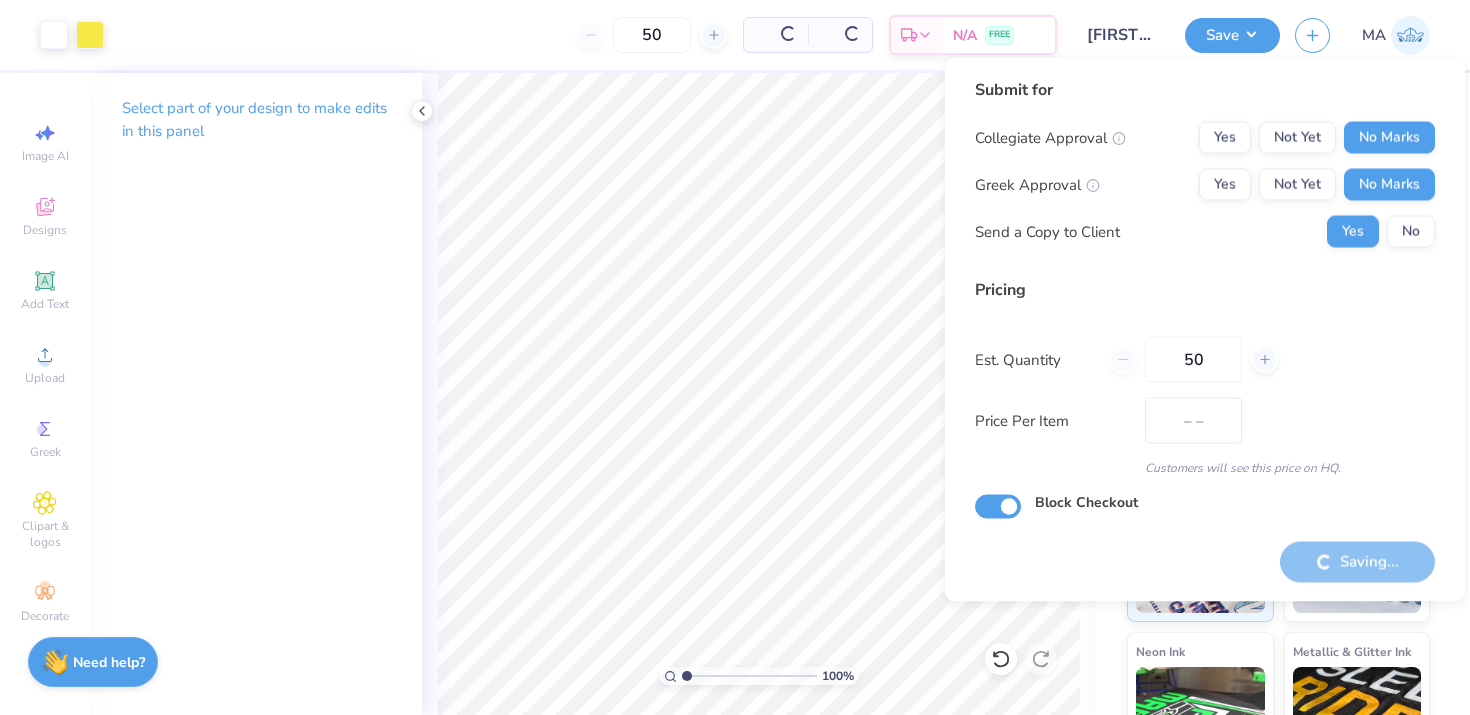 type on "$53.94" 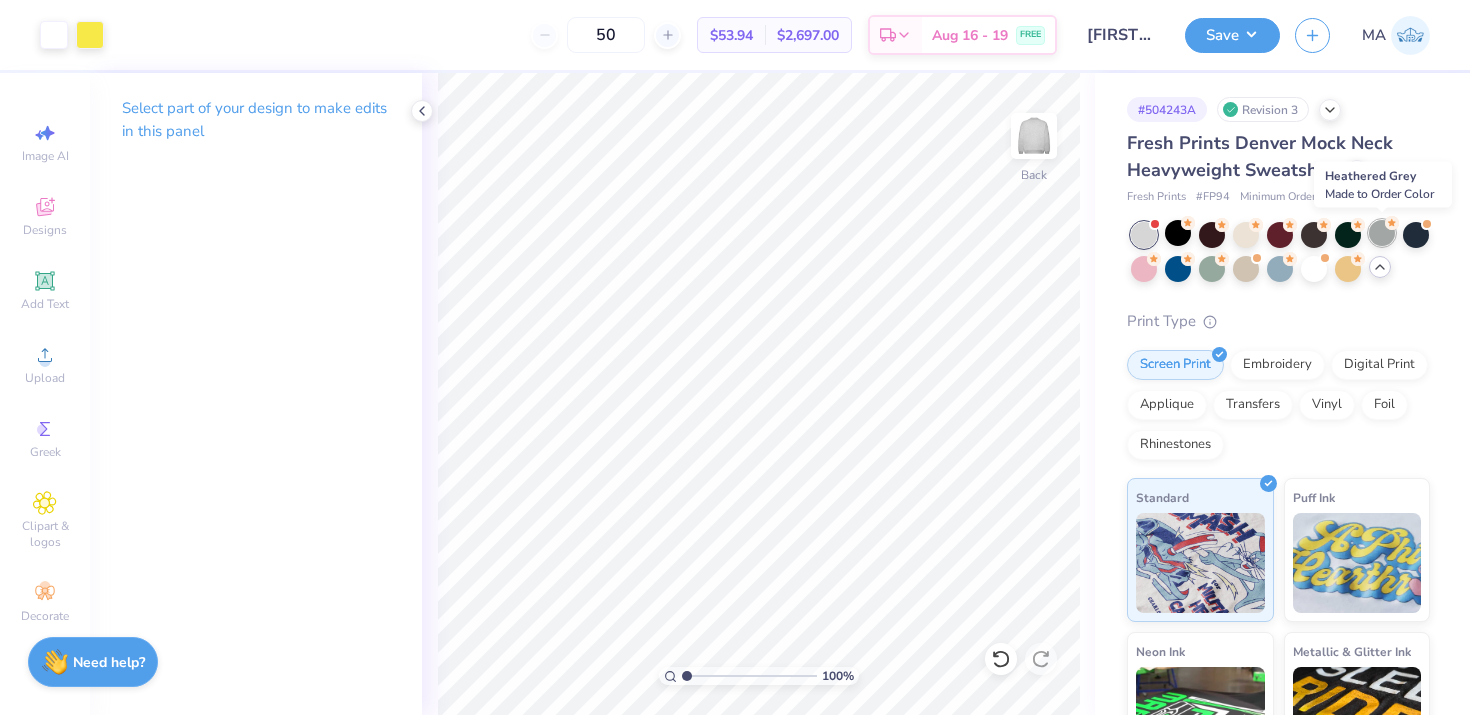 click at bounding box center [1382, 233] 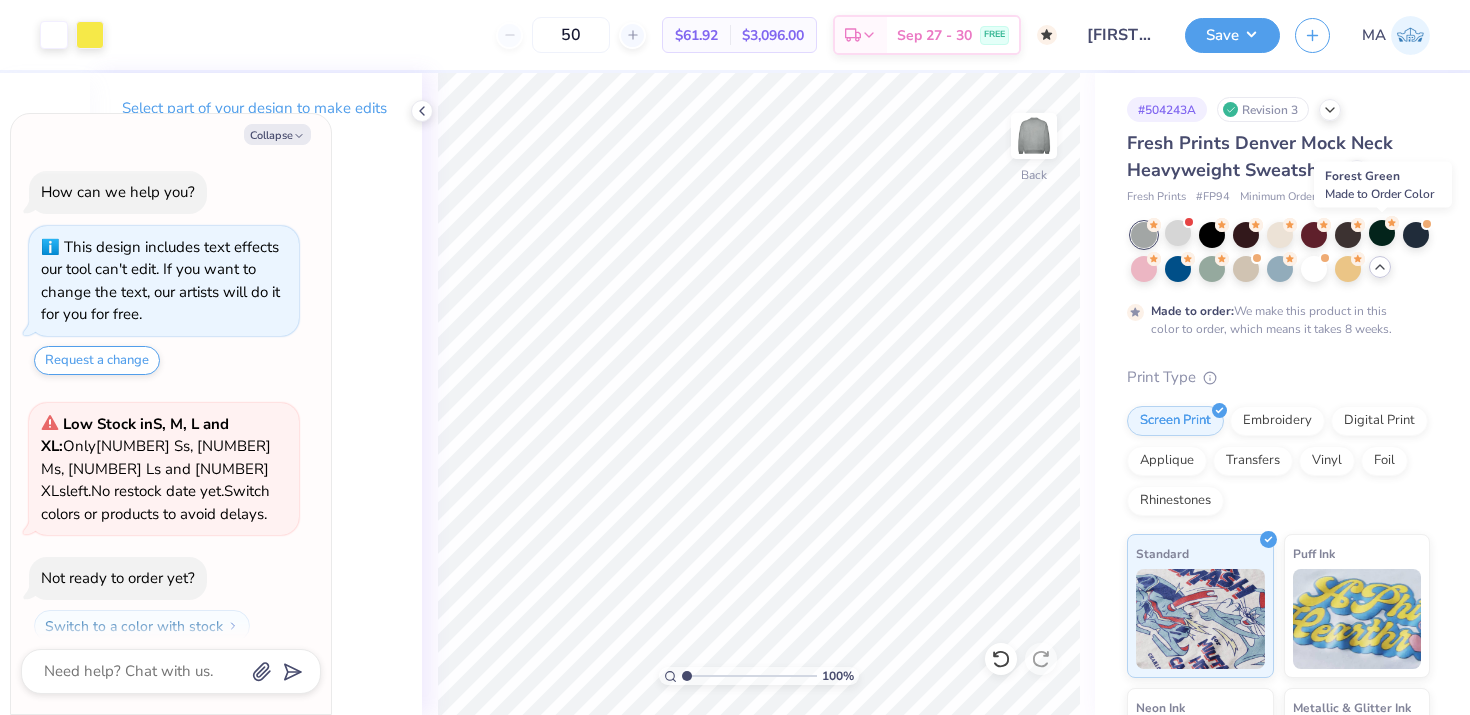 scroll, scrollTop: 883, scrollLeft: 0, axis: vertical 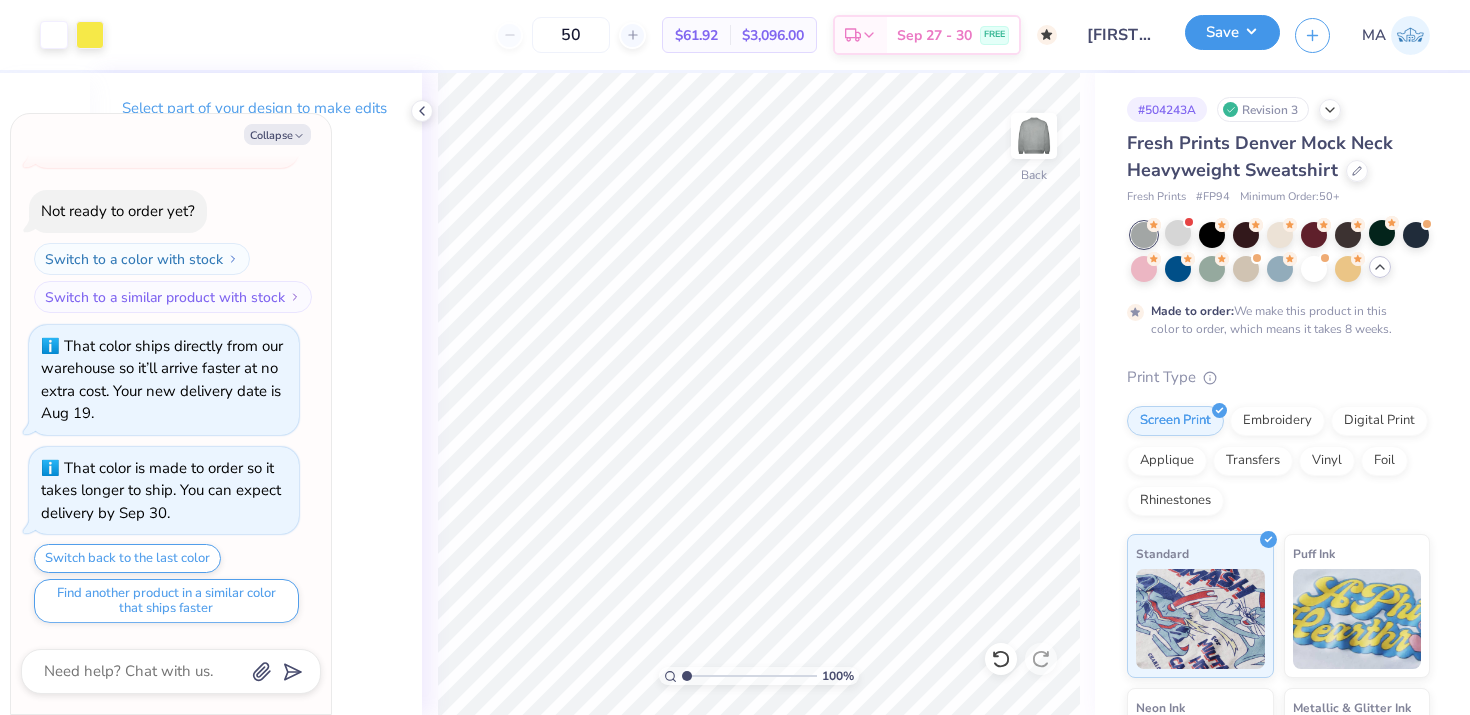 click on "Save" at bounding box center [1232, 32] 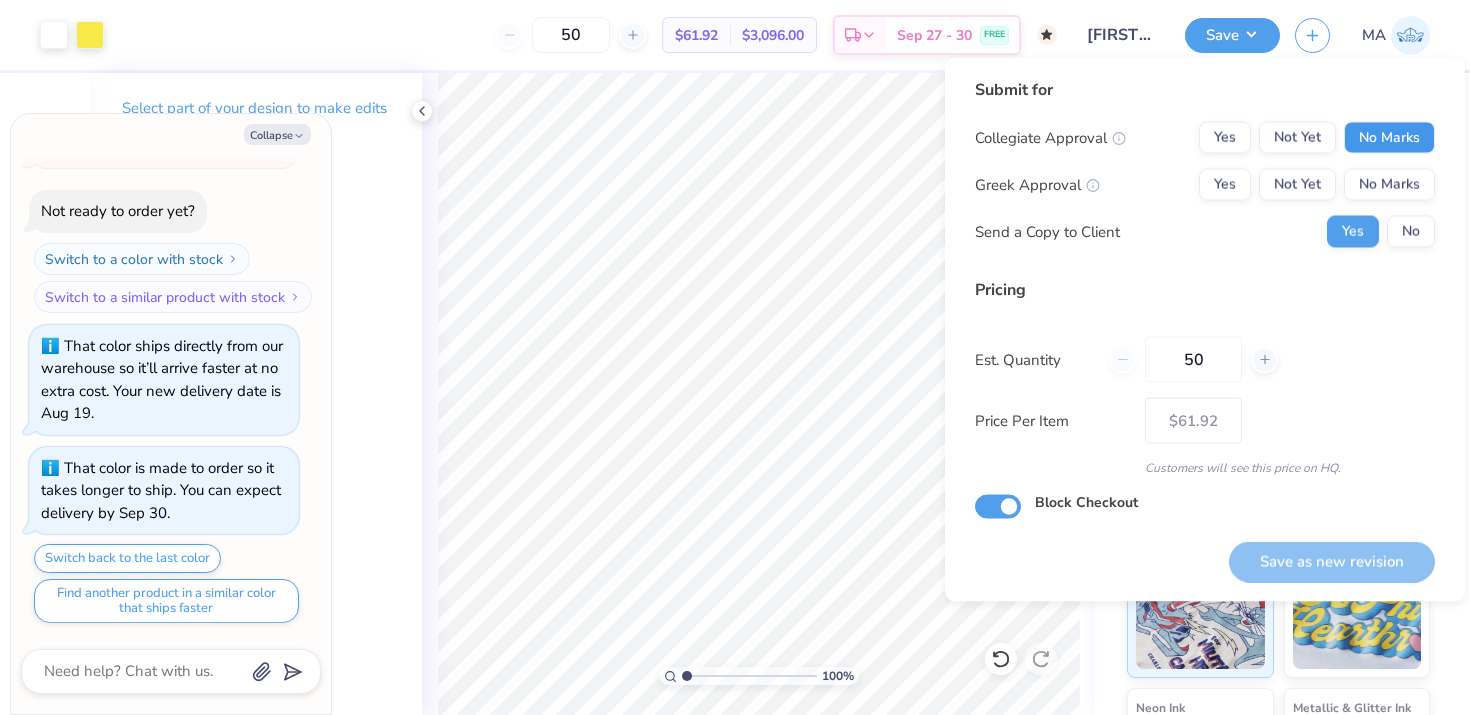 click on "No Marks" at bounding box center (1389, 138) 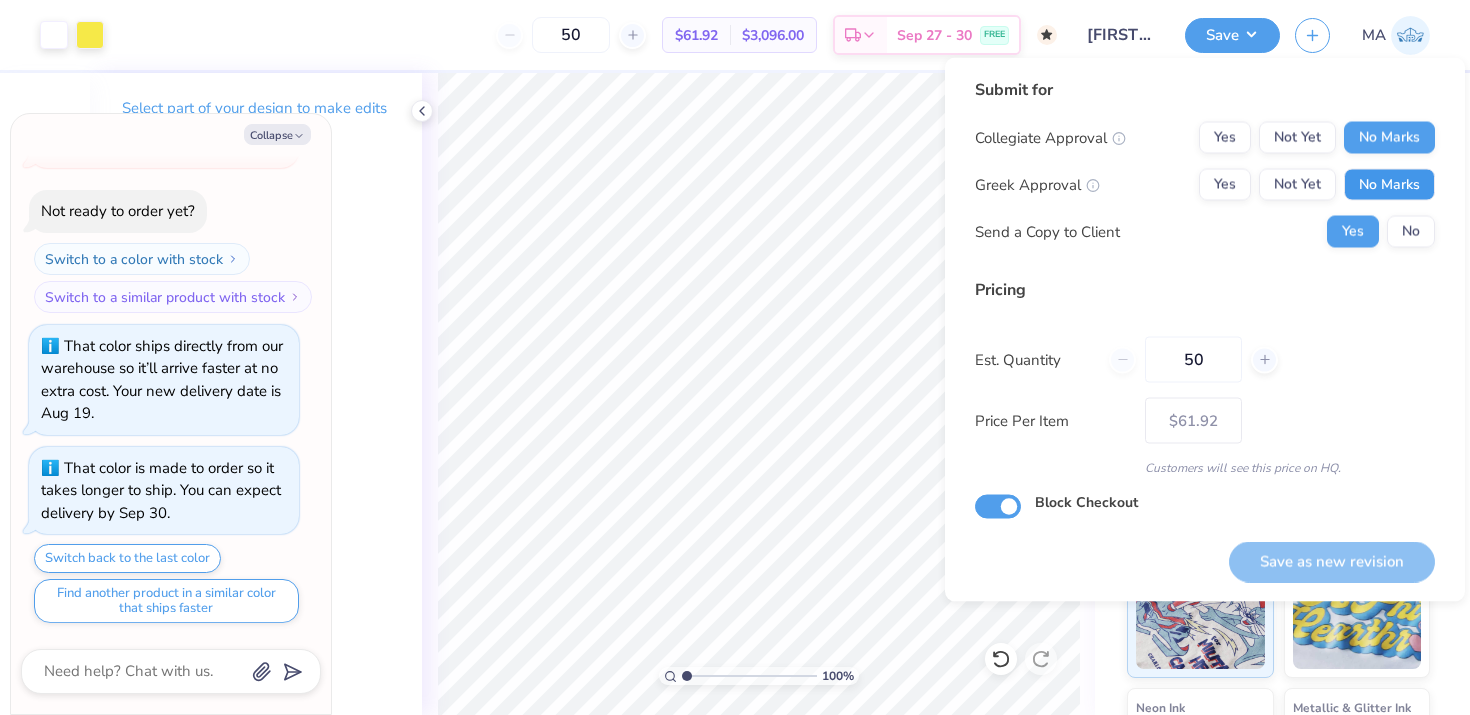 click on "No Marks" at bounding box center (1389, 185) 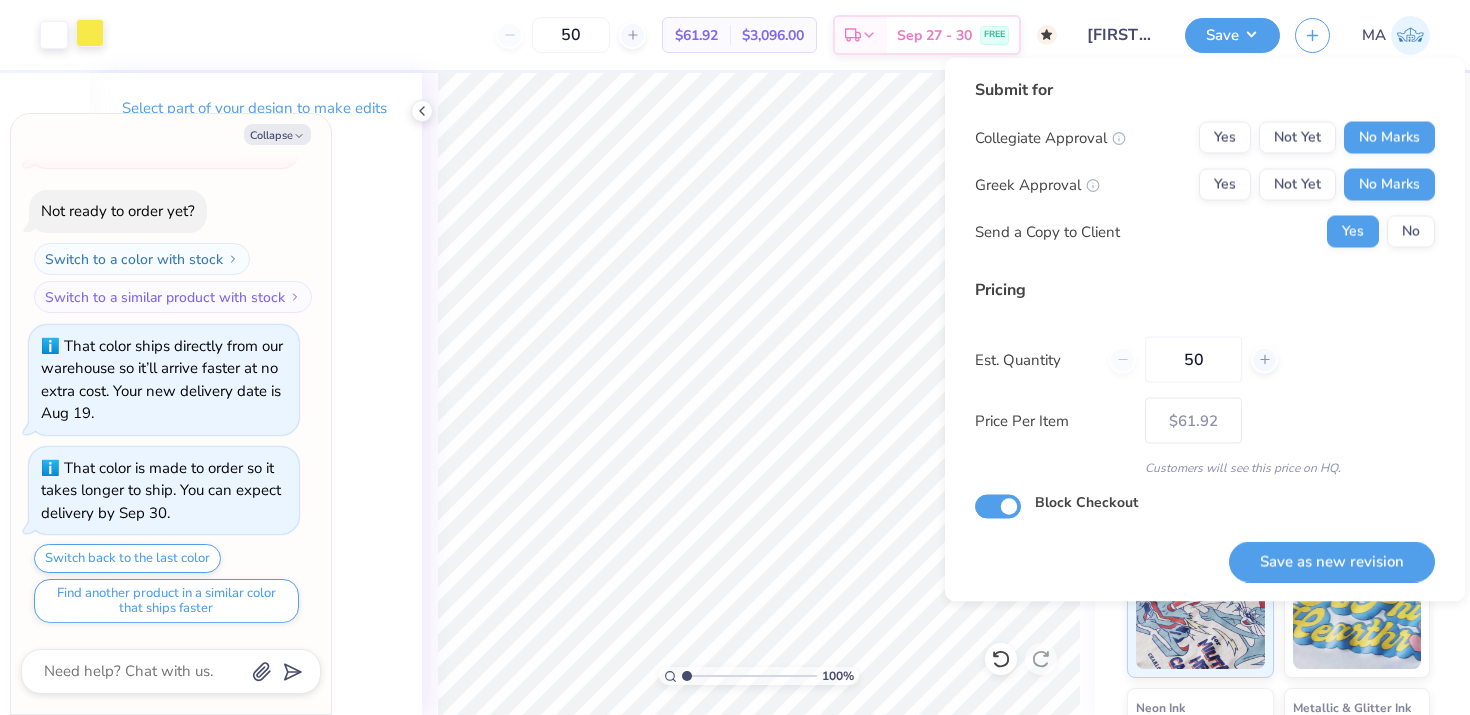 click at bounding box center (90, 33) 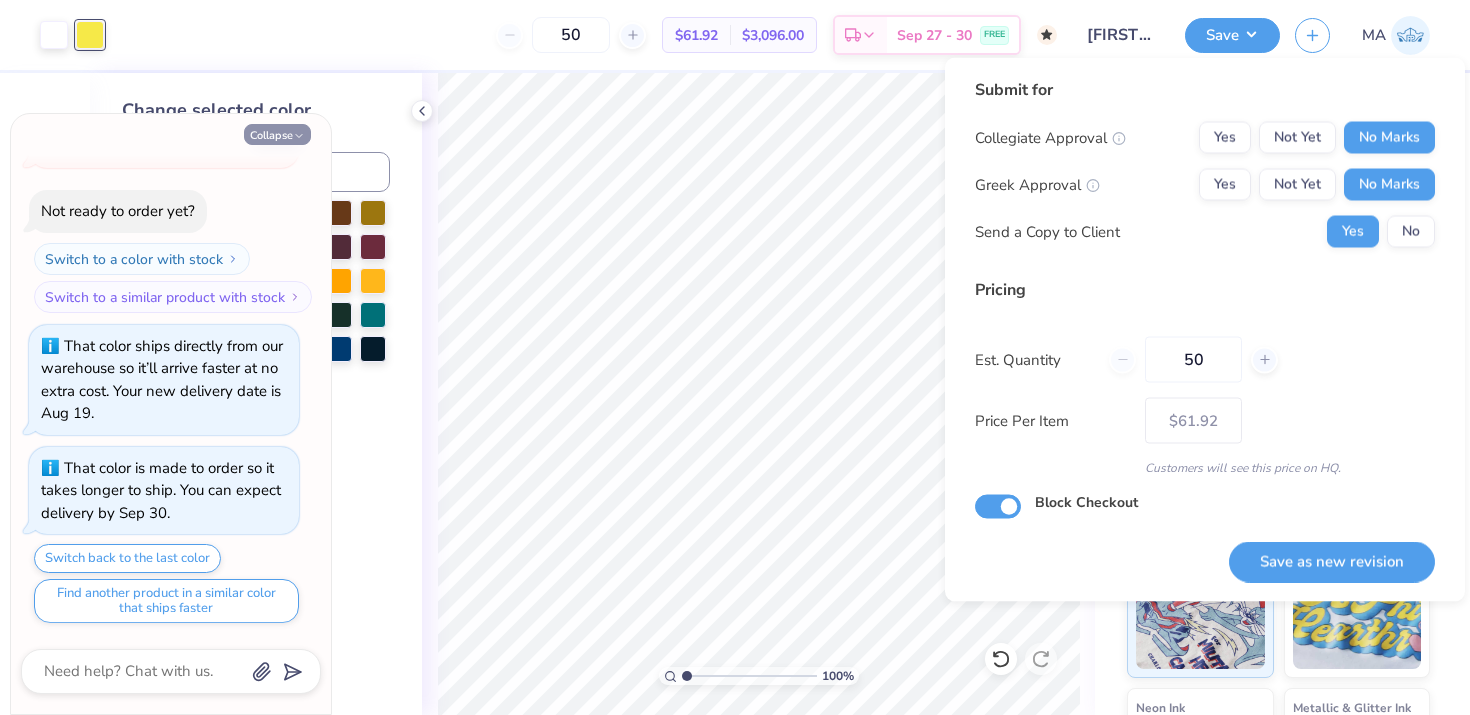 click on "Collapse" at bounding box center (277, 134) 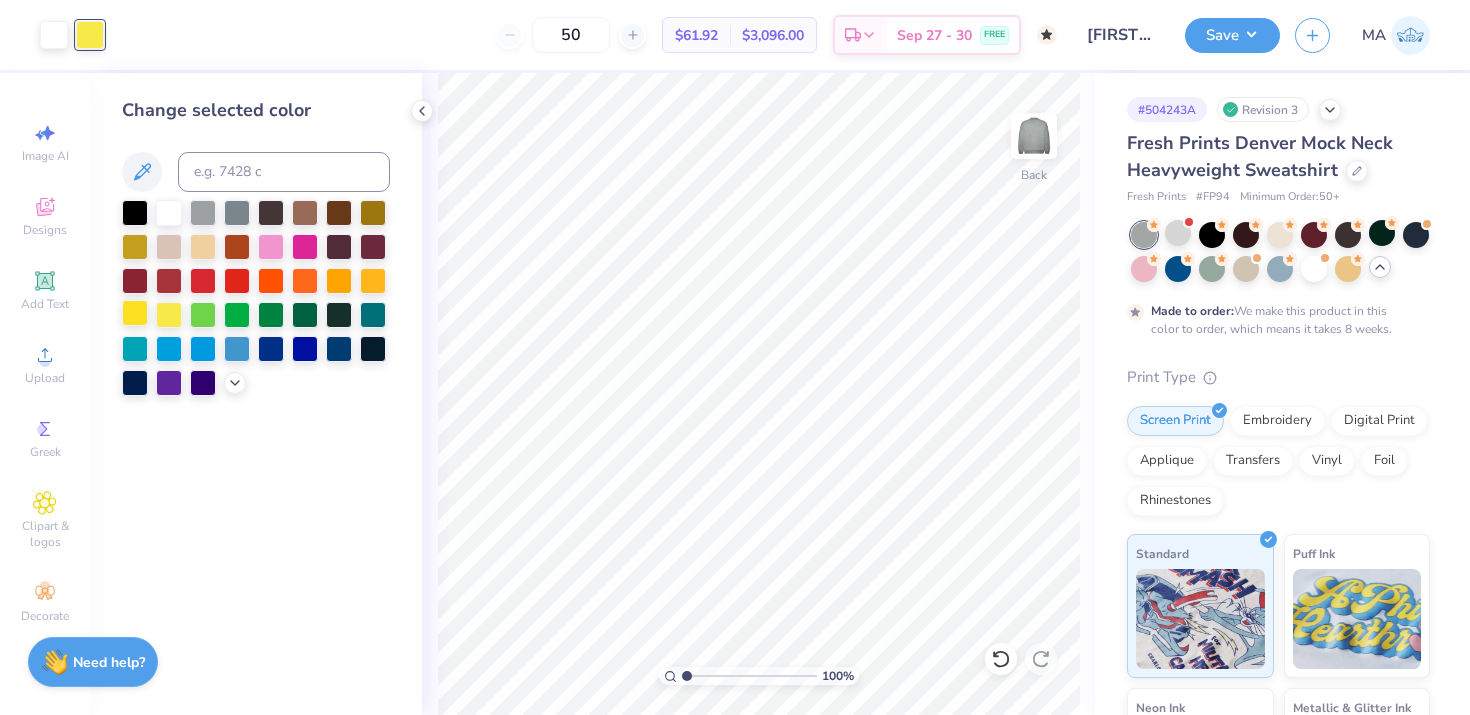 click at bounding box center (135, 313) 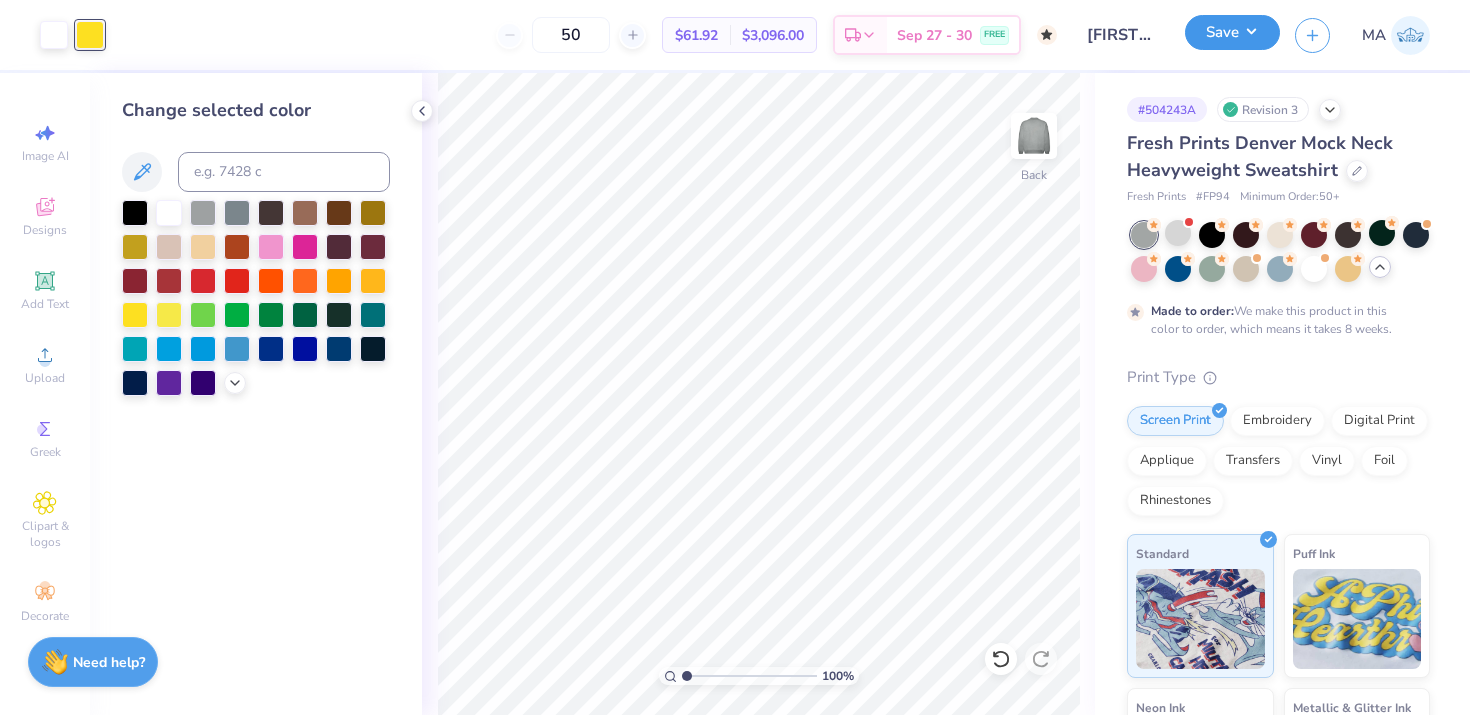 click on "Save" at bounding box center [1232, 32] 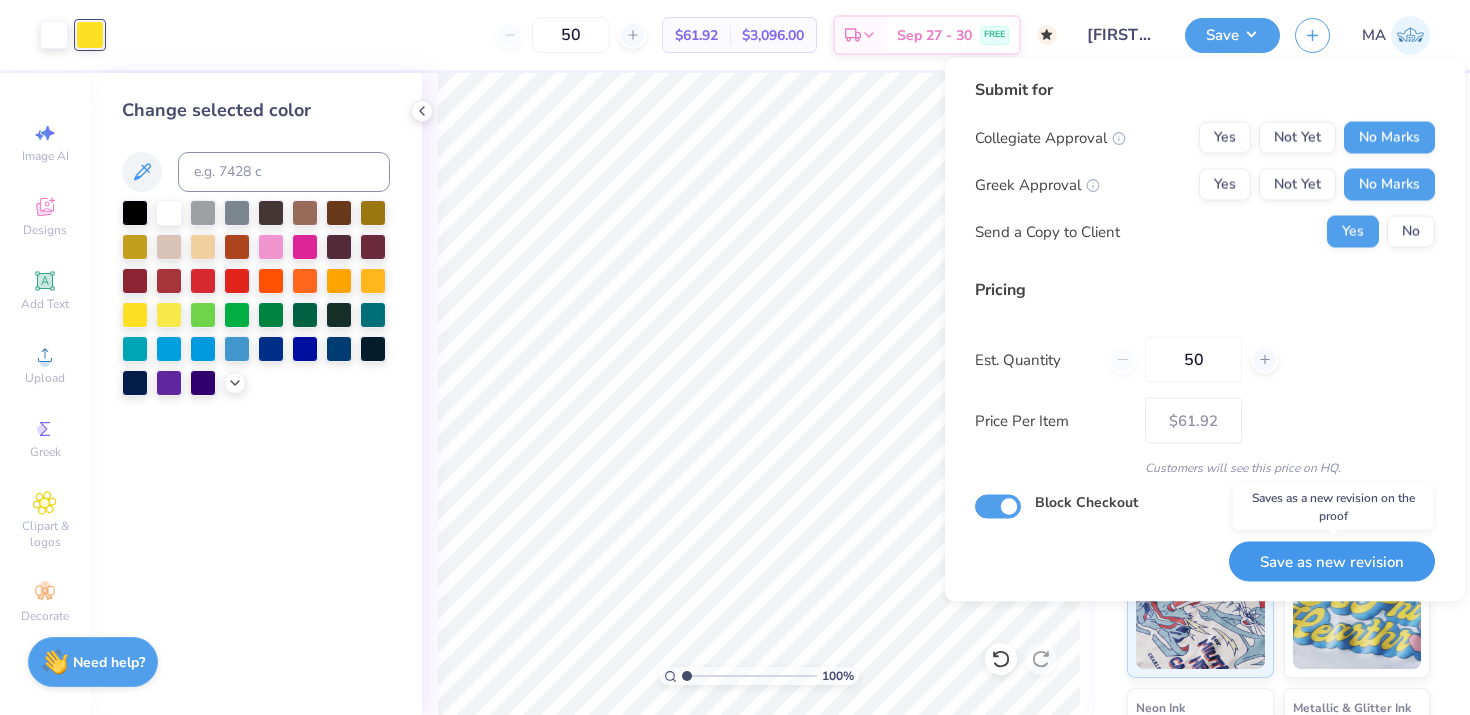 click on "Save as new revision" at bounding box center (1332, 561) 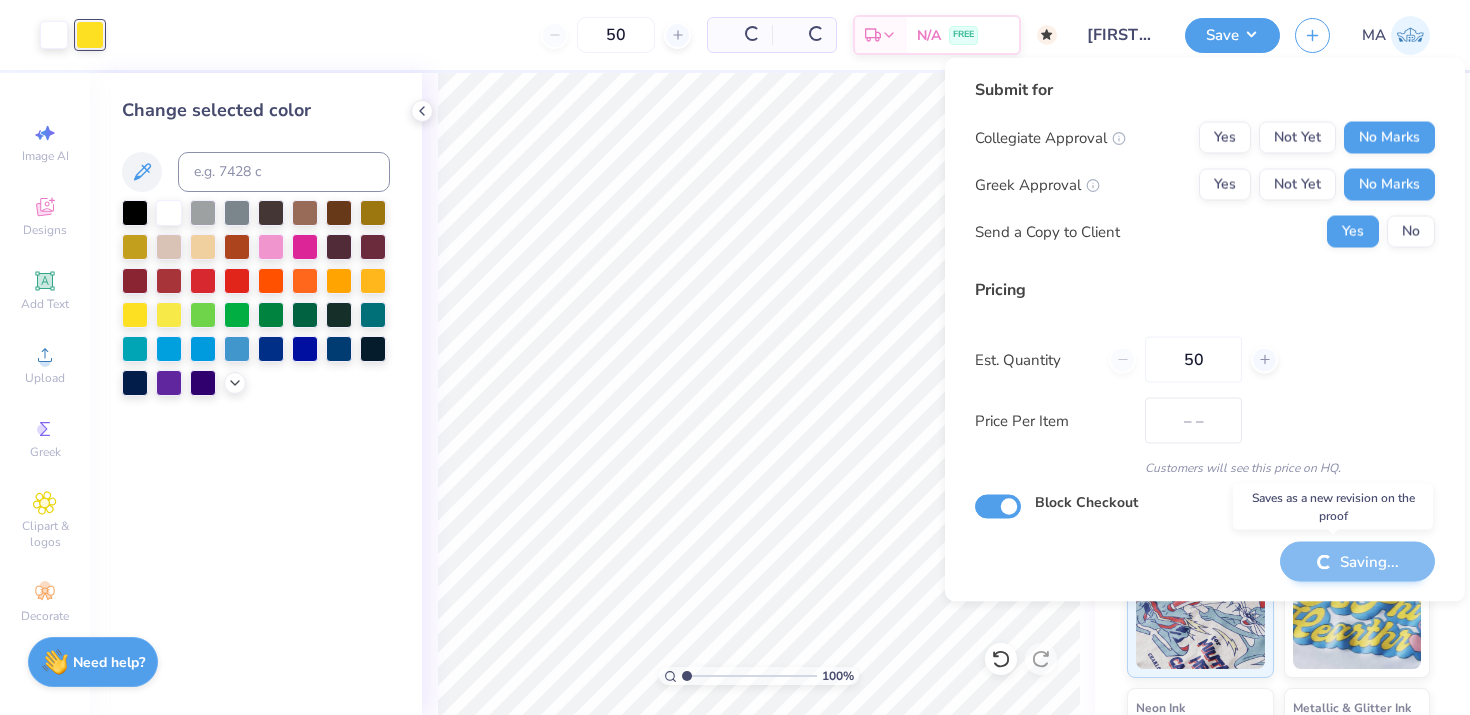 type on "$61.92" 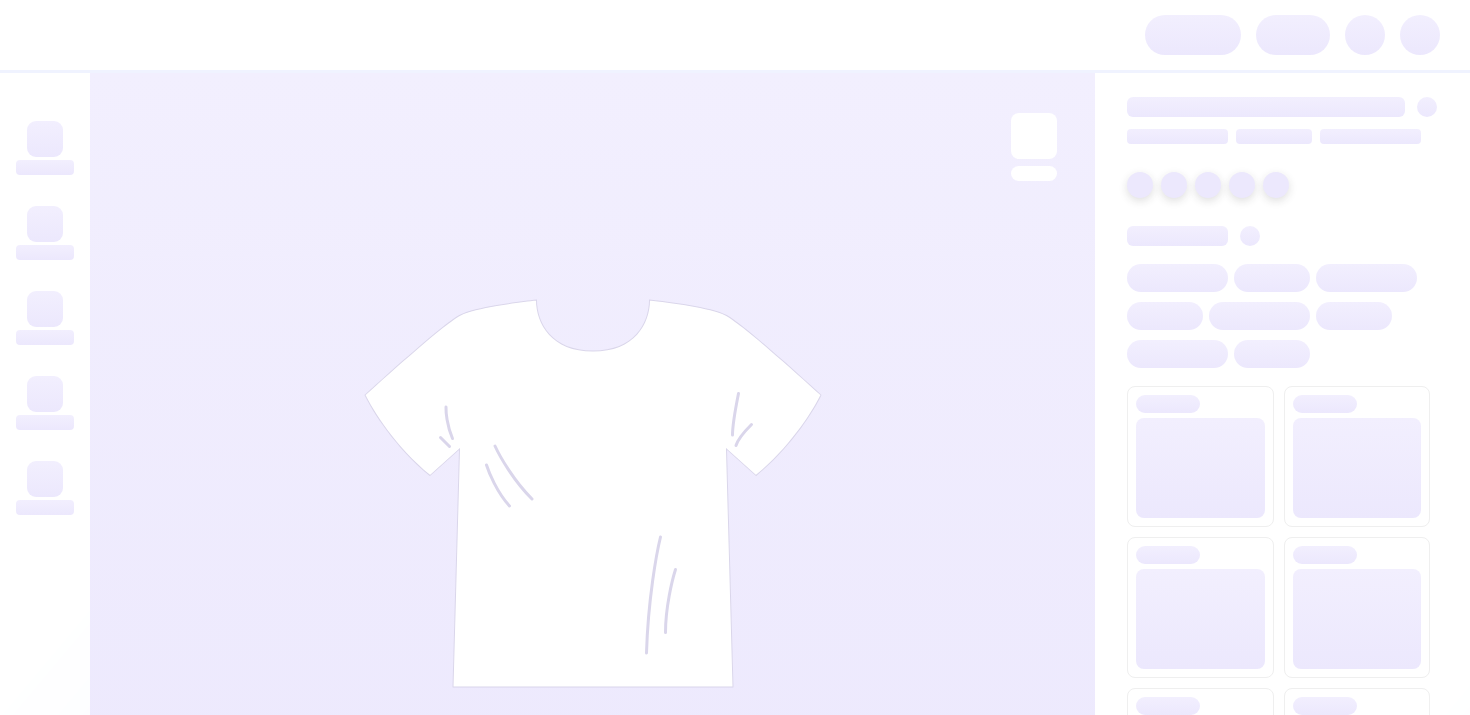 scroll, scrollTop: 0, scrollLeft: 0, axis: both 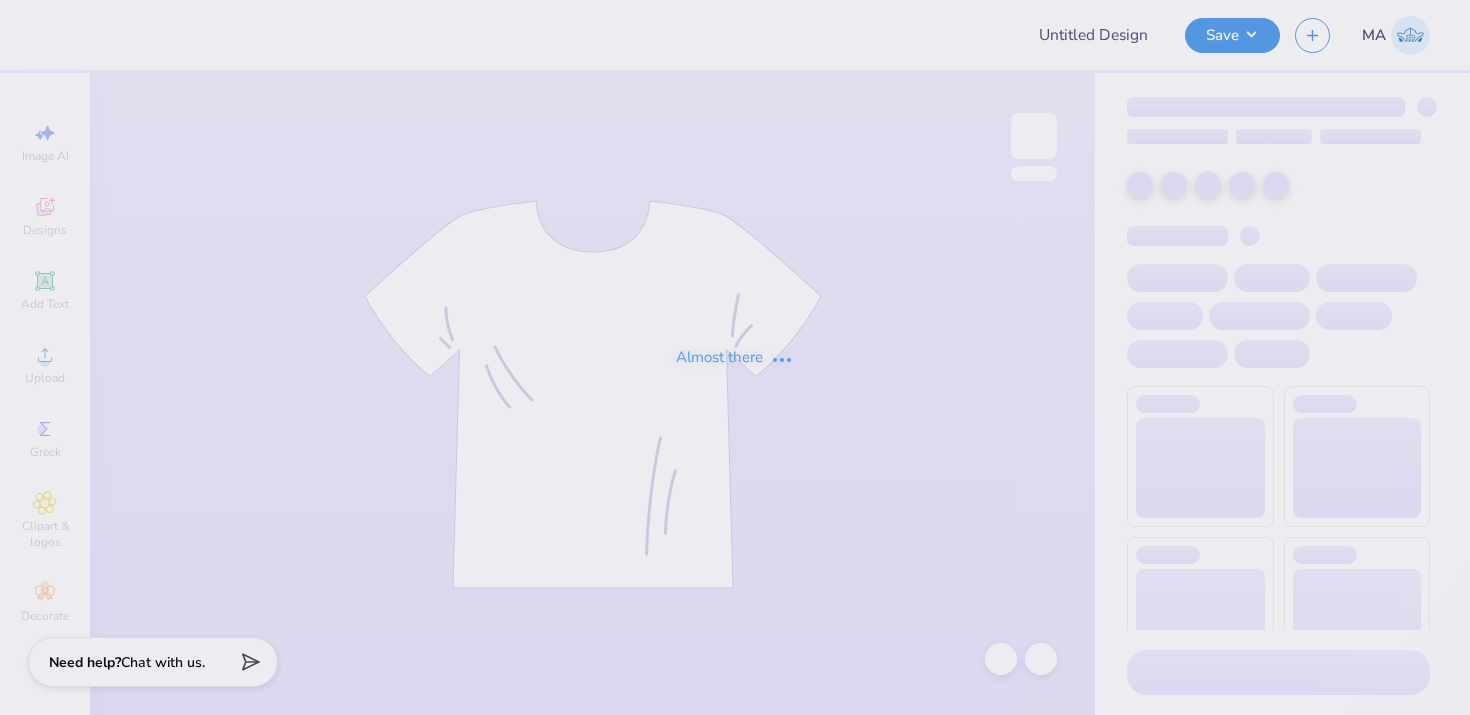 type on "[FIRST] [LAST] : [FIRST] [LAST] children’s hospital" 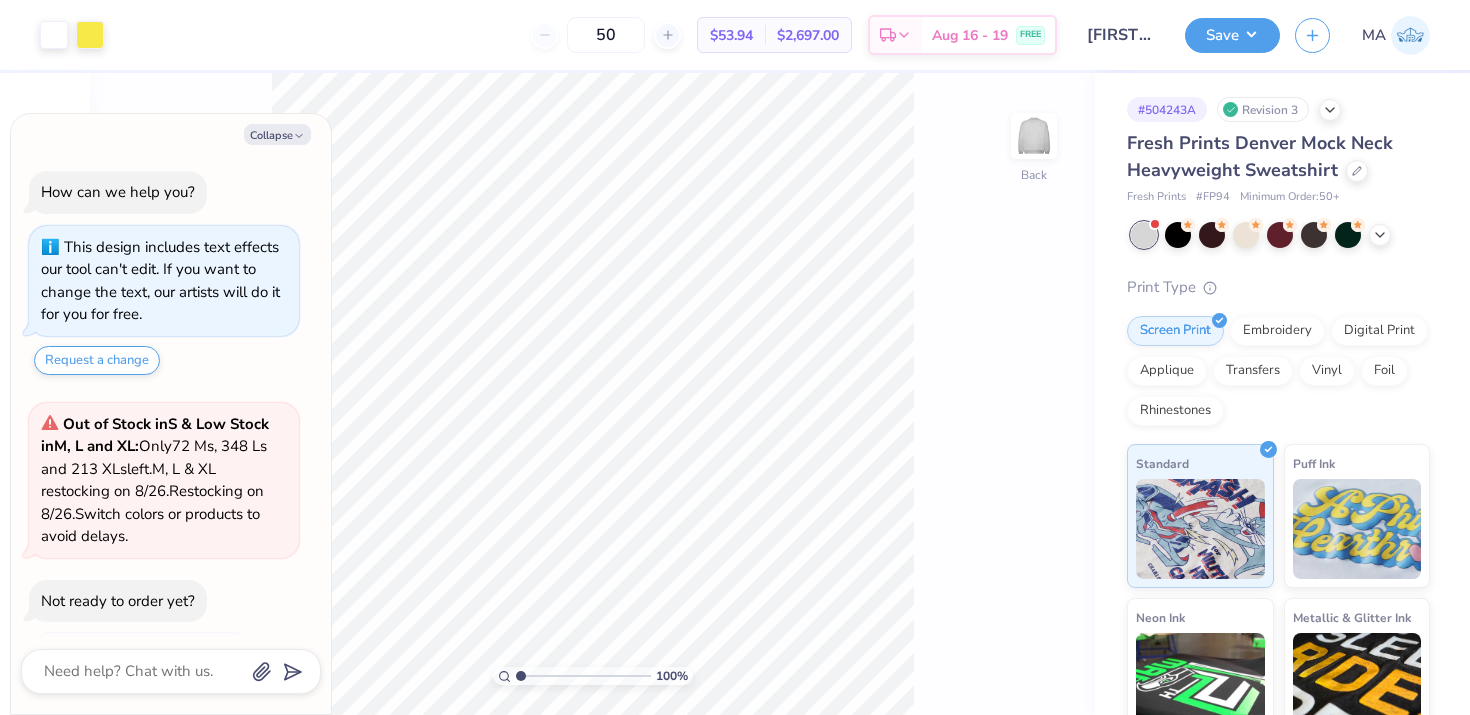 scroll, scrollTop: 79, scrollLeft: 0, axis: vertical 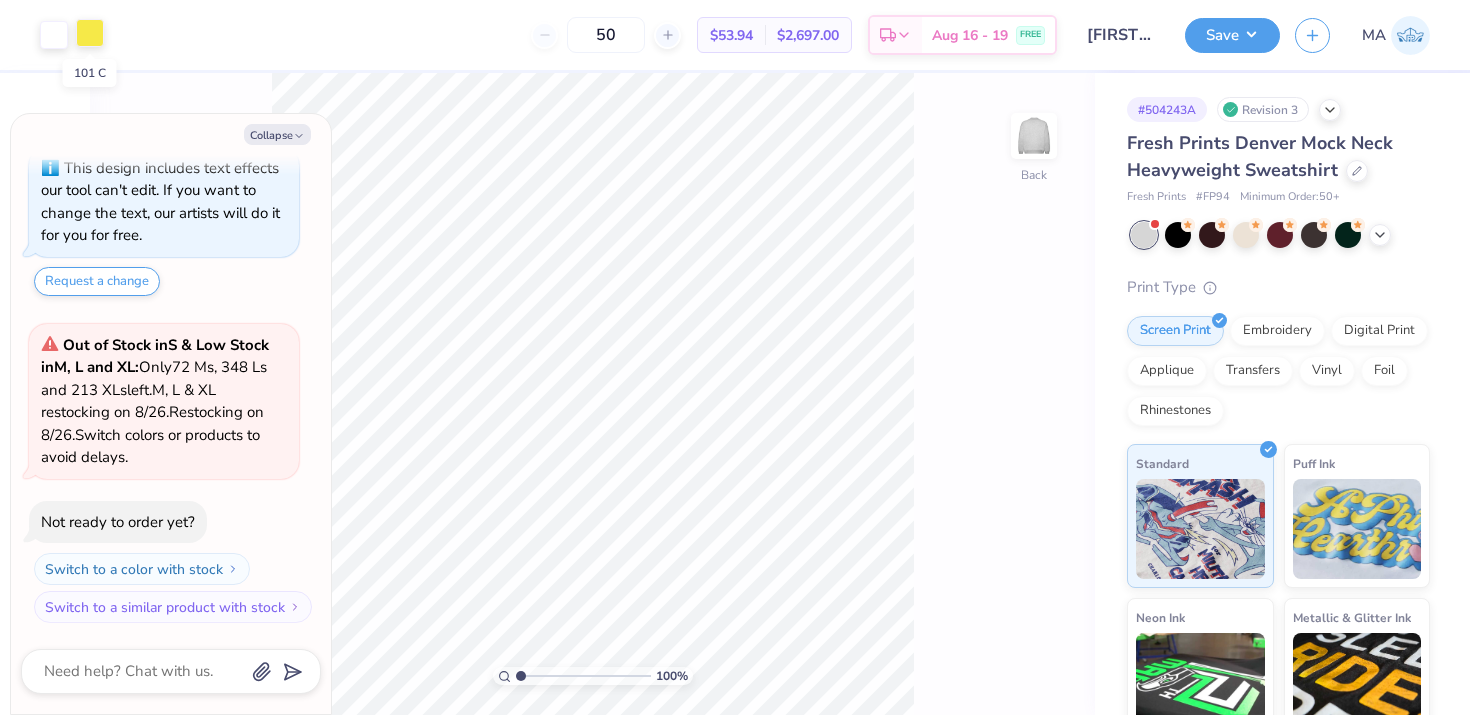 click at bounding box center (90, 33) 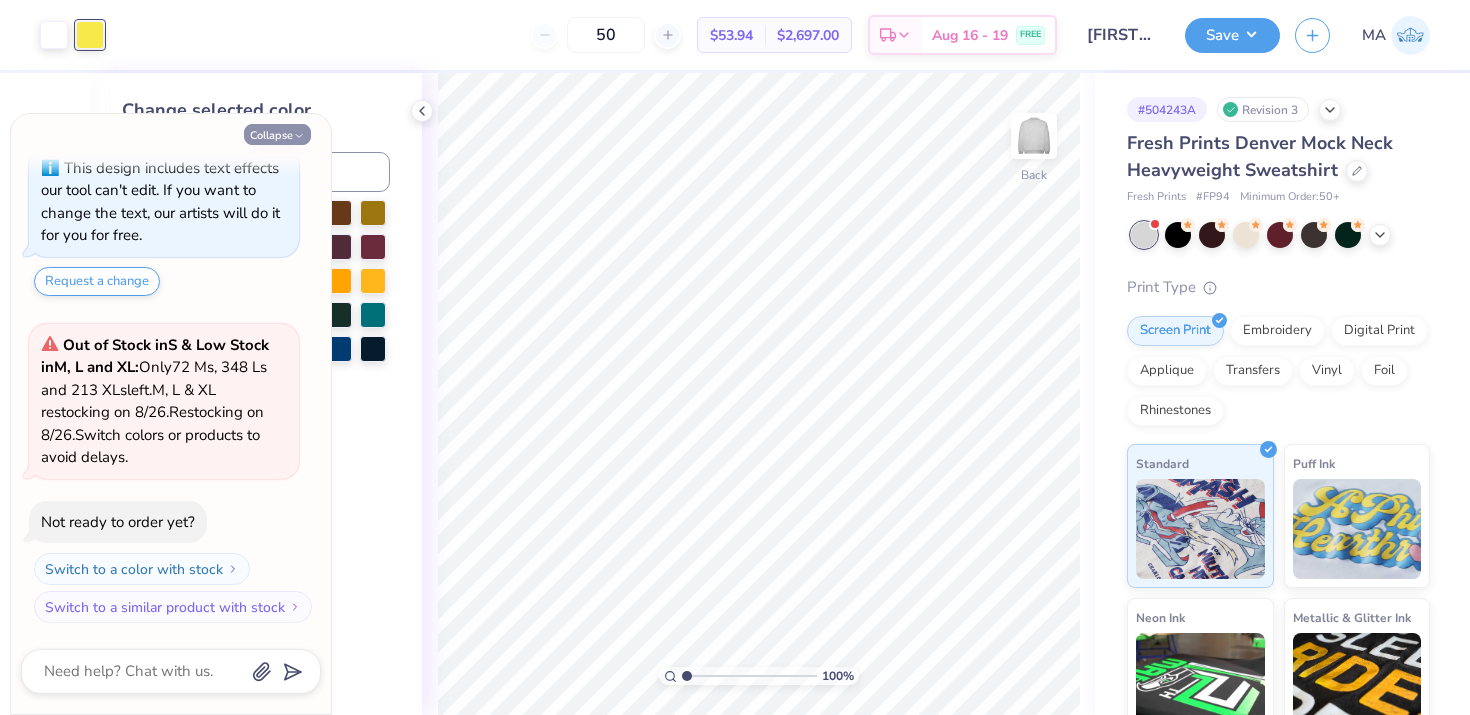 click on "Collapse" at bounding box center [277, 134] 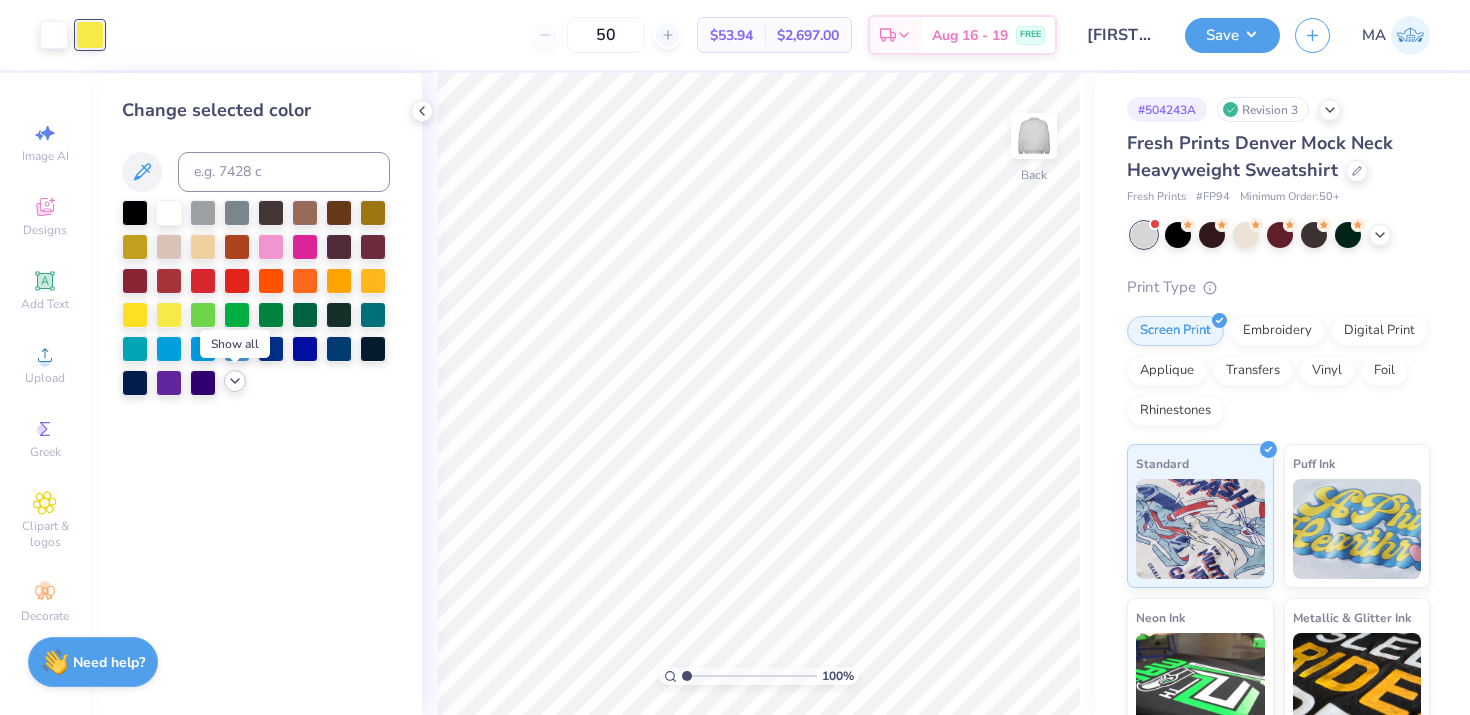 click 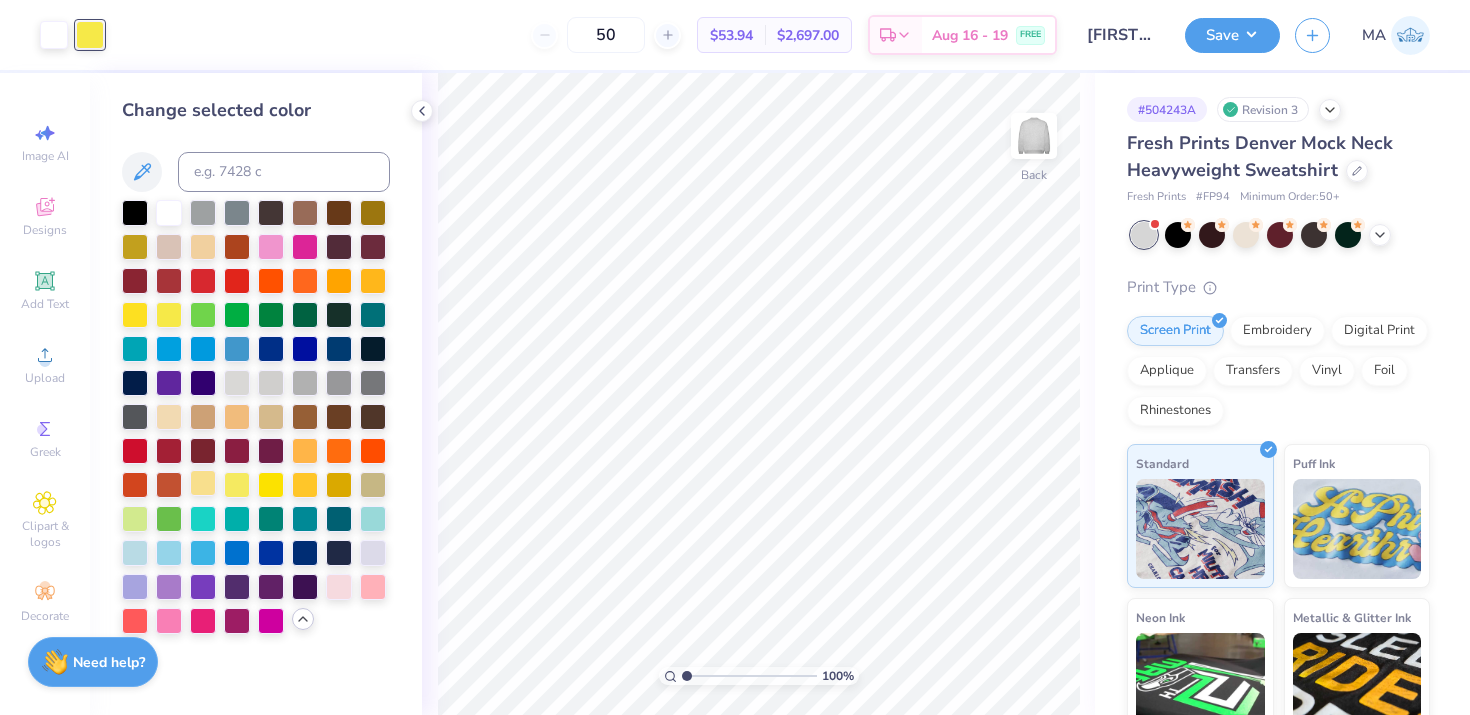 click at bounding box center (203, 483) 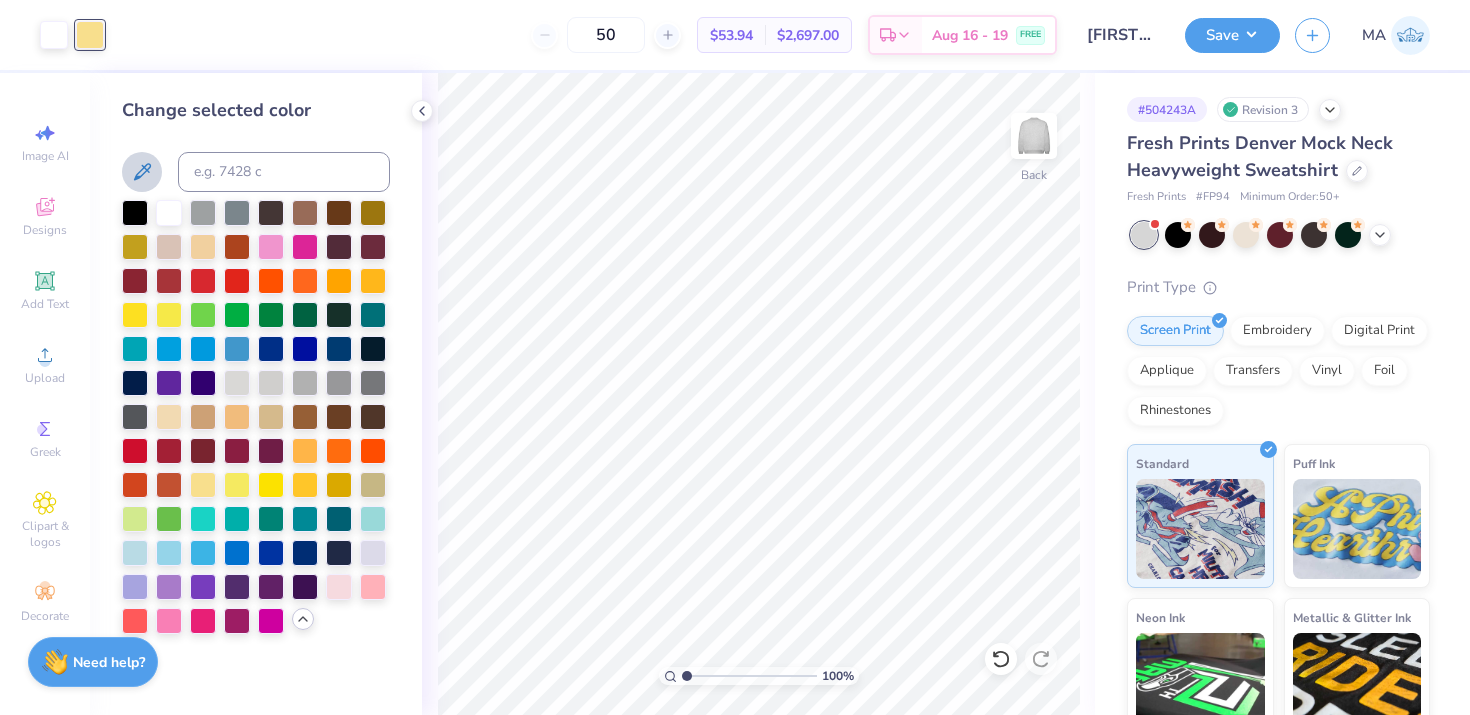 click 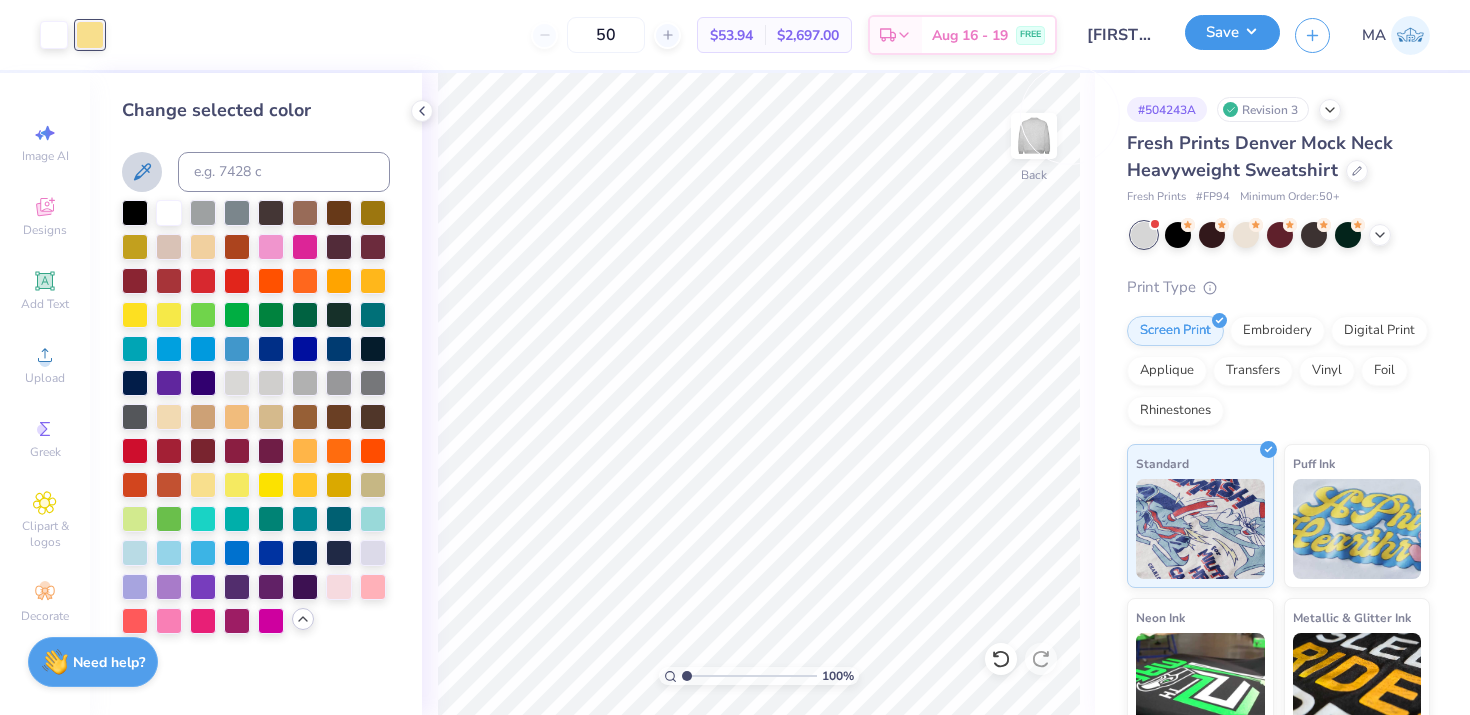 click on "Save" at bounding box center (1232, 32) 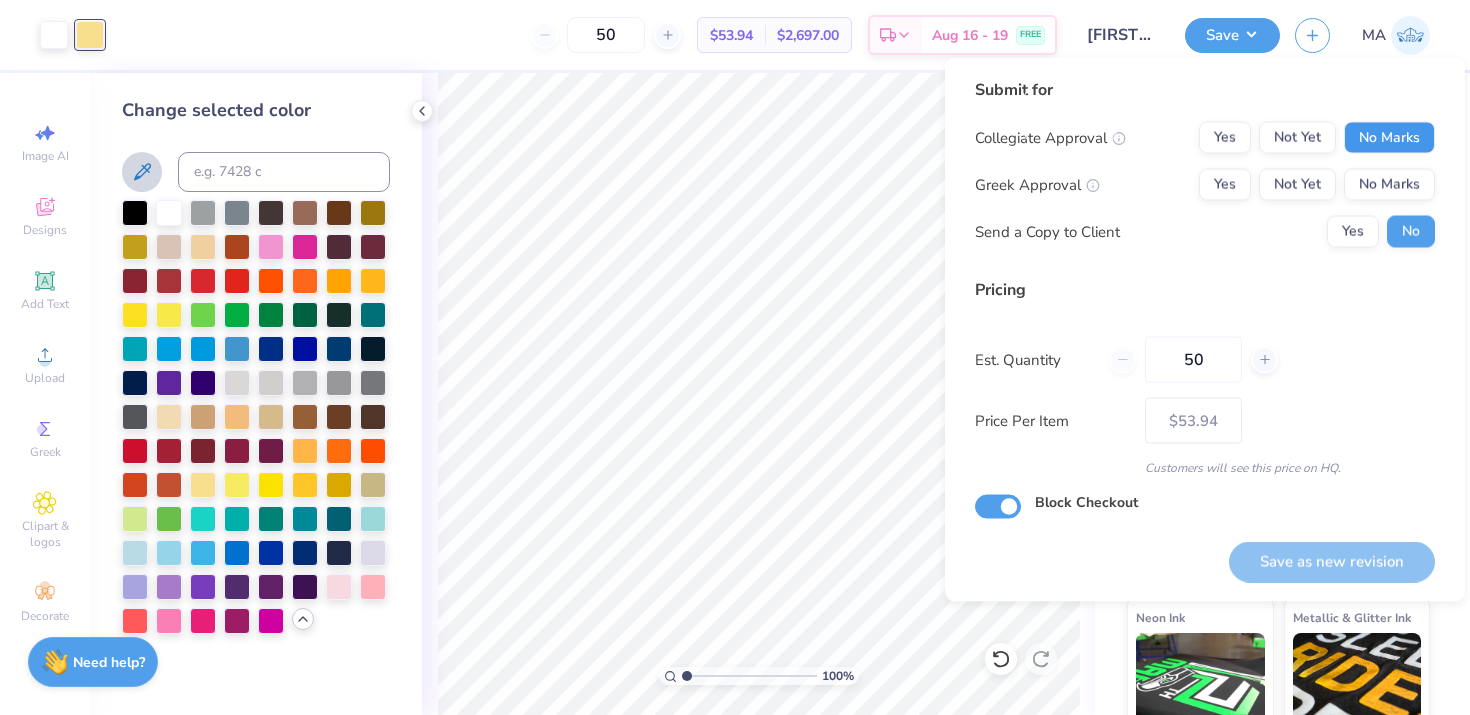 click on "No Marks" at bounding box center [1389, 138] 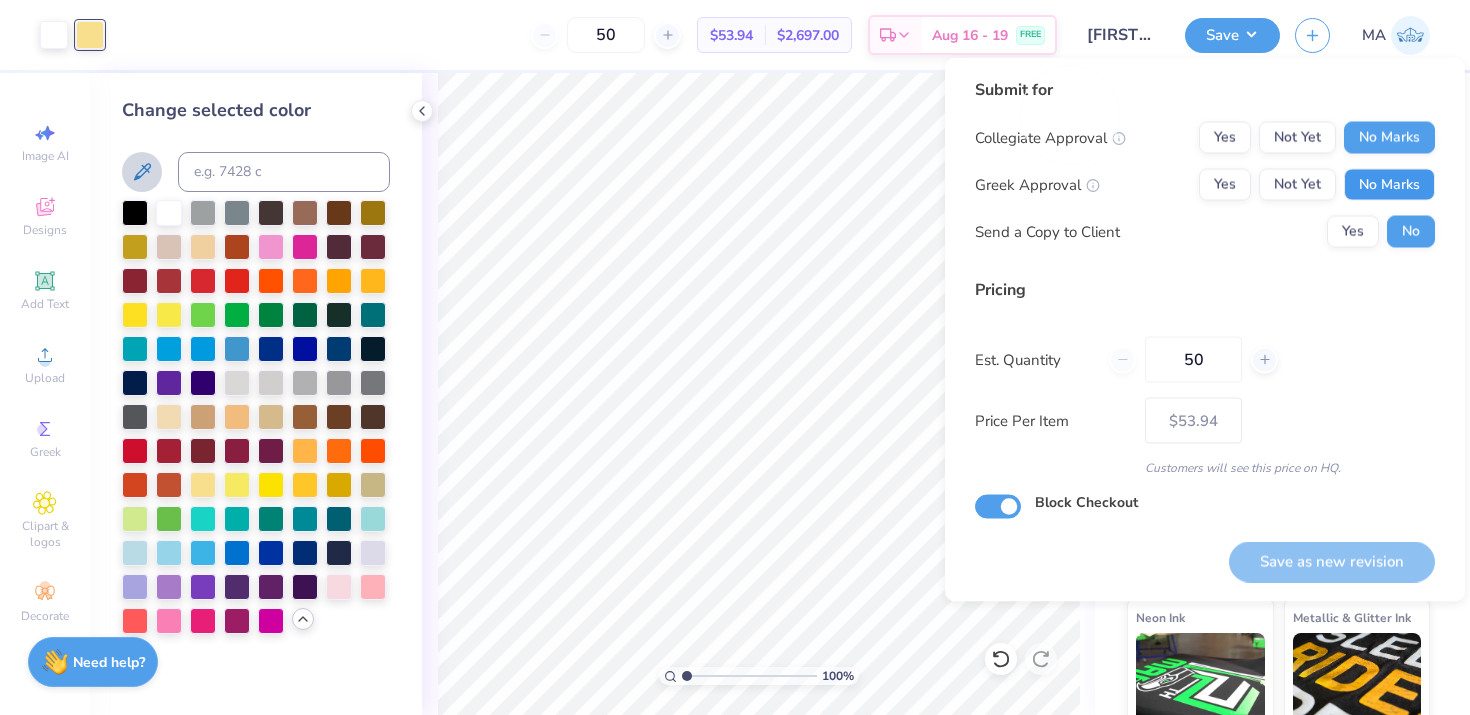 click on "No Marks" at bounding box center (1389, 185) 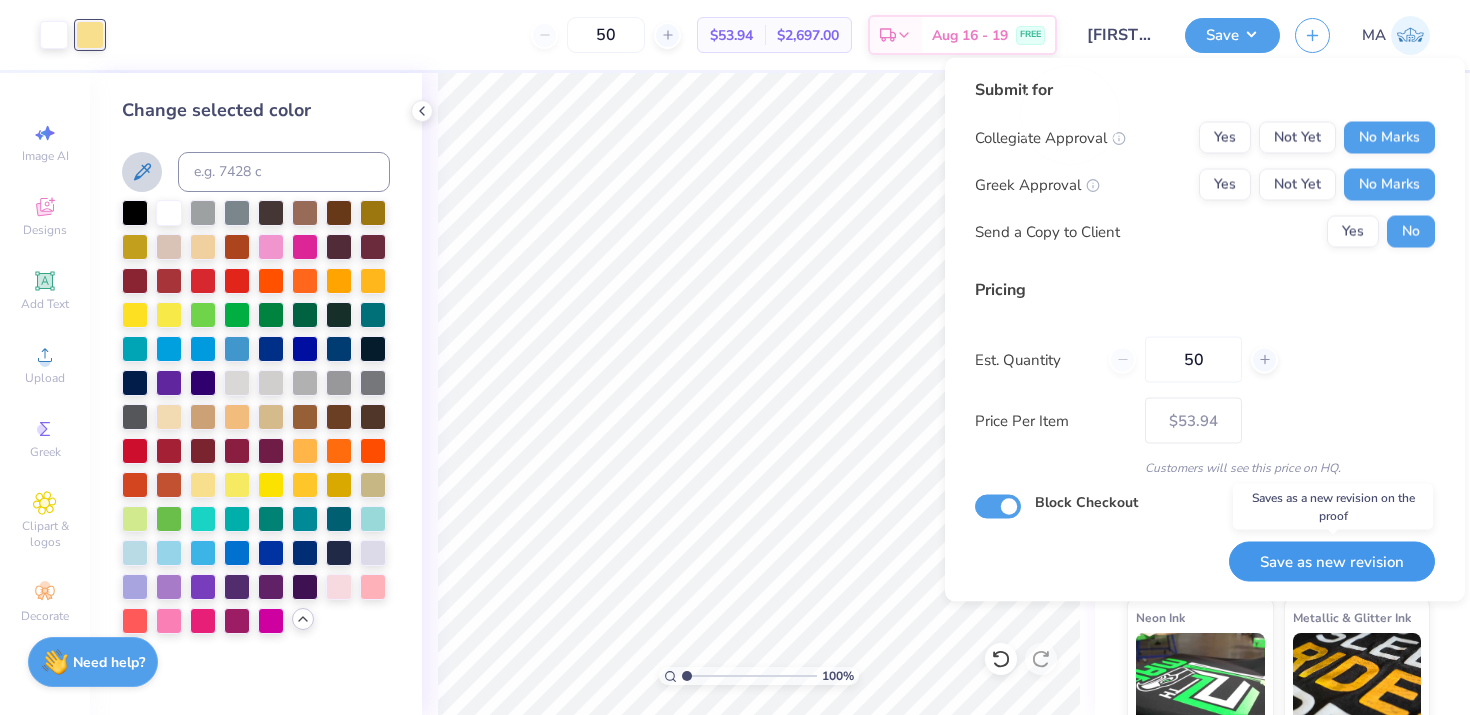 click on "Save as new revision" at bounding box center [1332, 561] 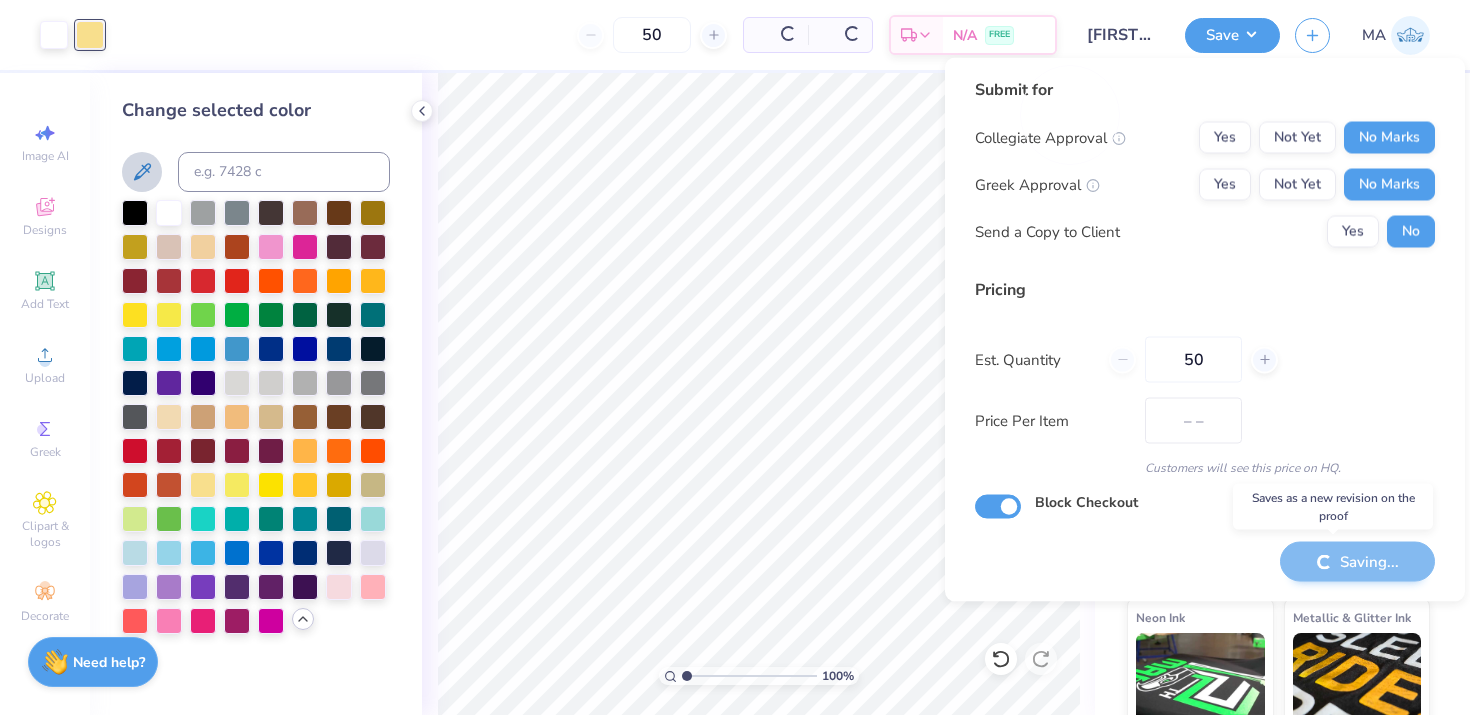 type on "$53.94" 